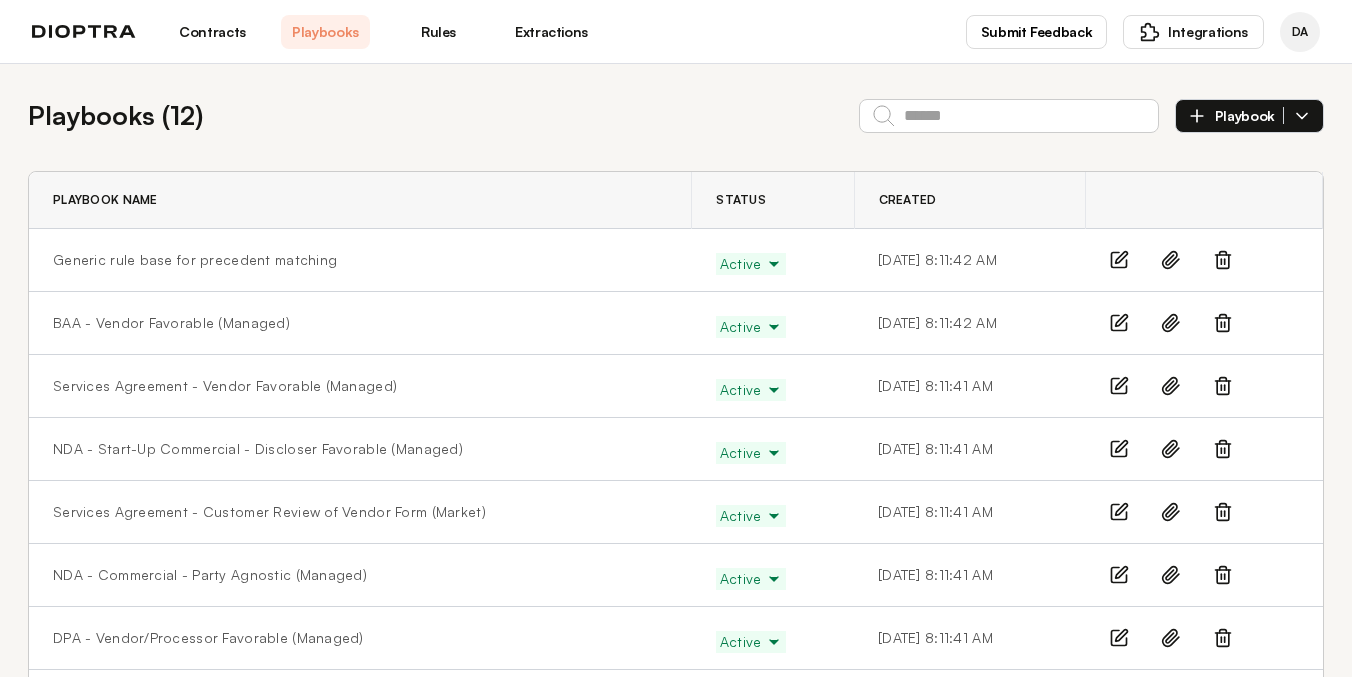 scroll, scrollTop: 0, scrollLeft: 0, axis: both 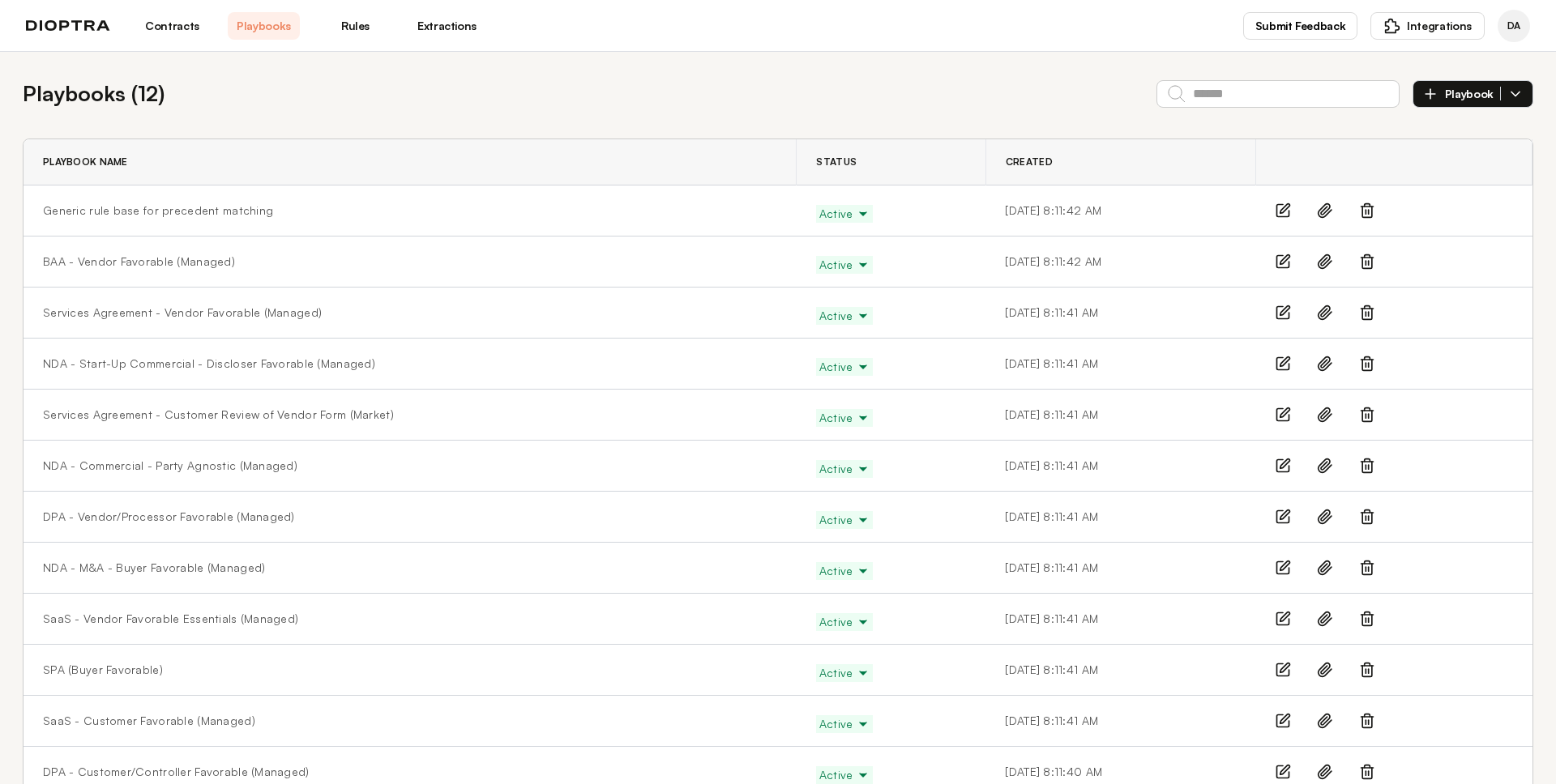 click on "Contracts" at bounding box center (172, 26) 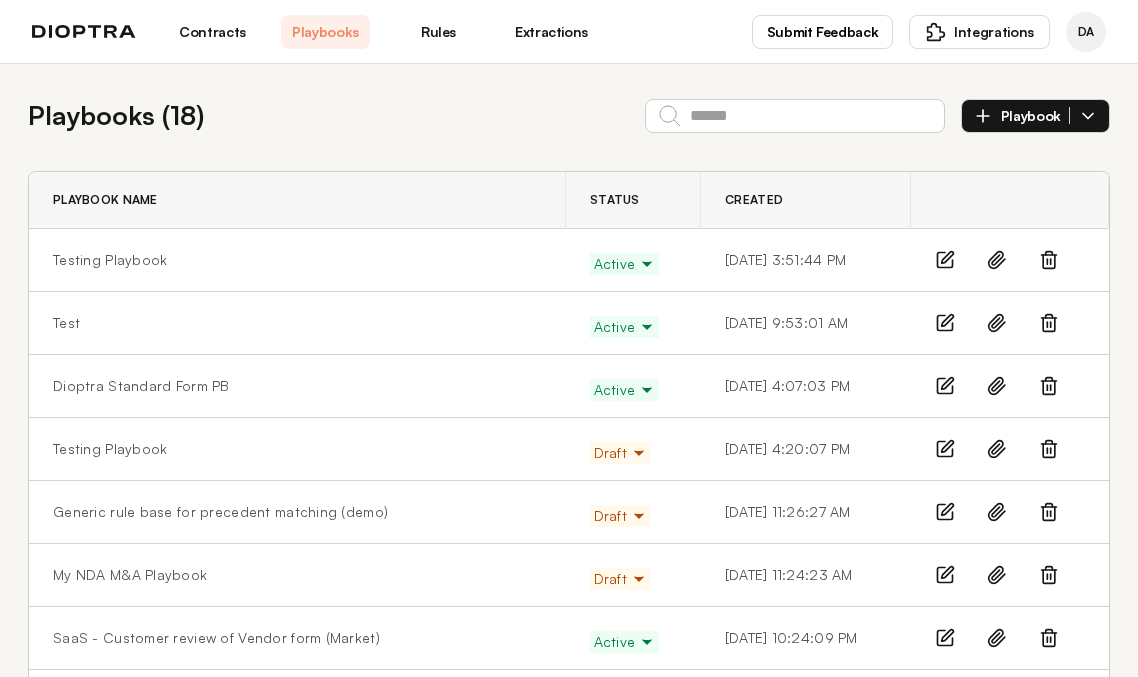 scroll, scrollTop: 0, scrollLeft: 0, axis: both 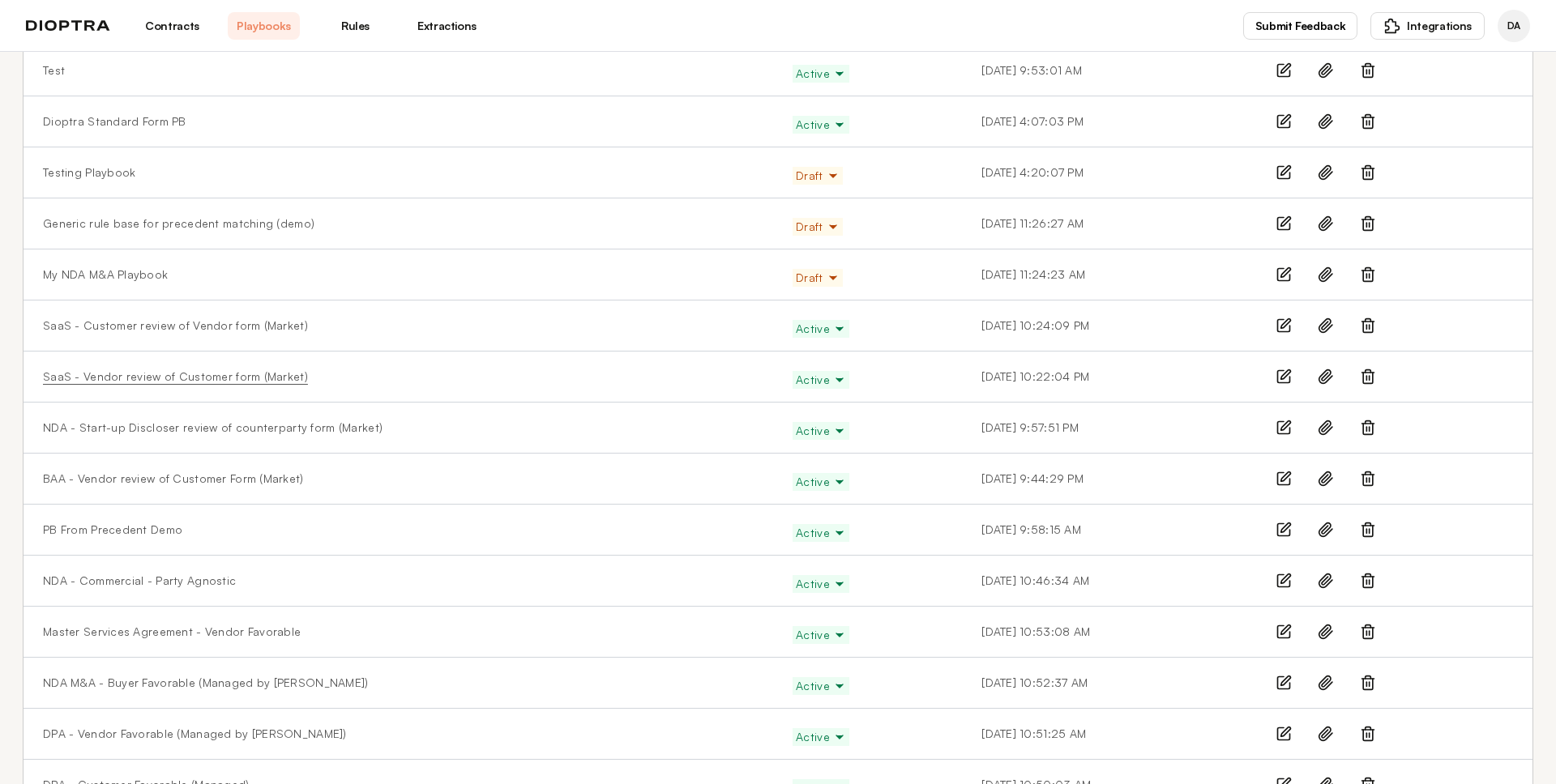 click on "SaaS - Vendor review of Customer form (Market)" at bounding box center (175, 377) 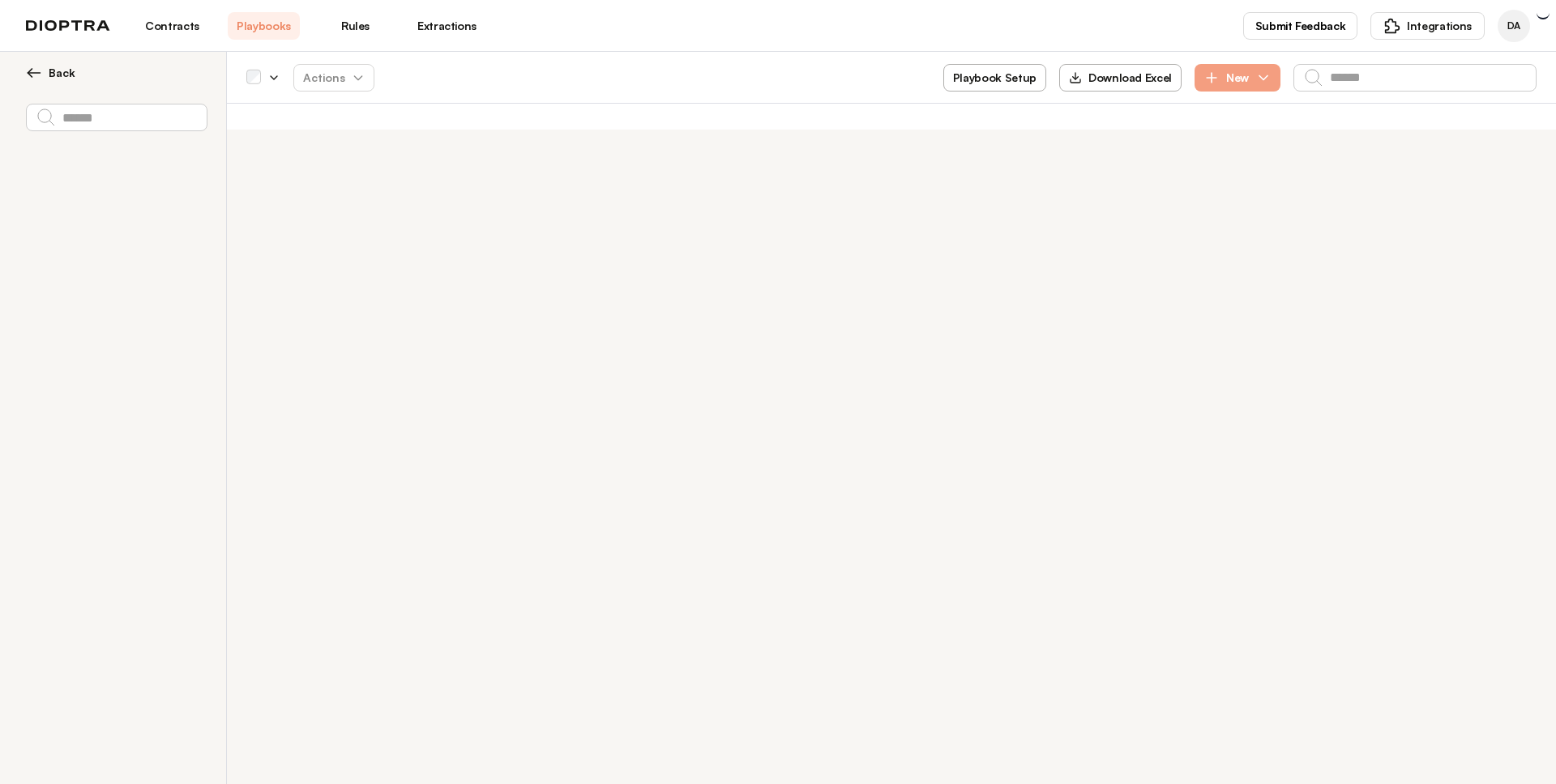 scroll, scrollTop: 0, scrollLeft: 0, axis: both 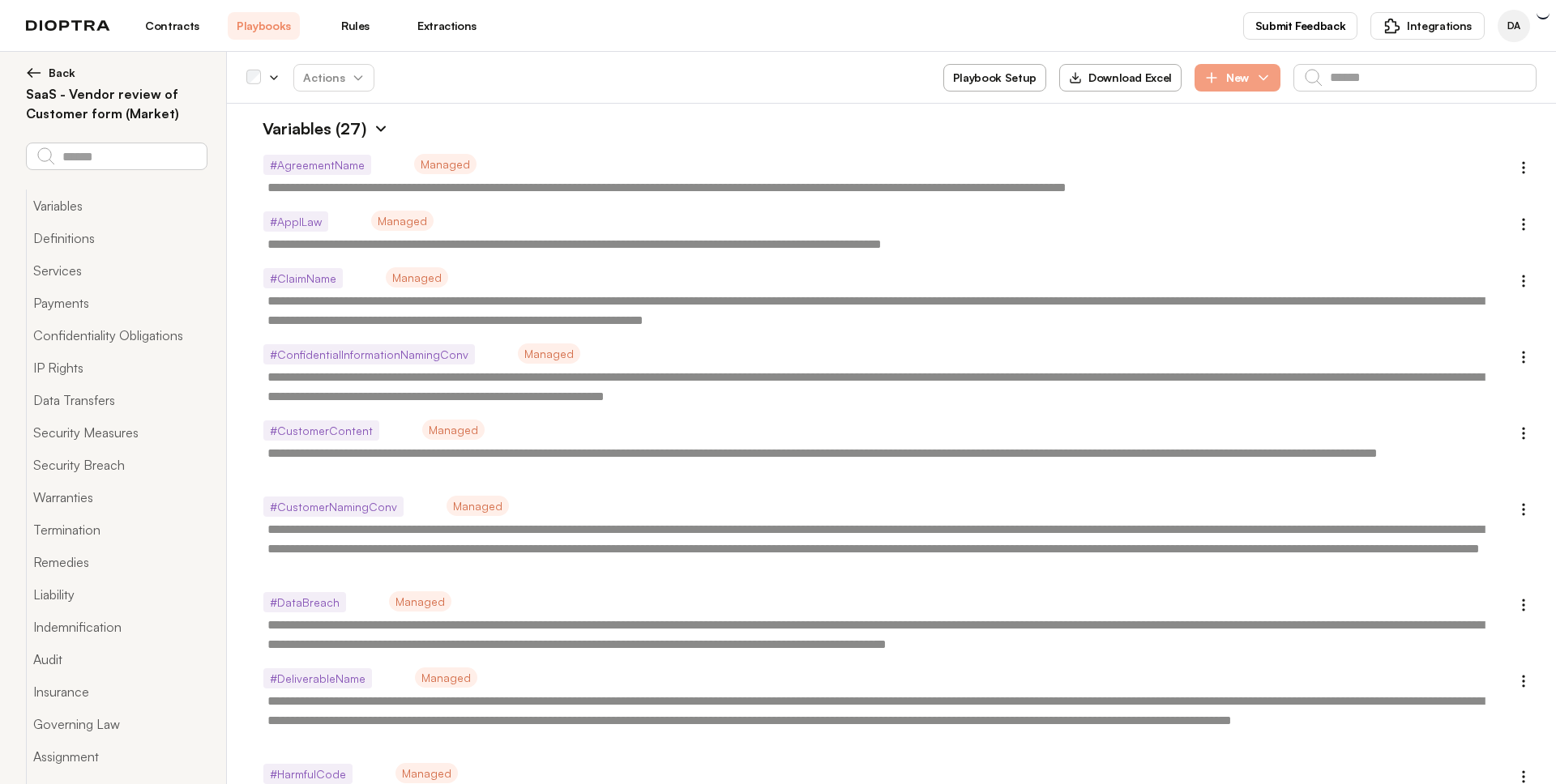 type on "*" 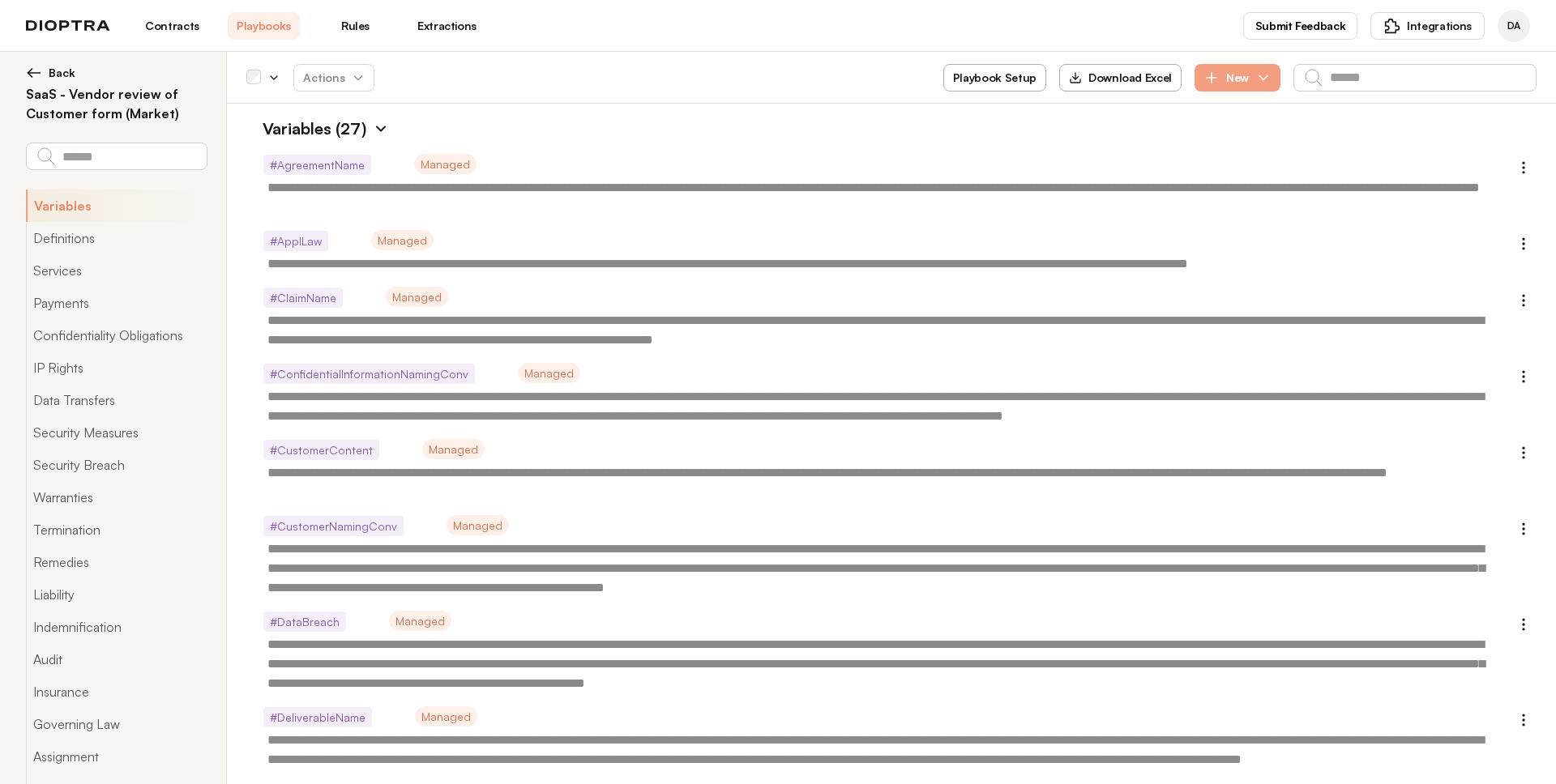 click at bounding box center [381, 129] 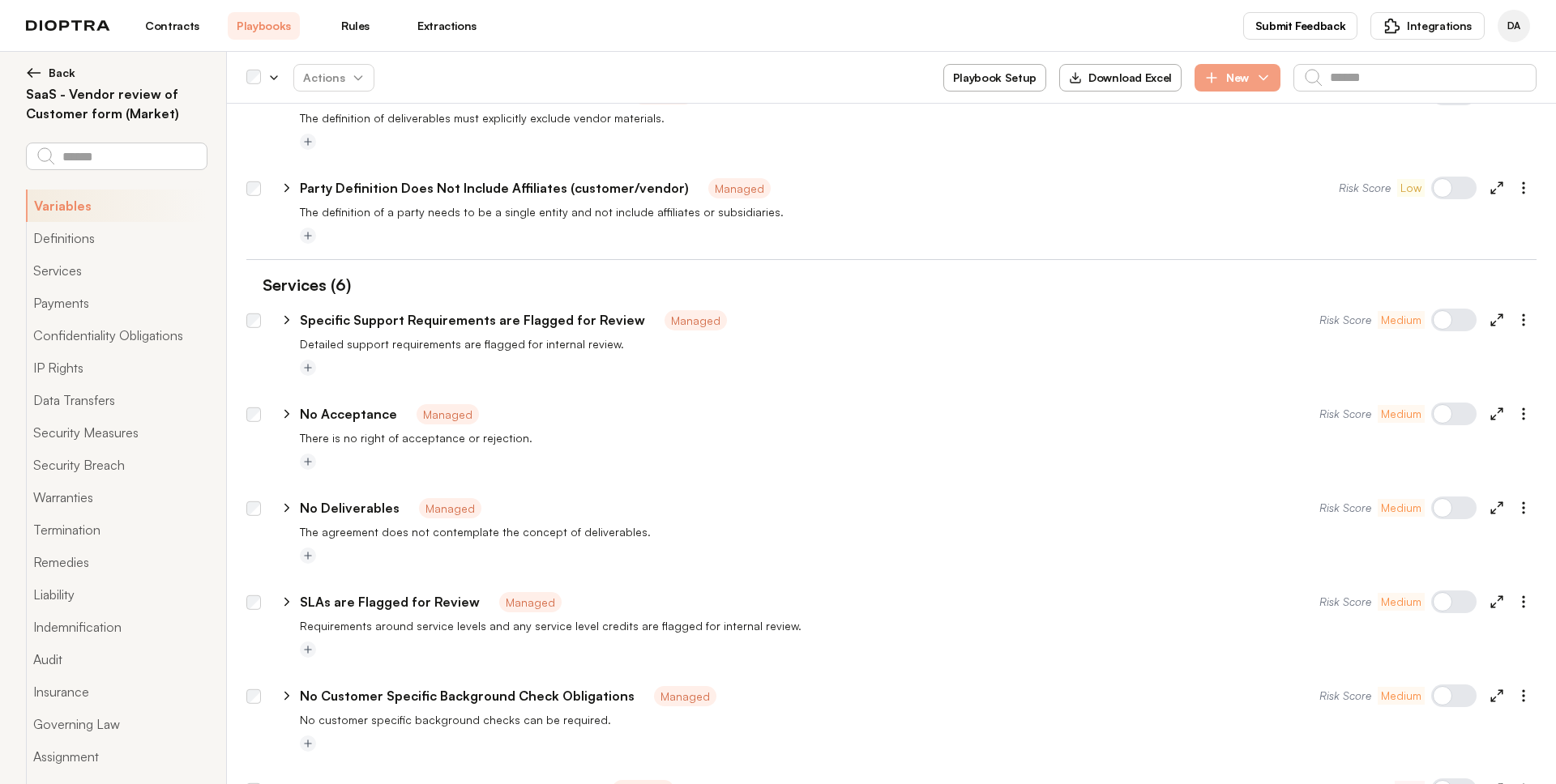scroll, scrollTop: 399, scrollLeft: 0, axis: vertical 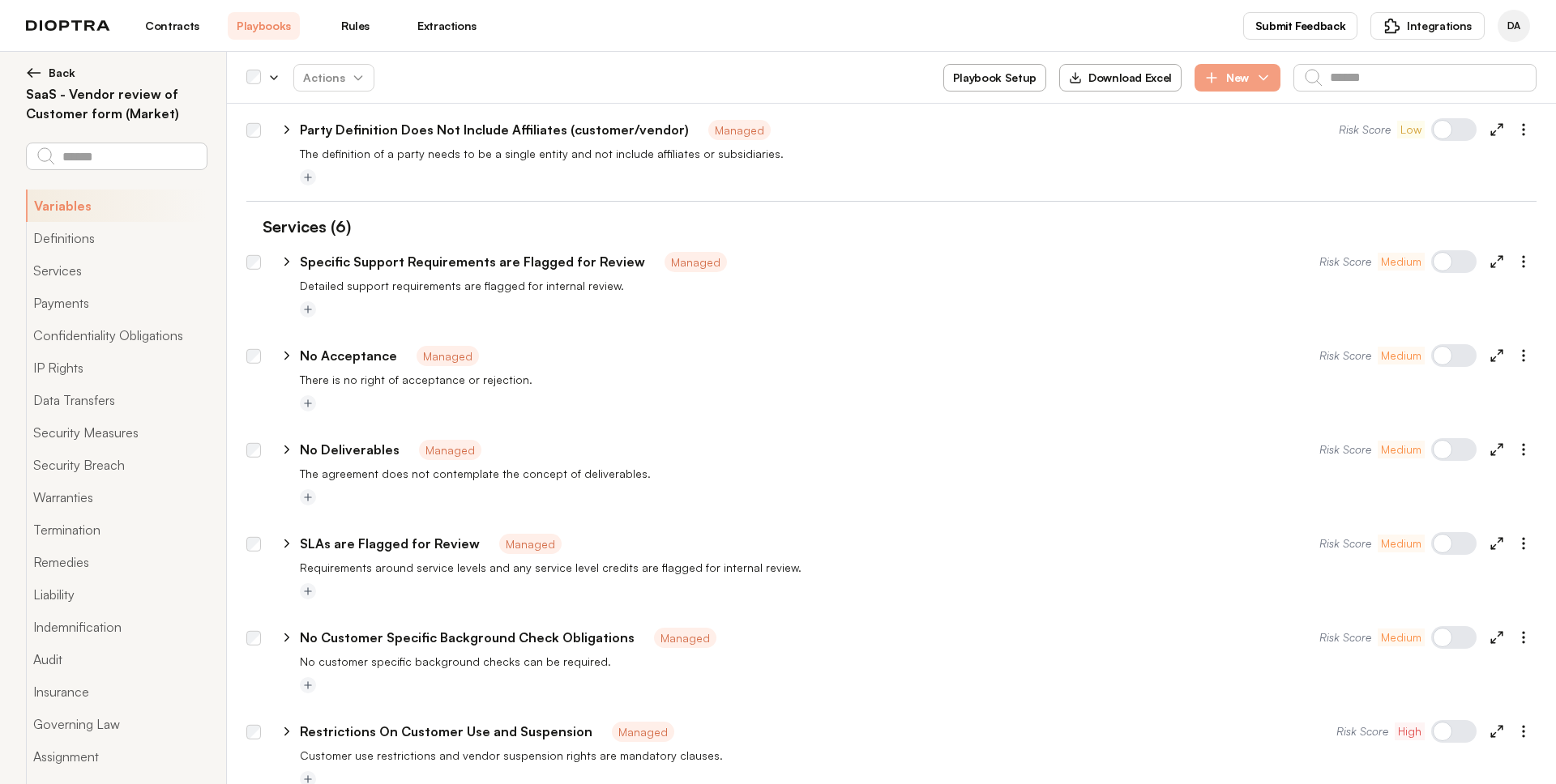 click 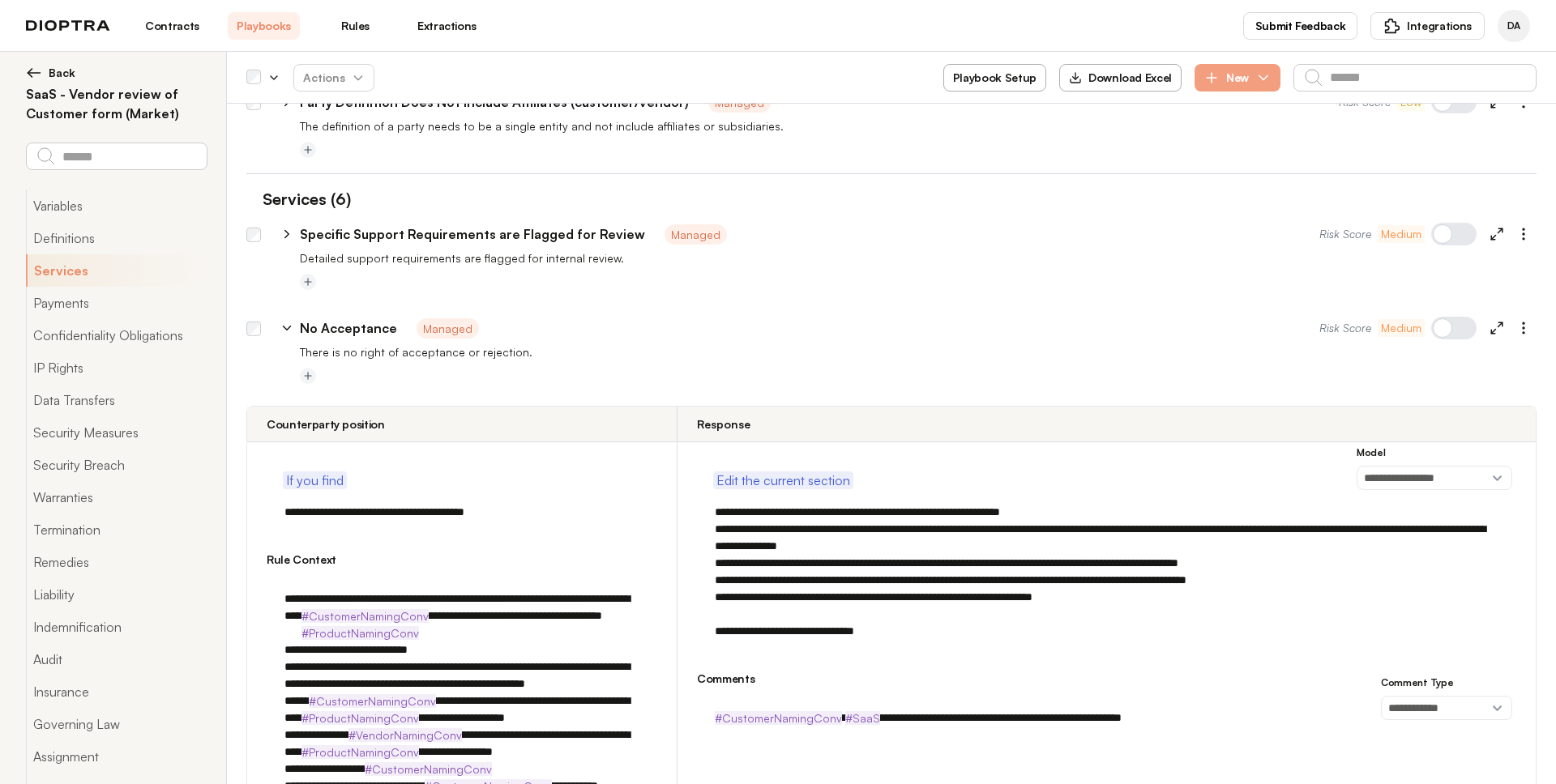scroll, scrollTop: 424, scrollLeft: 0, axis: vertical 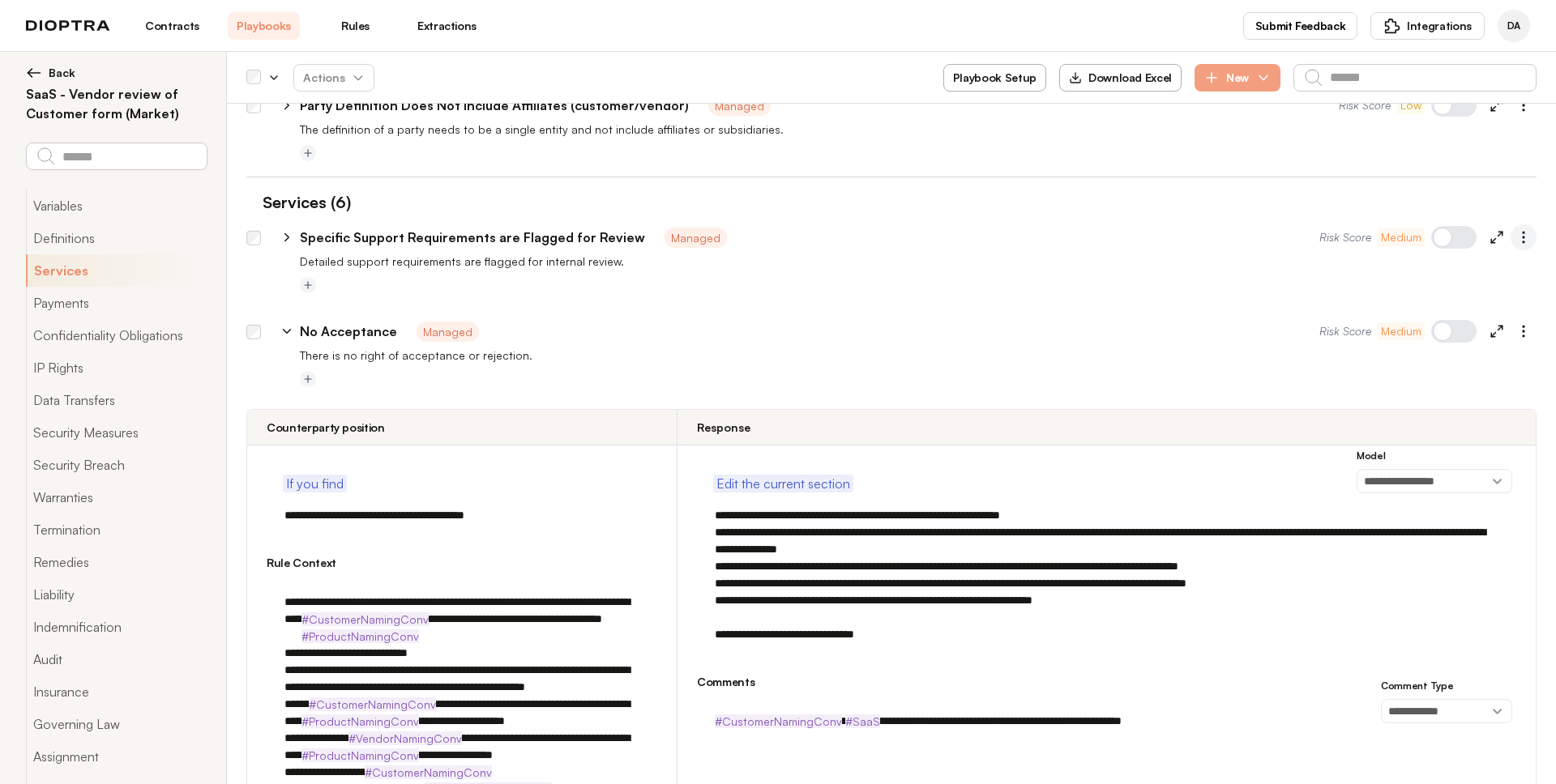 click 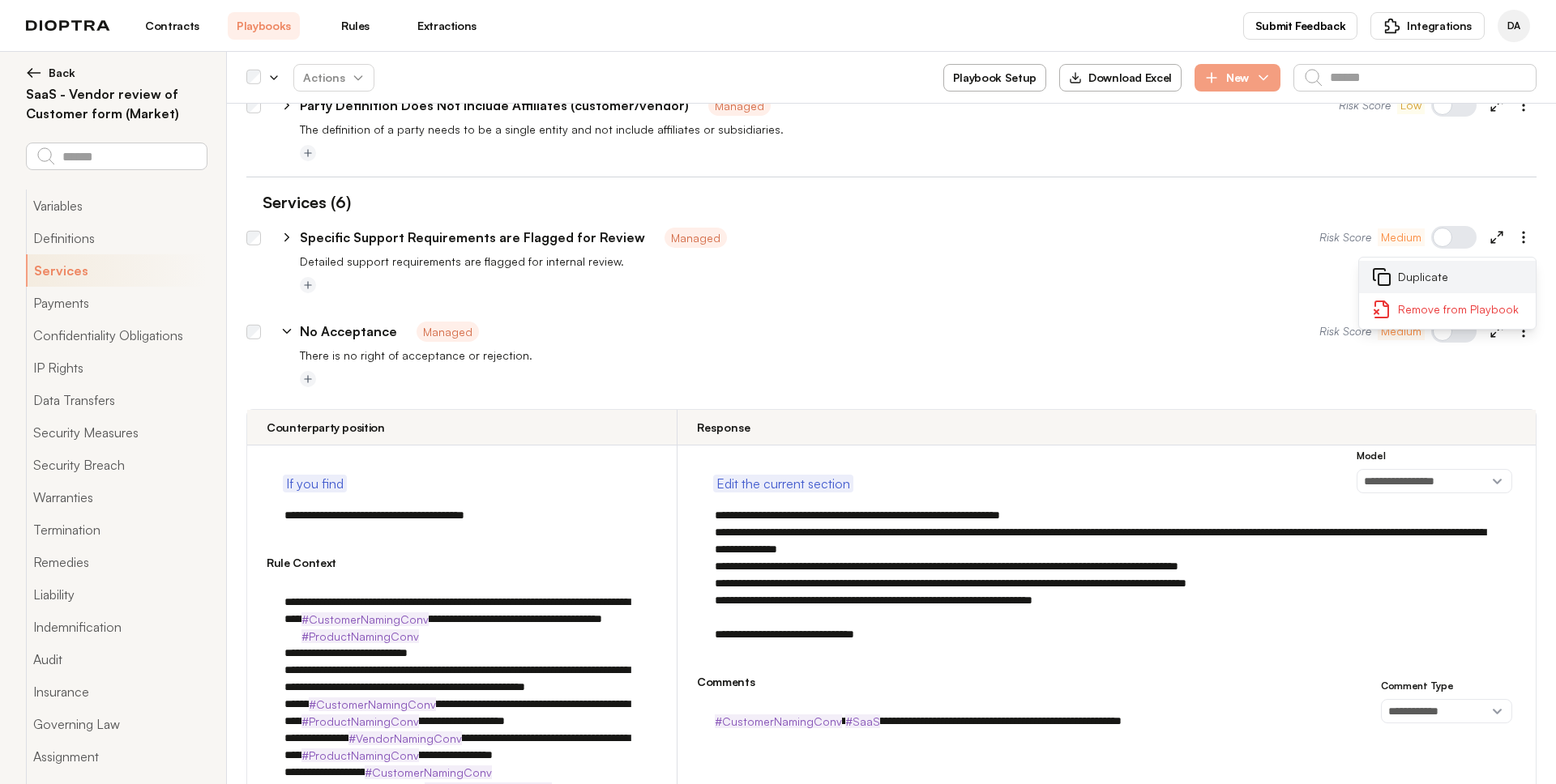click on "Duplicate" at bounding box center [1447, 277] 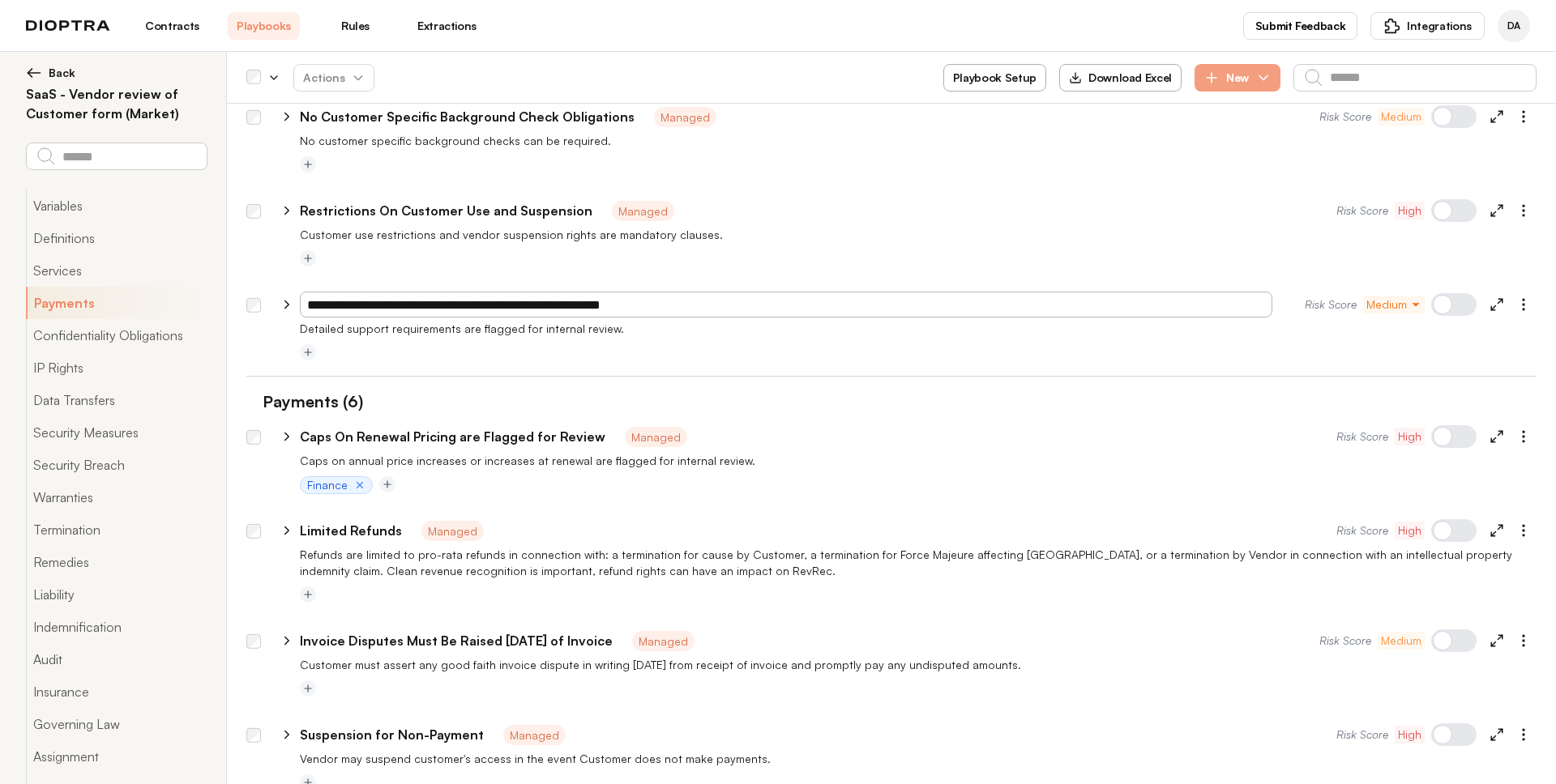 scroll, scrollTop: 1519, scrollLeft: 0, axis: vertical 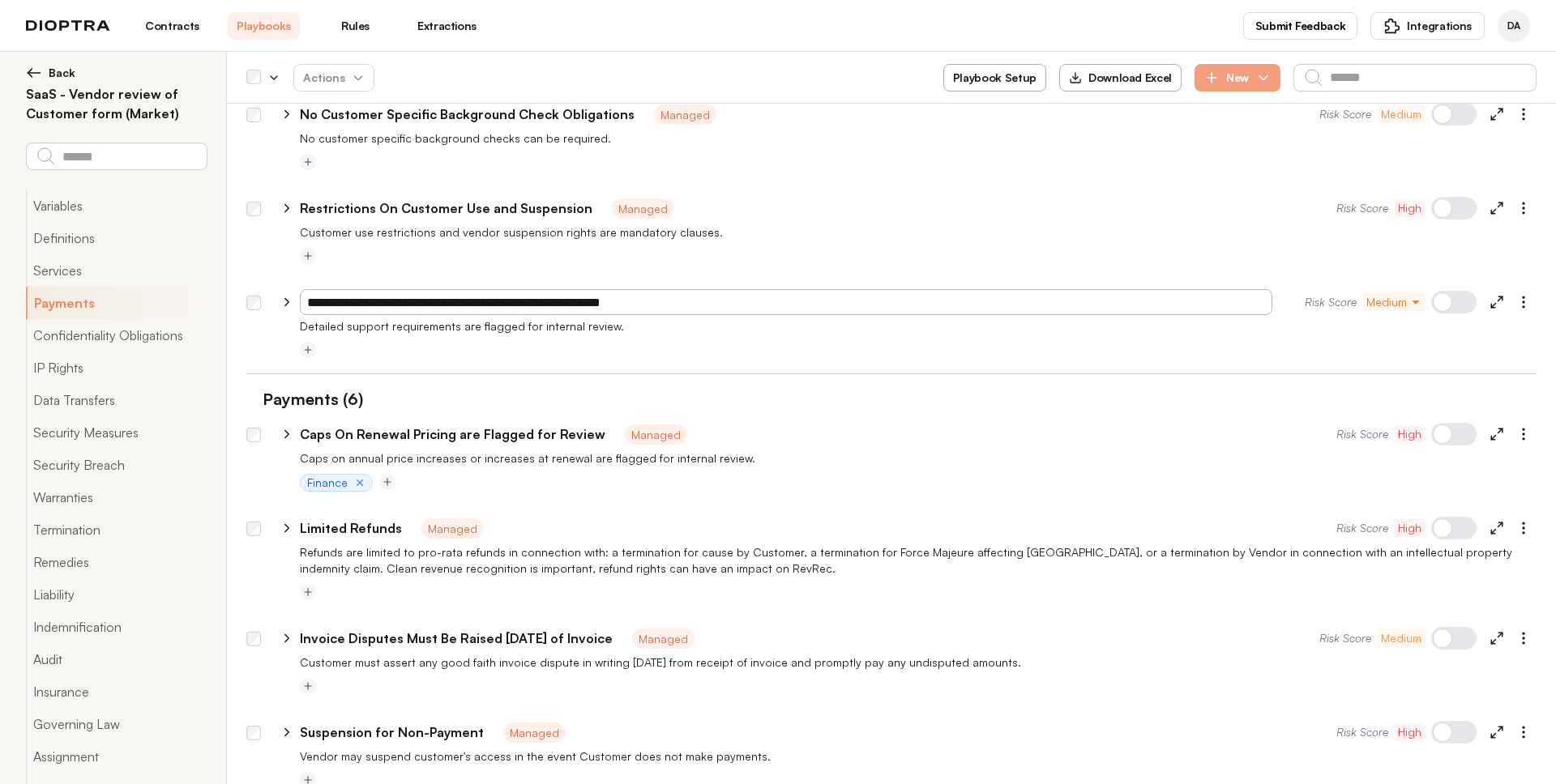 click 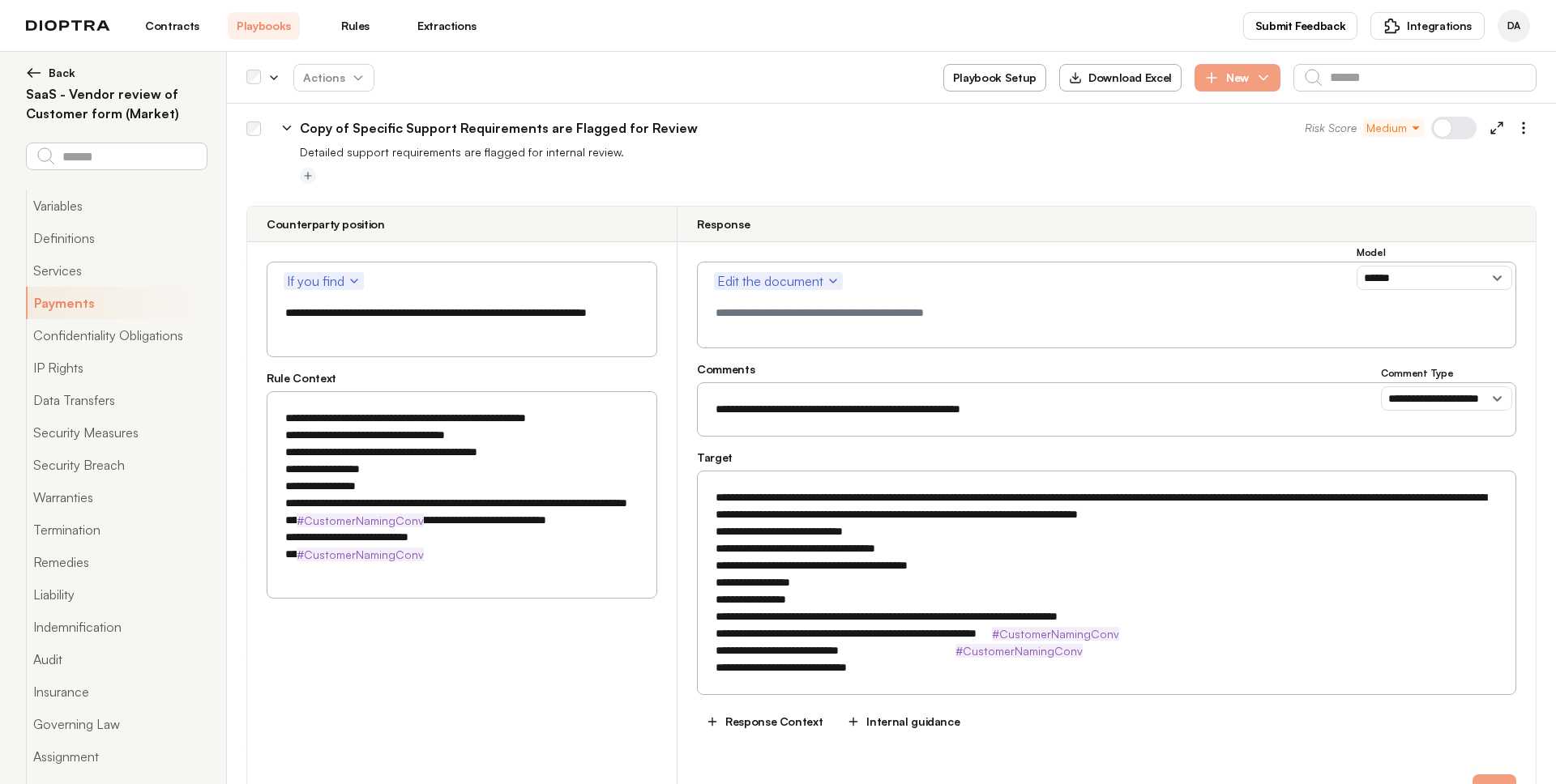 scroll, scrollTop: 1695, scrollLeft: 0, axis: vertical 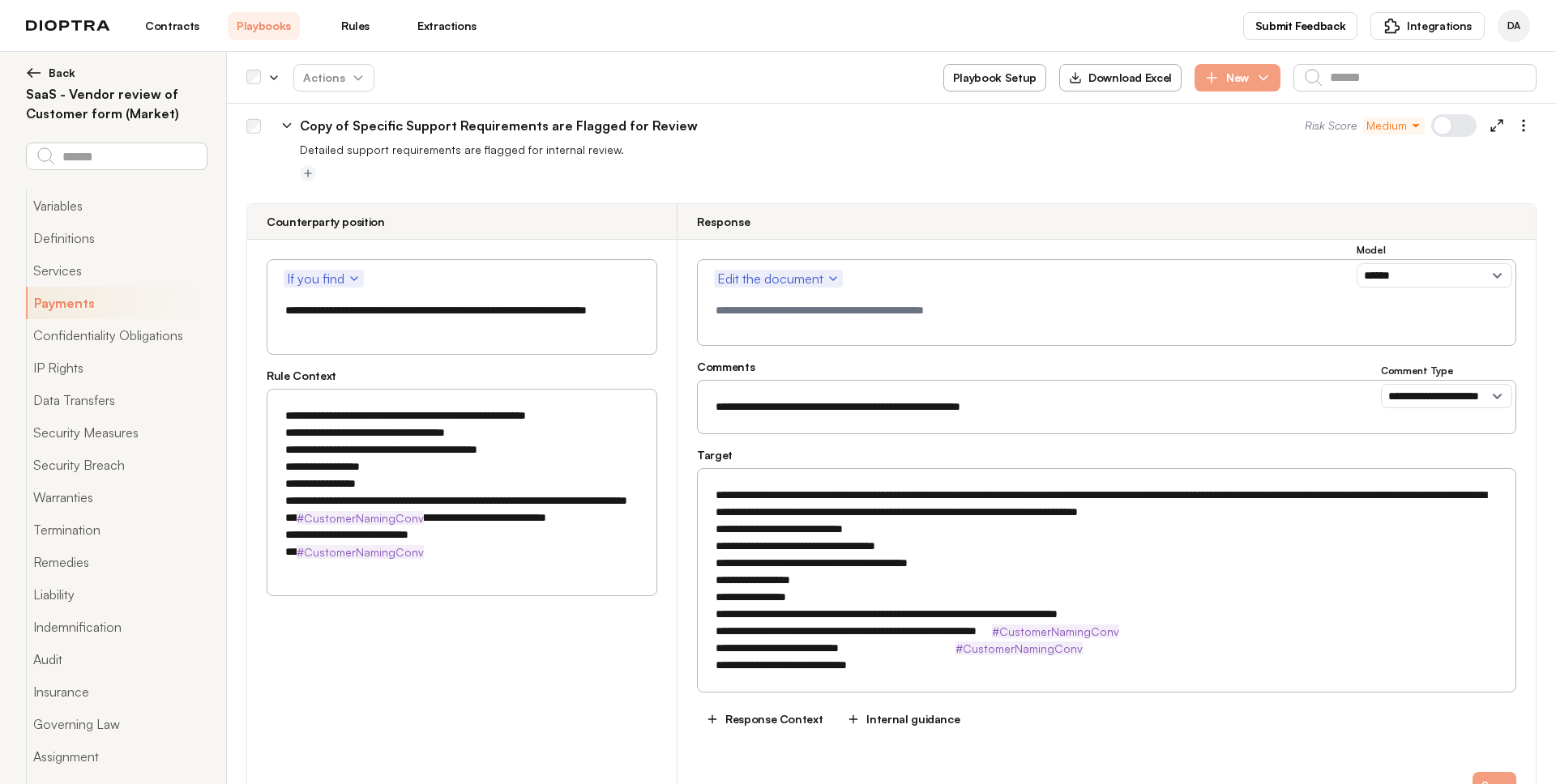 click on "**********" at bounding box center (1106, 407) 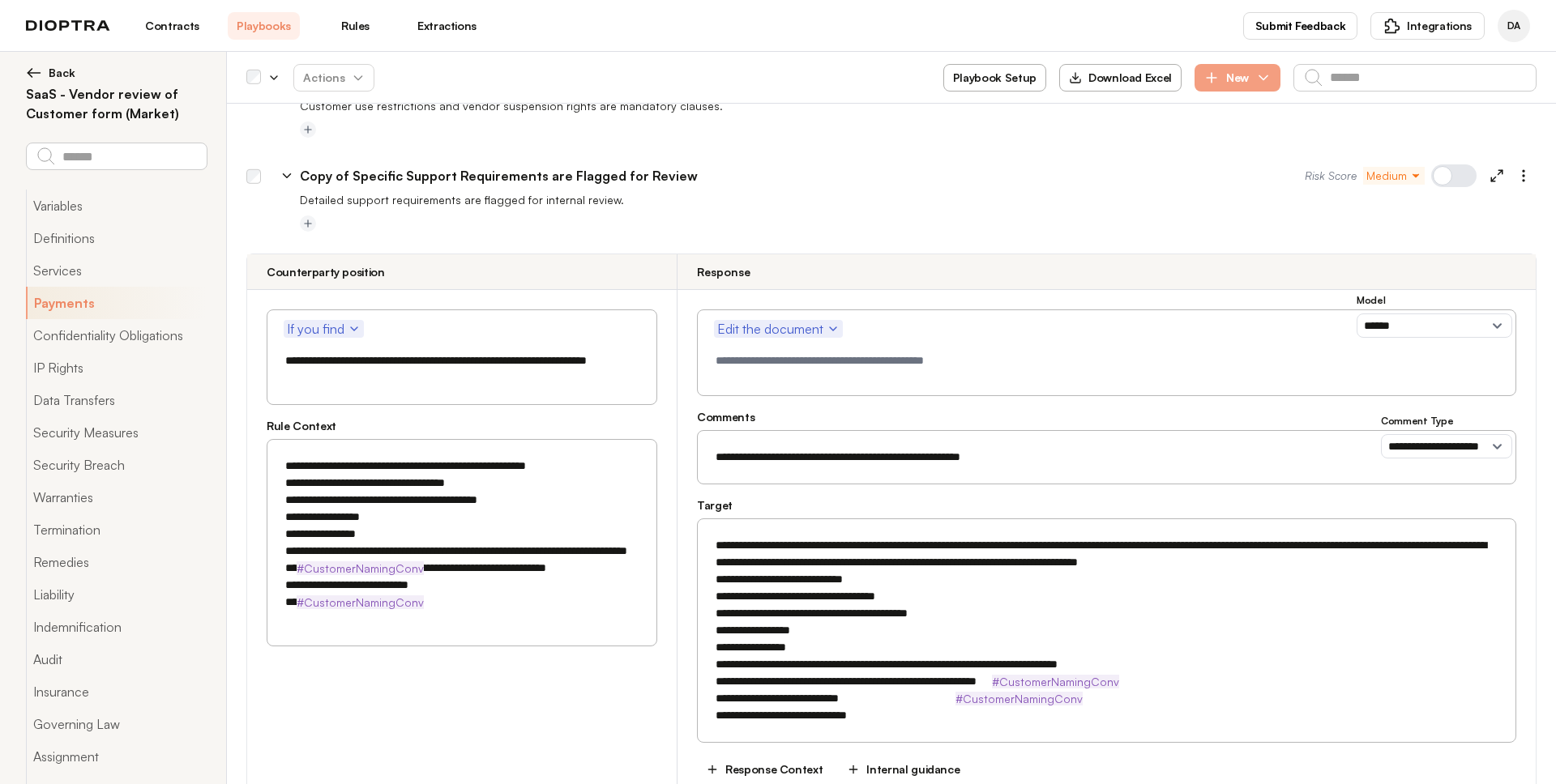 scroll, scrollTop: 1644, scrollLeft: 0, axis: vertical 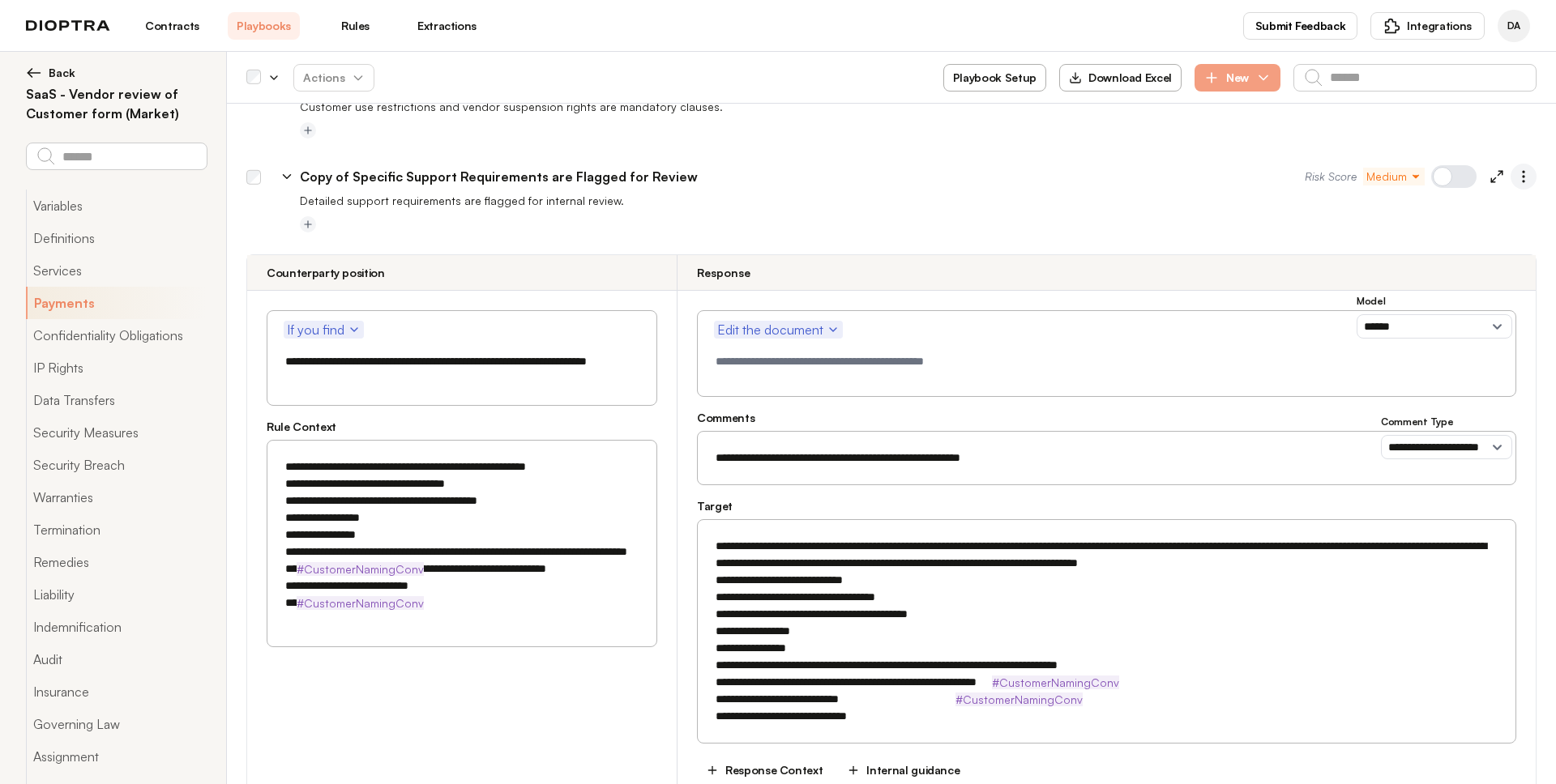click 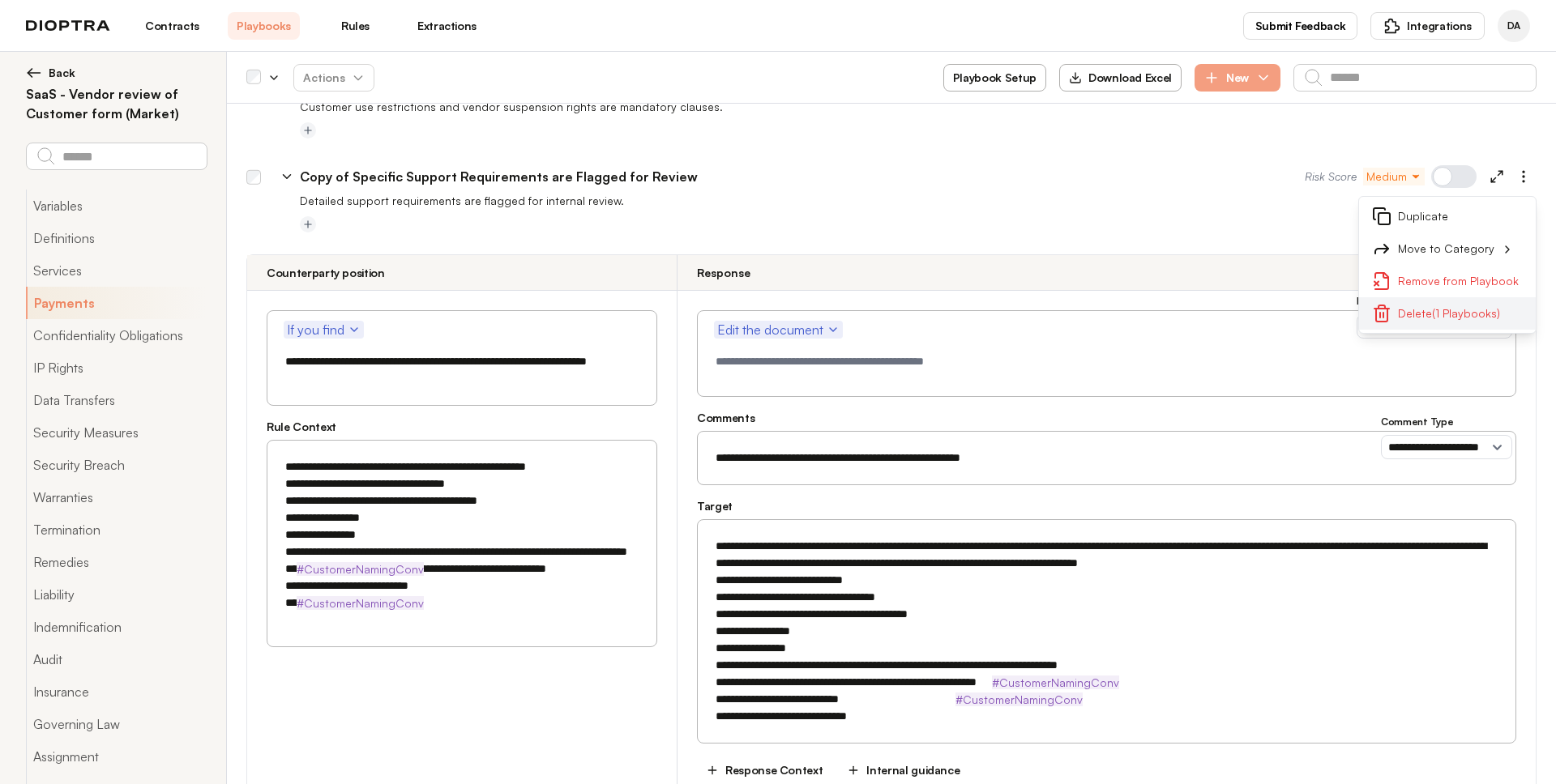 click on "Delete  (1 Playbooks)" at bounding box center [1447, 313] 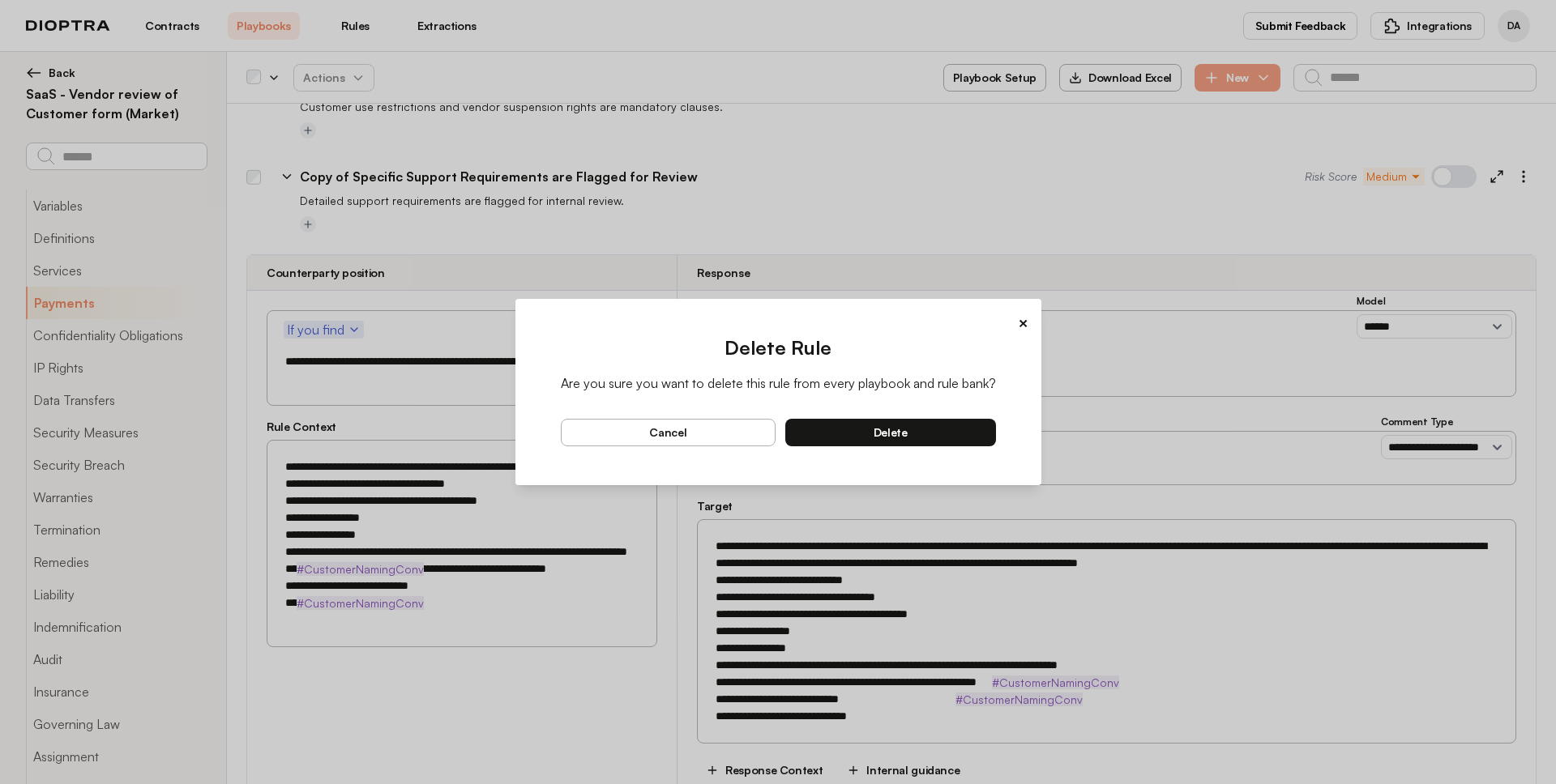 click on "delete" at bounding box center [891, 432] 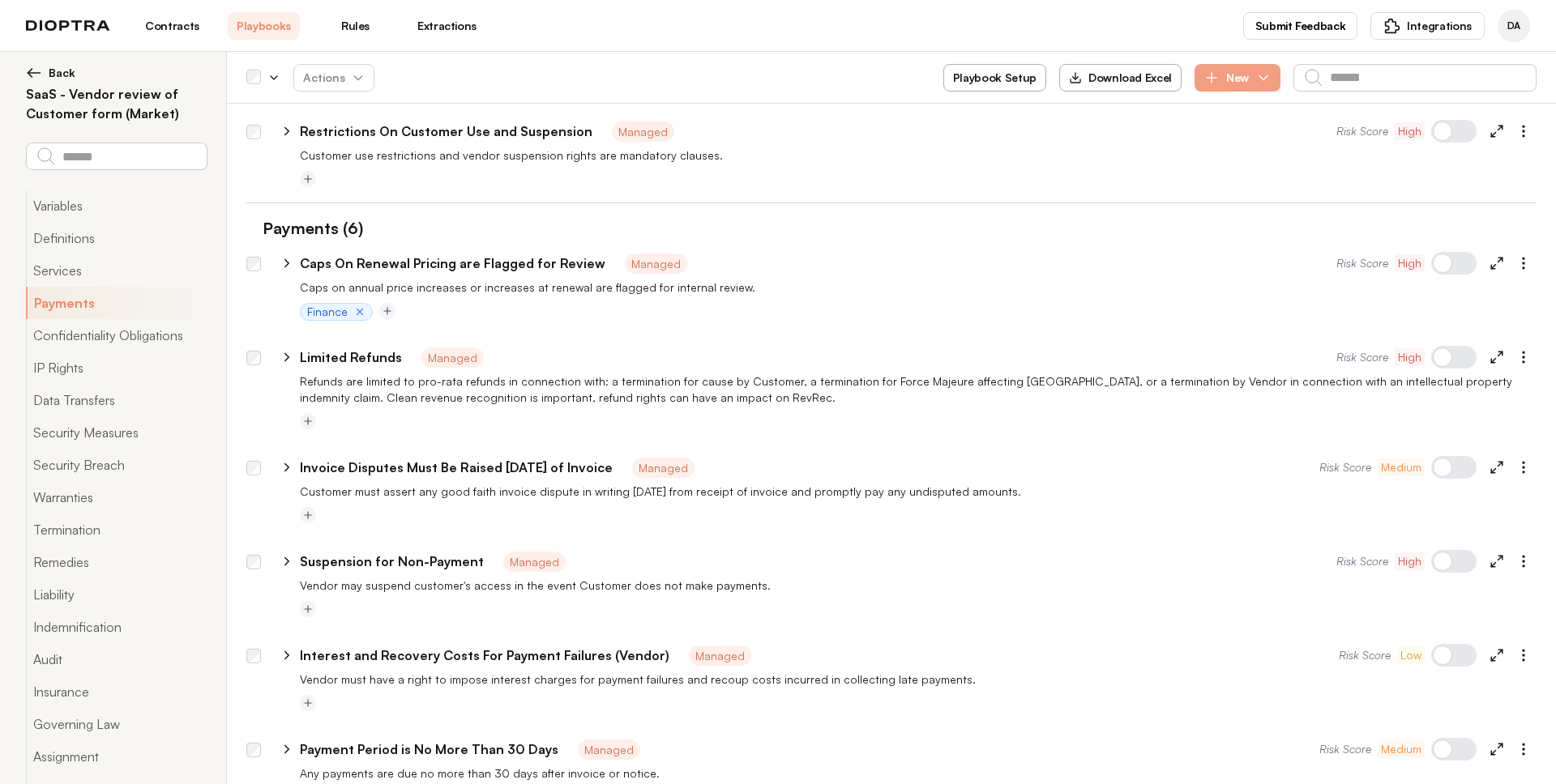 scroll, scrollTop: 1562, scrollLeft: 0, axis: vertical 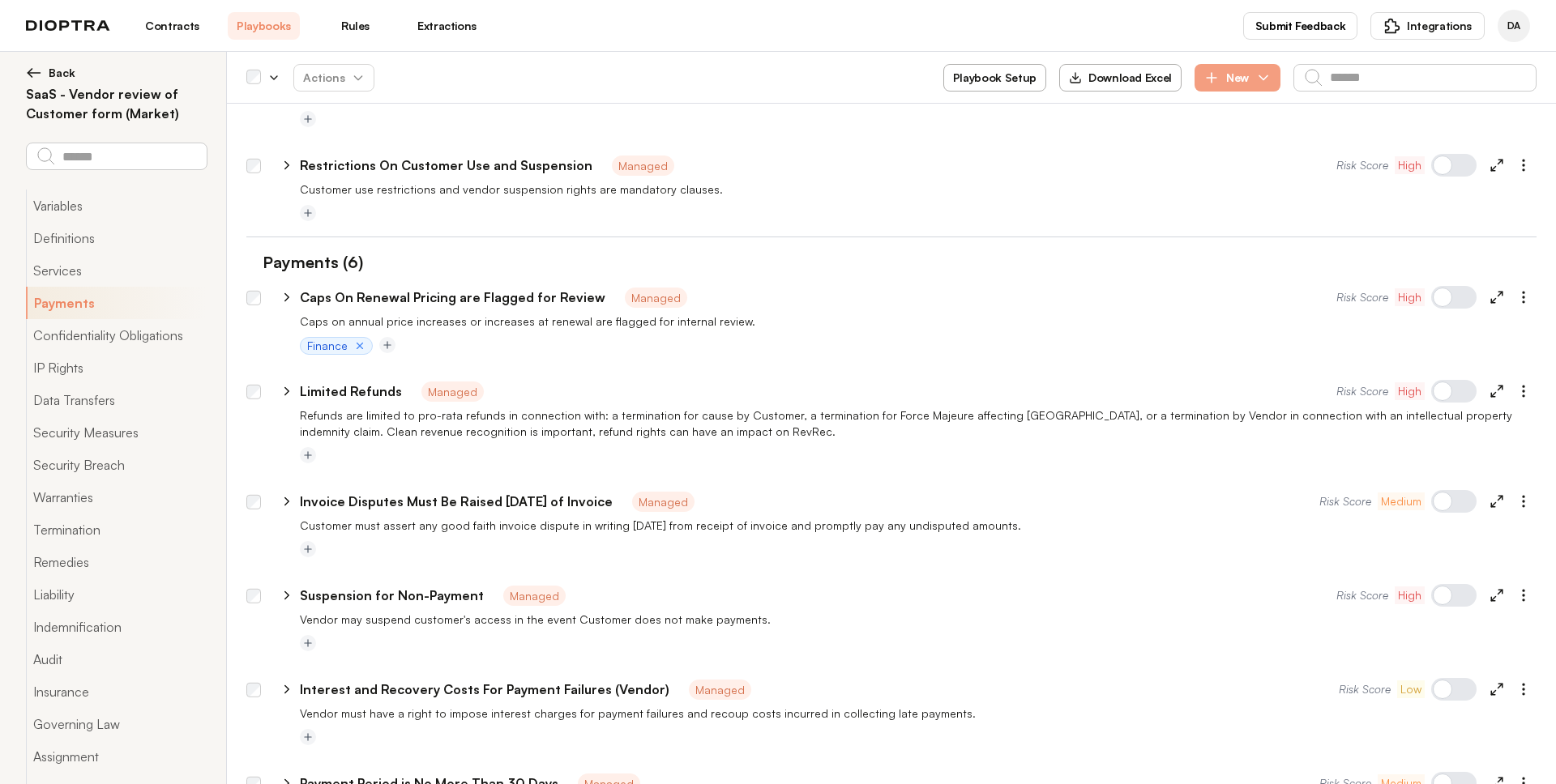 click on "Contracts" at bounding box center (172, 26) 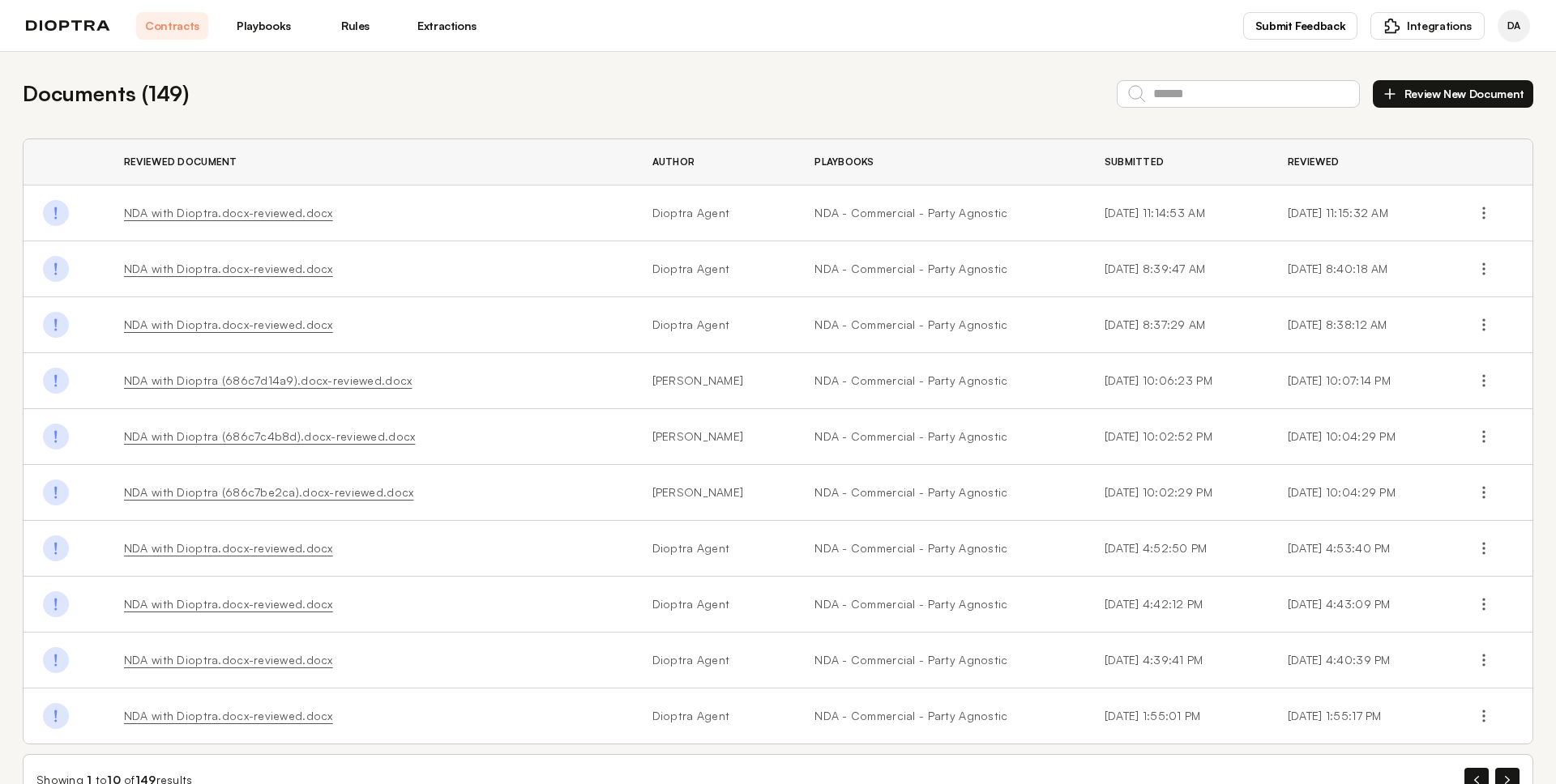 click on "Extractions" at bounding box center (447, 26) 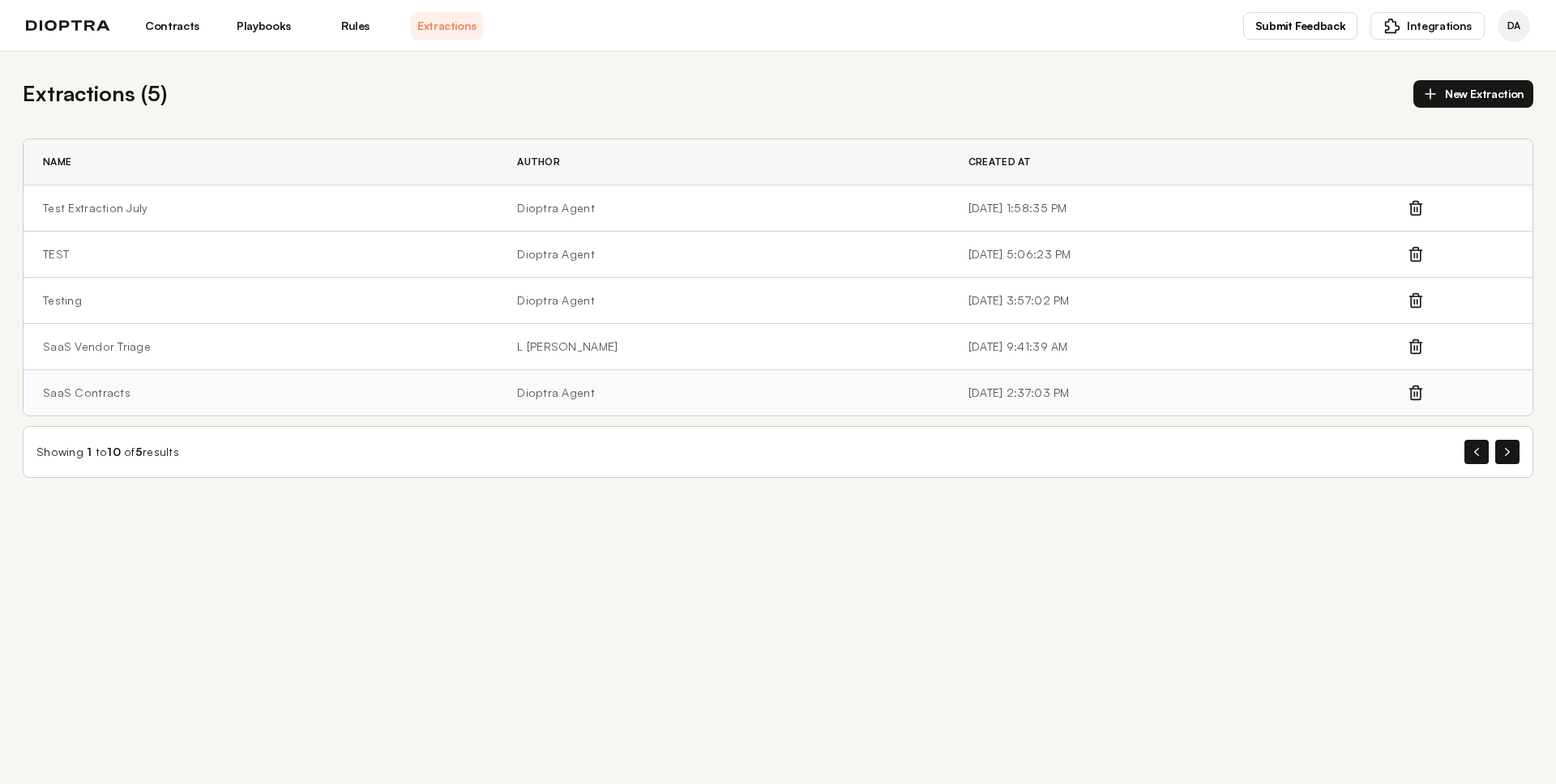 click on "SaaS Contracts" at bounding box center [260, 393] 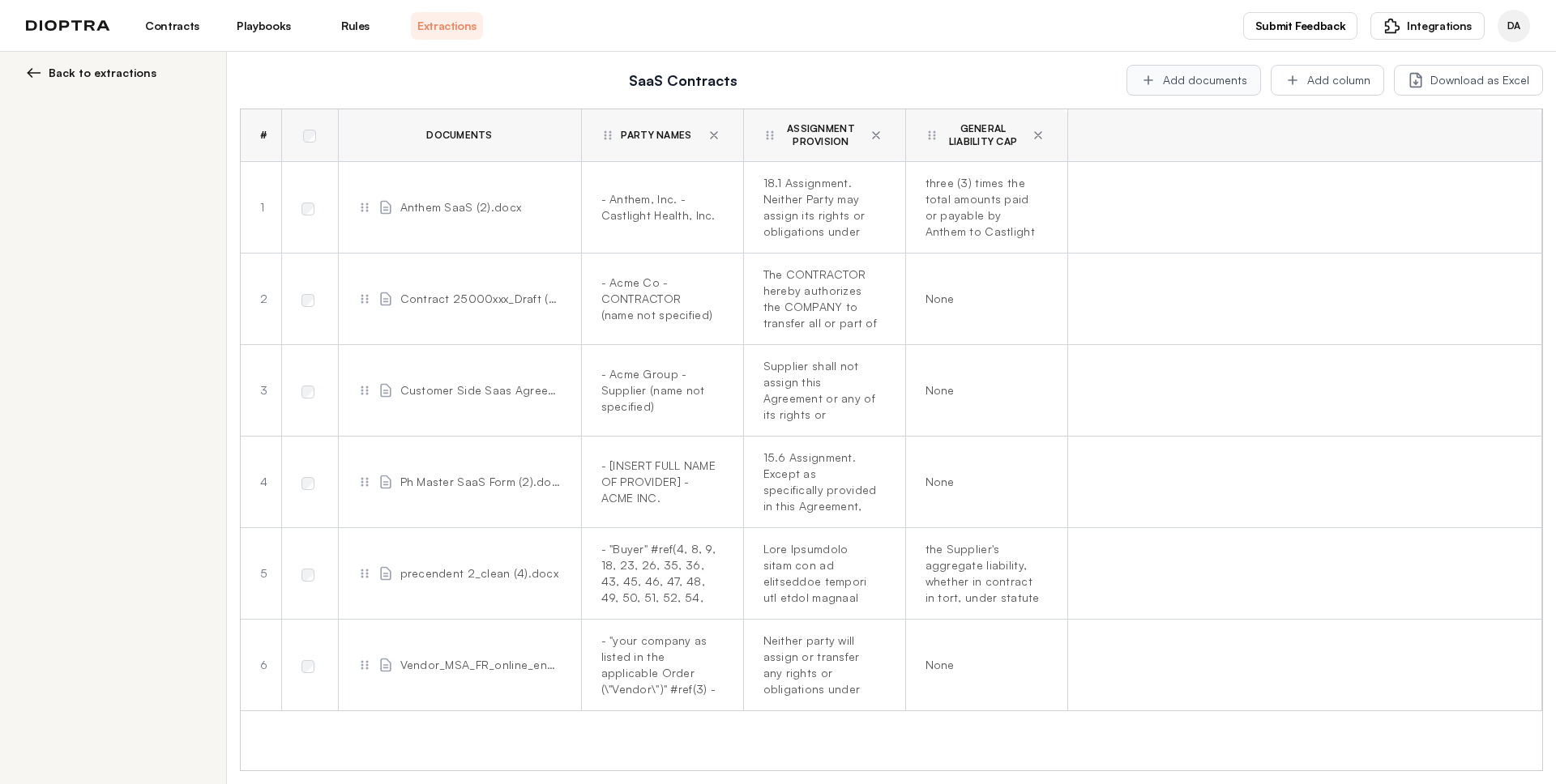 click on "Add documents" at bounding box center (1194, 80) 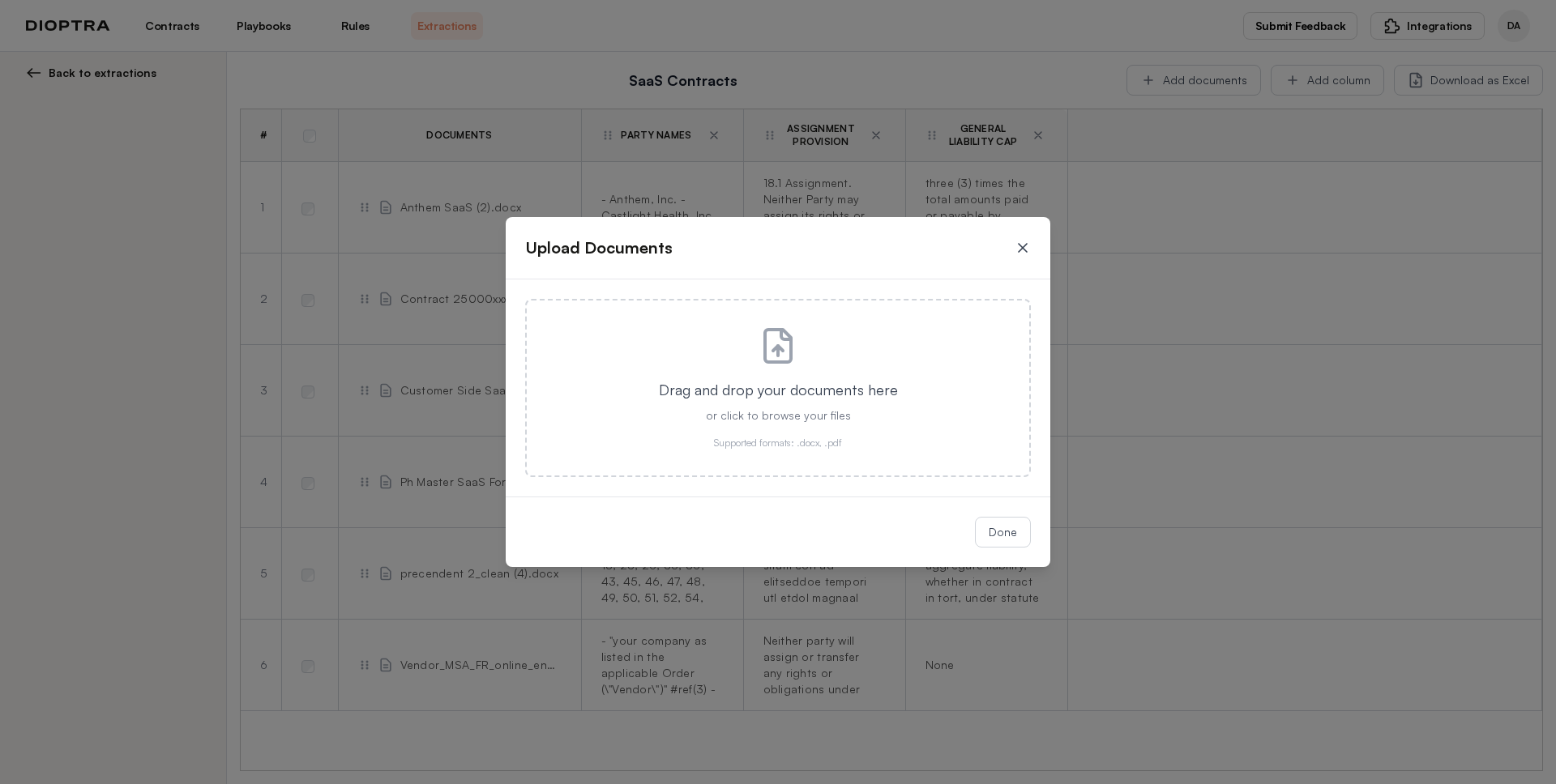 click 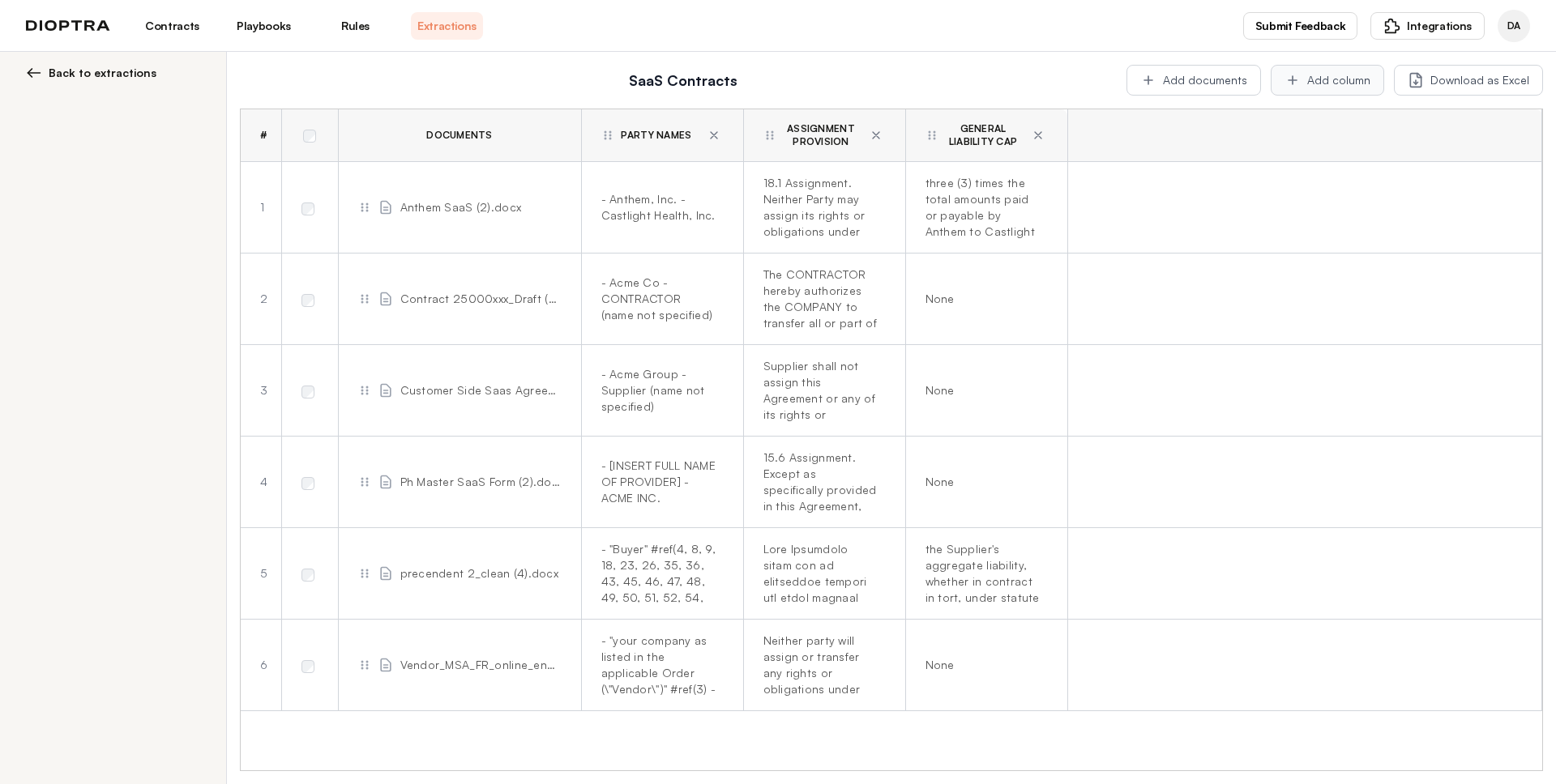 click on "Add column" at bounding box center [1327, 80] 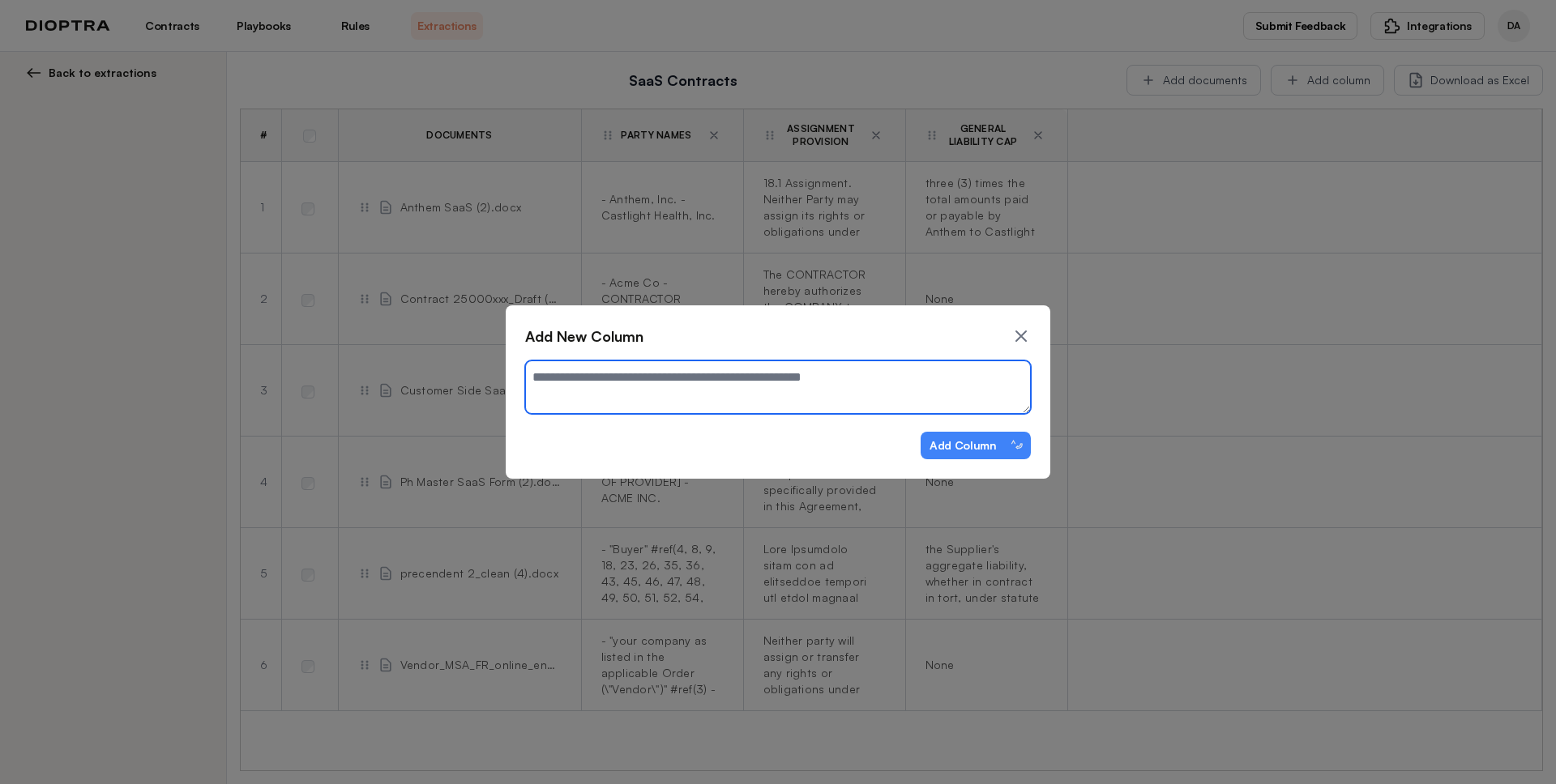 click at bounding box center [778, 387] 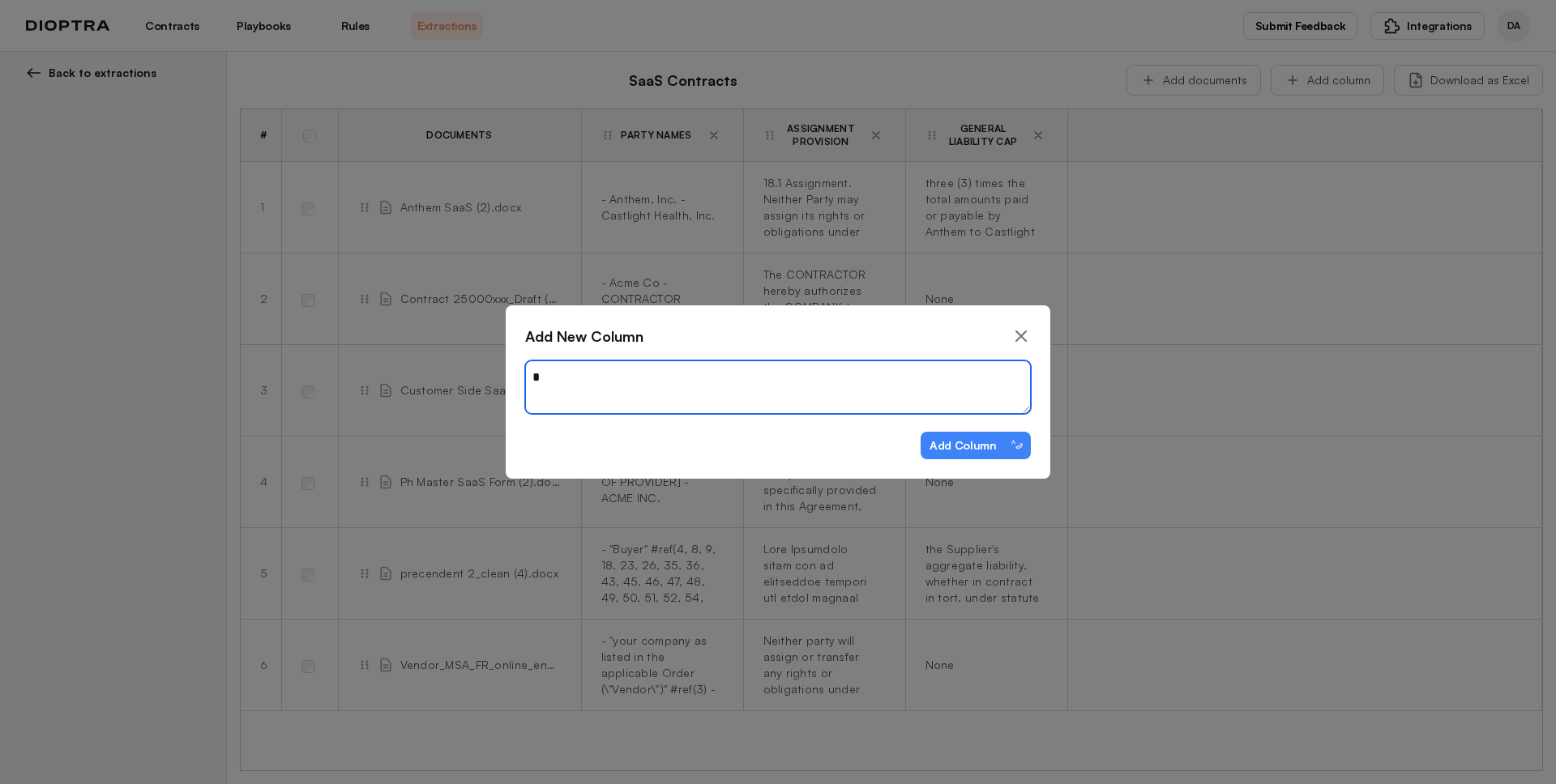 type on "*" 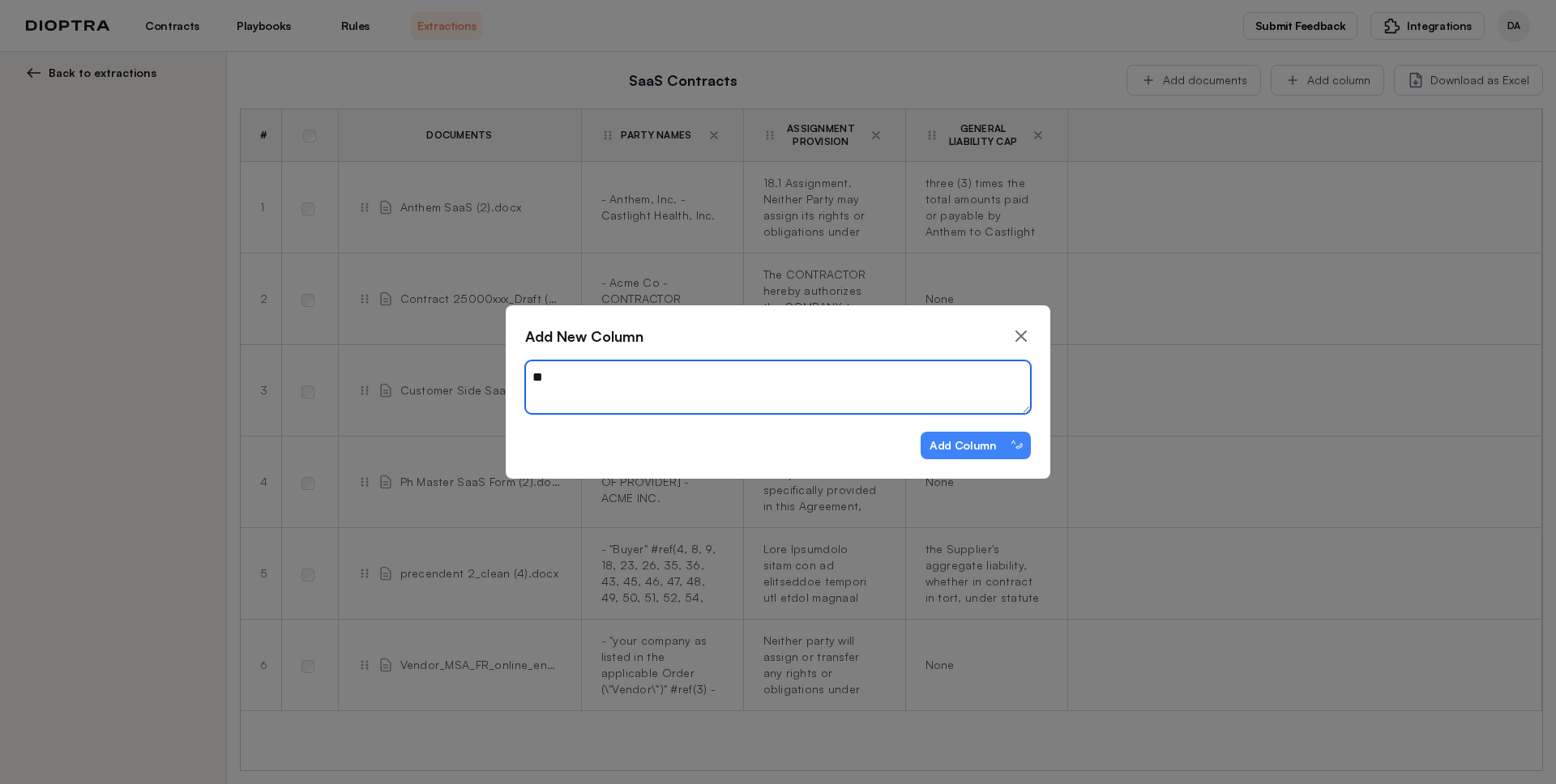 type on "*" 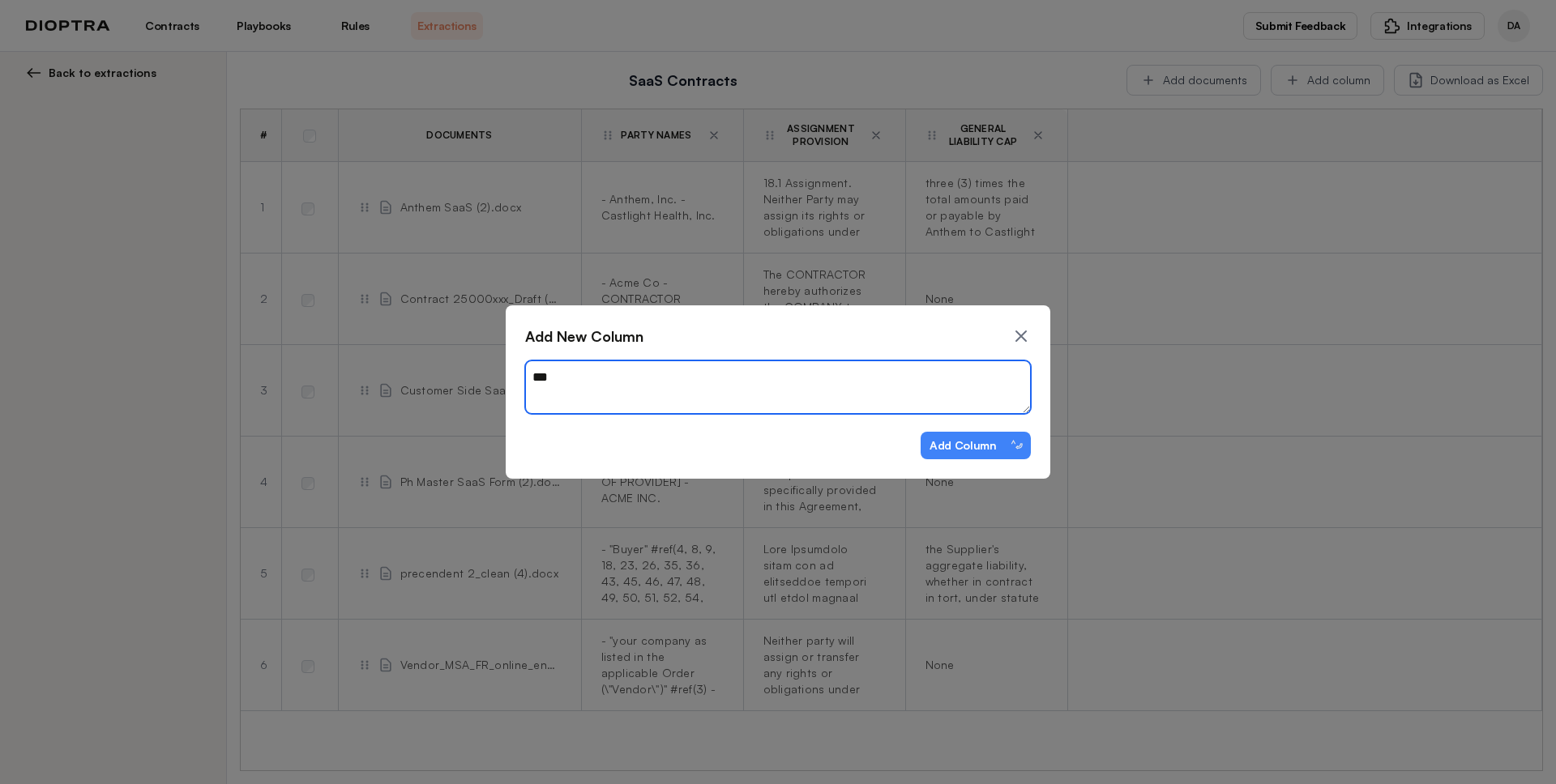 type on "*" 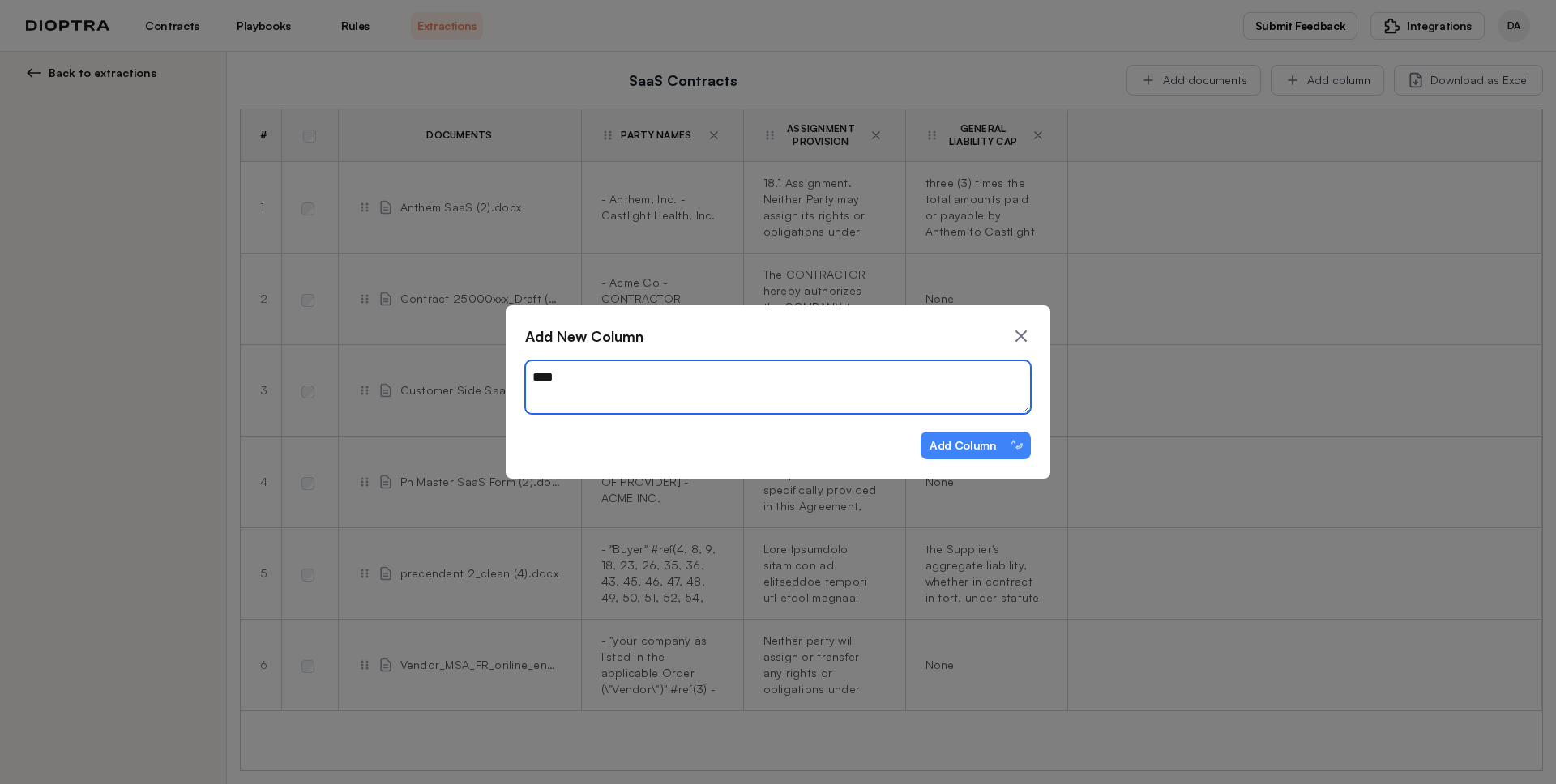 type on "*" 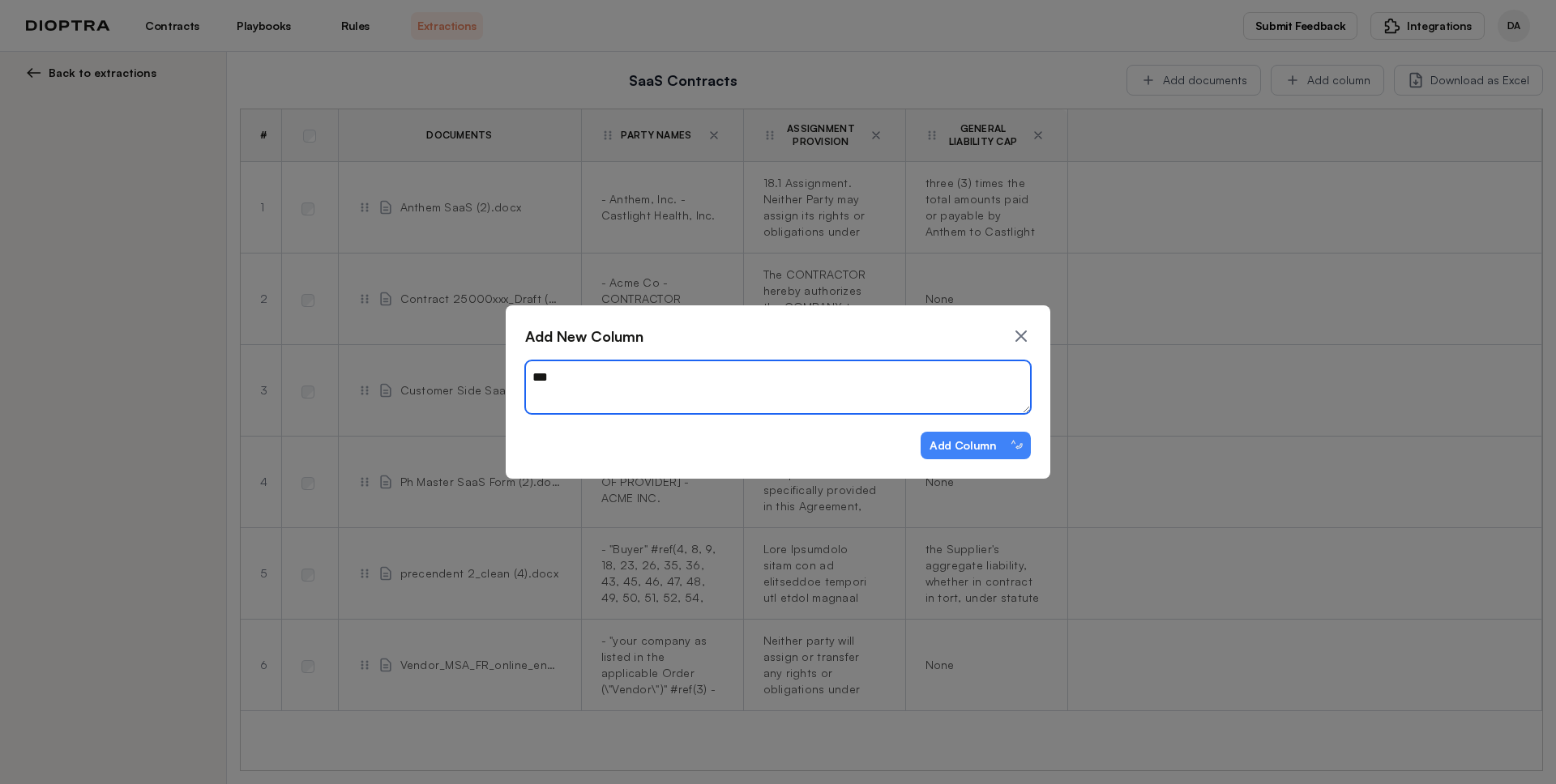 type on "*" 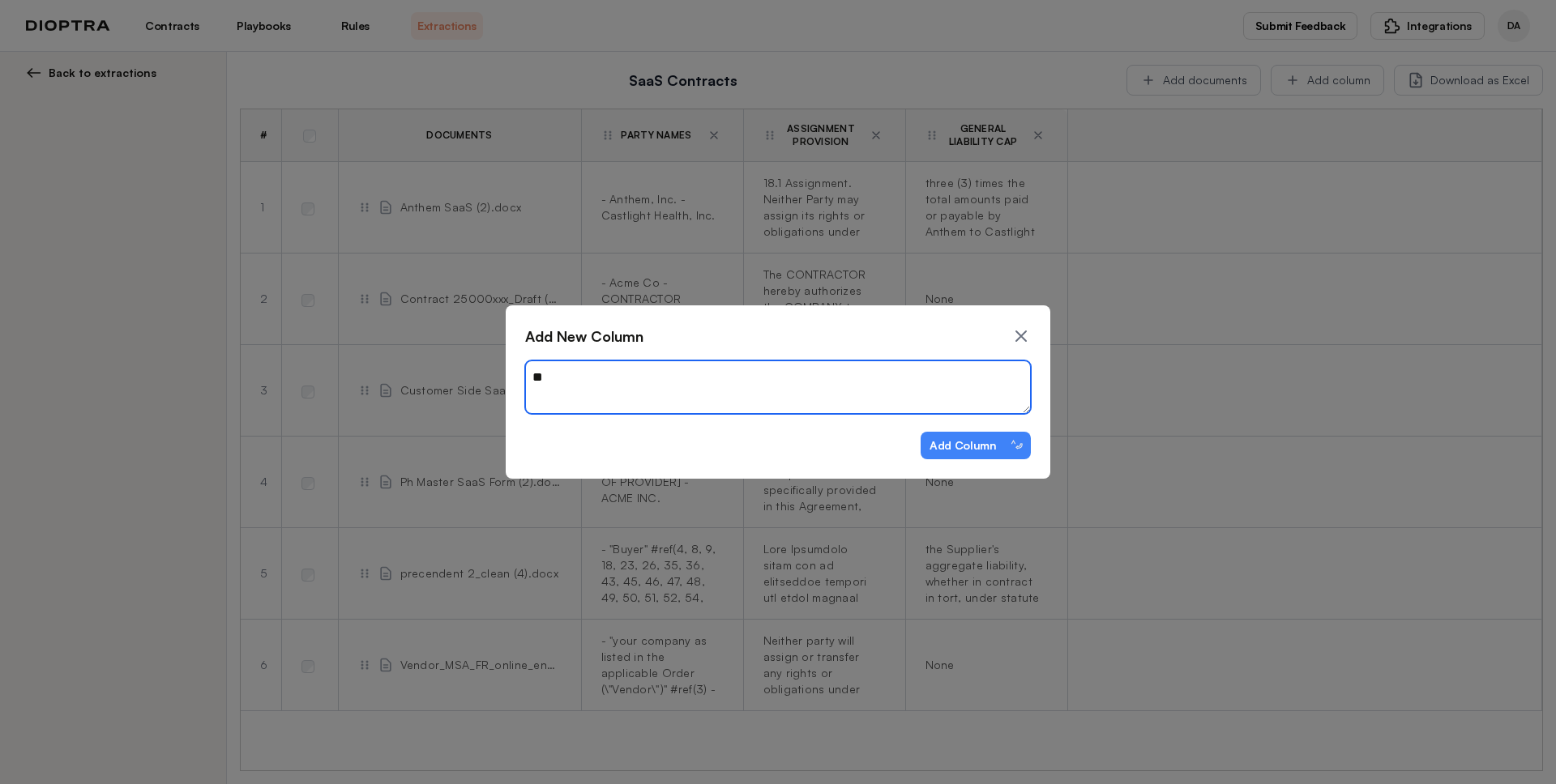 type on "*" 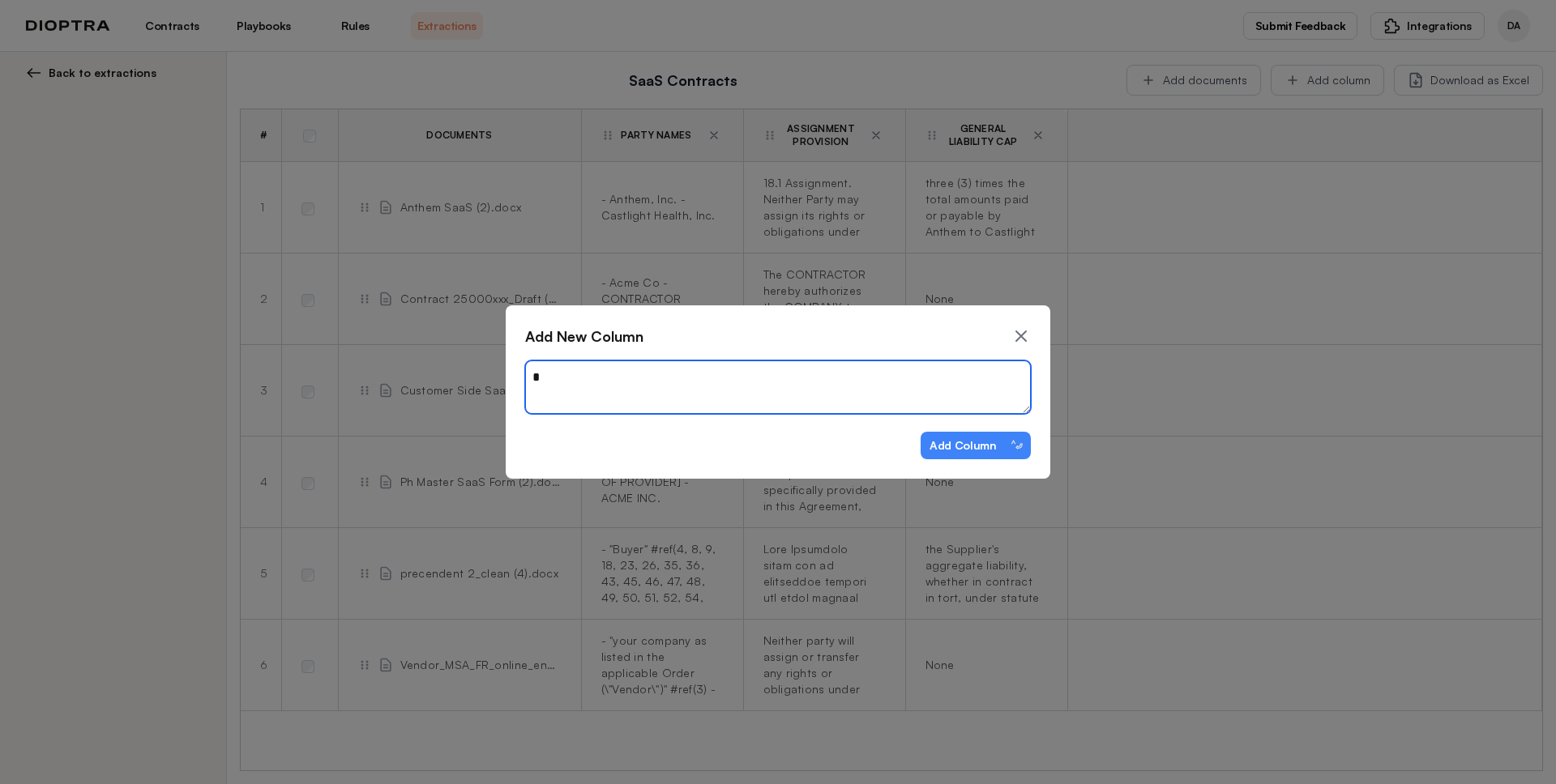 type on "*" 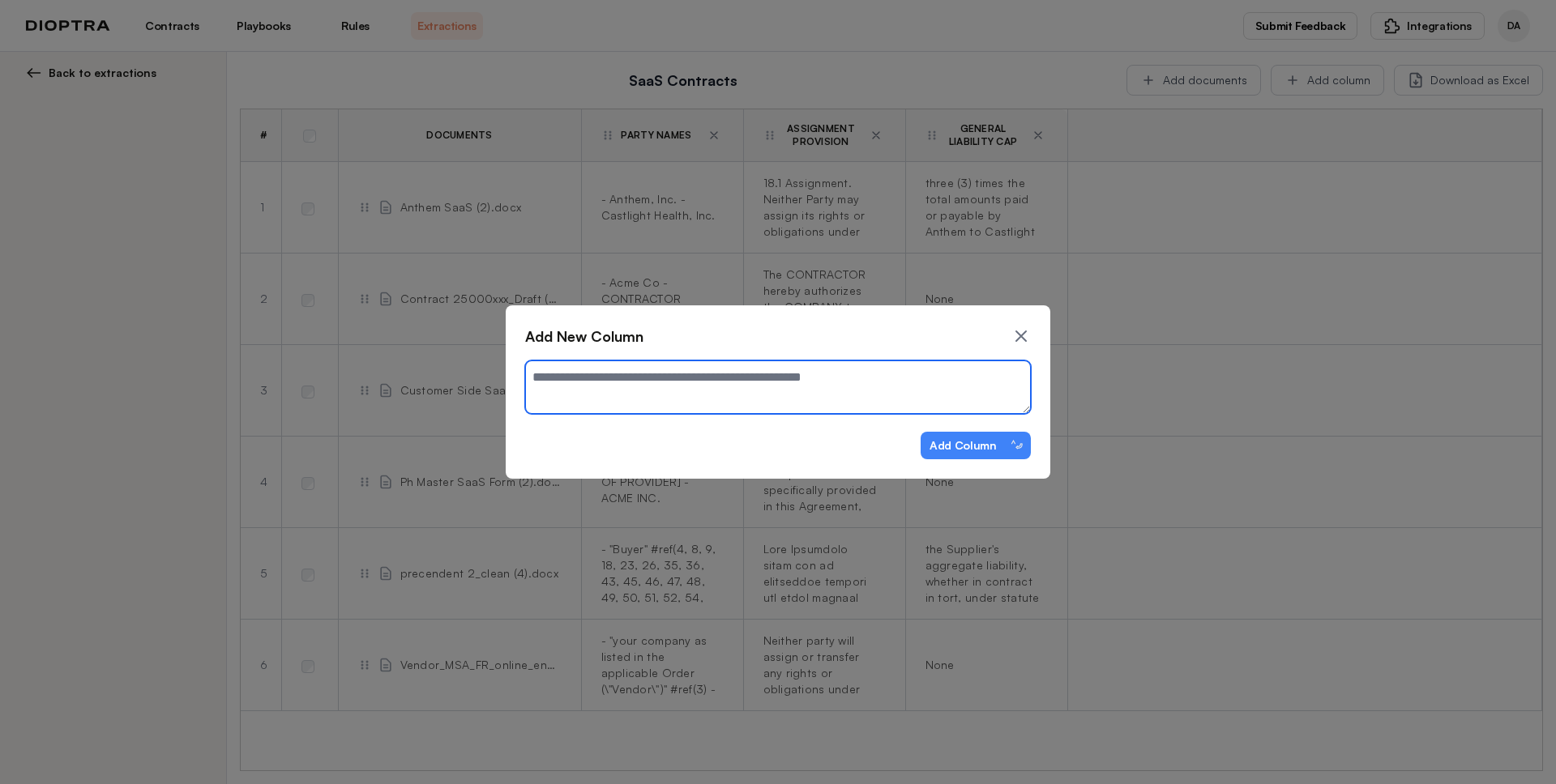 type on "*" 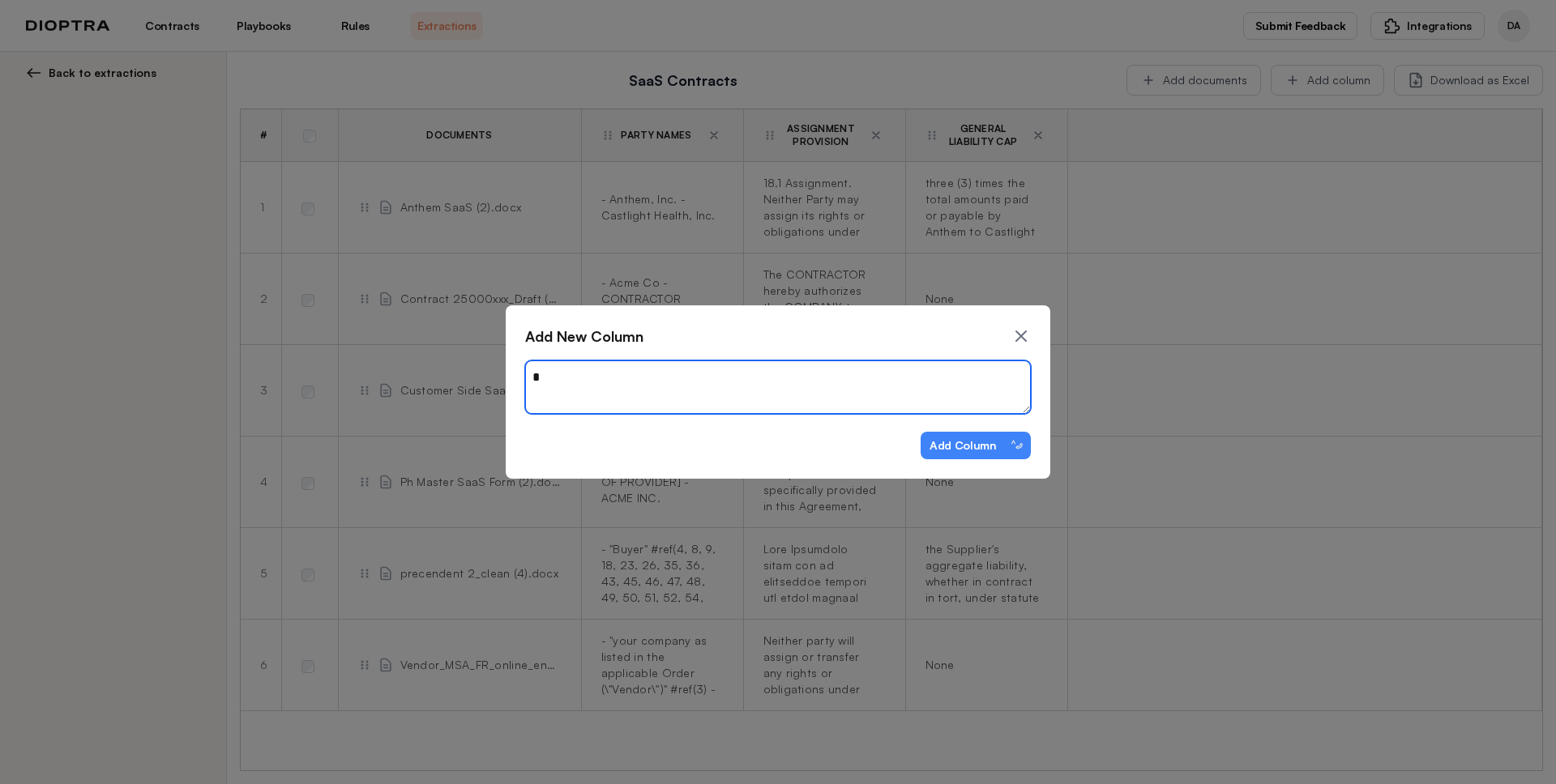 type on "*" 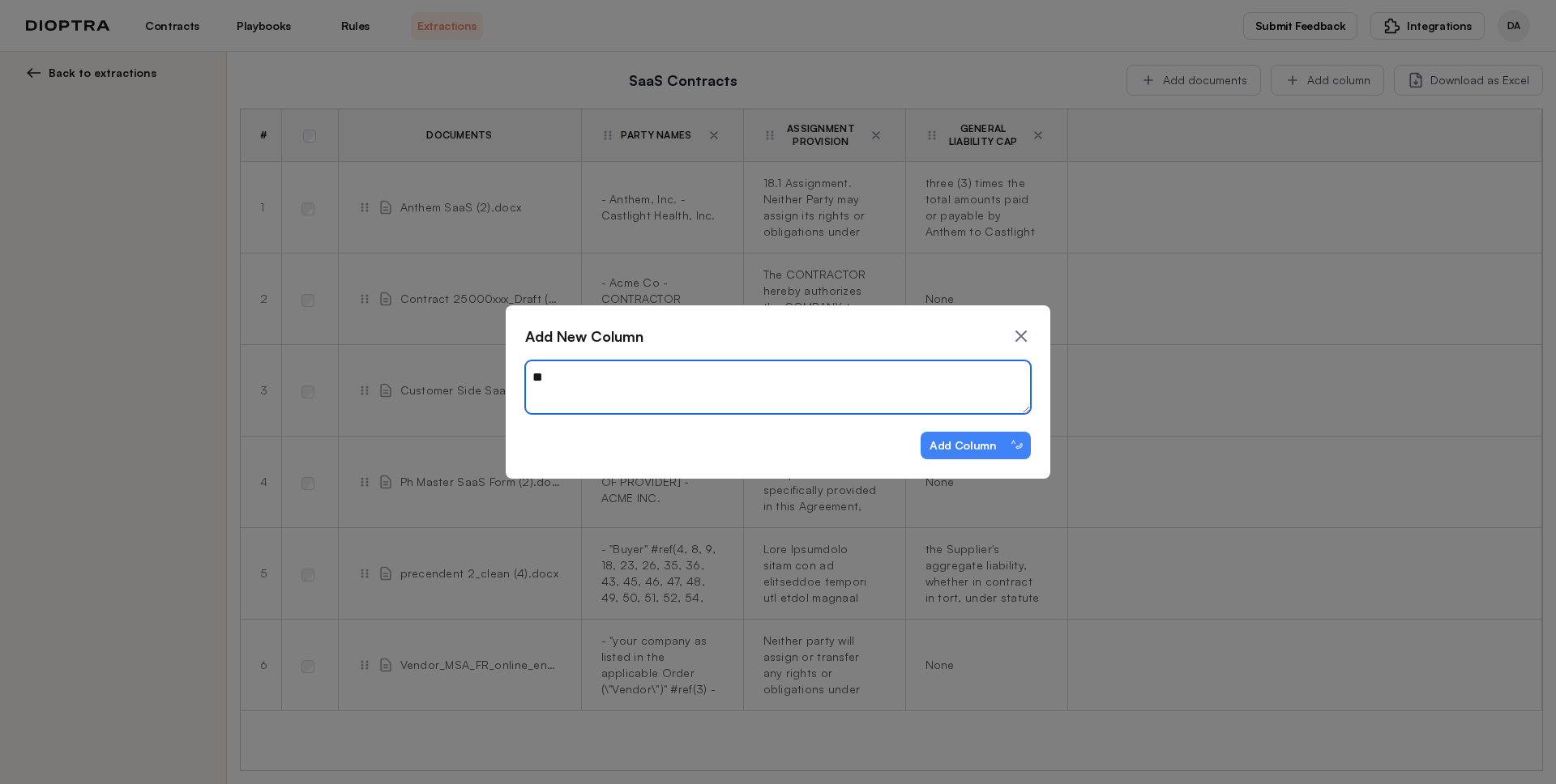 type on "*" 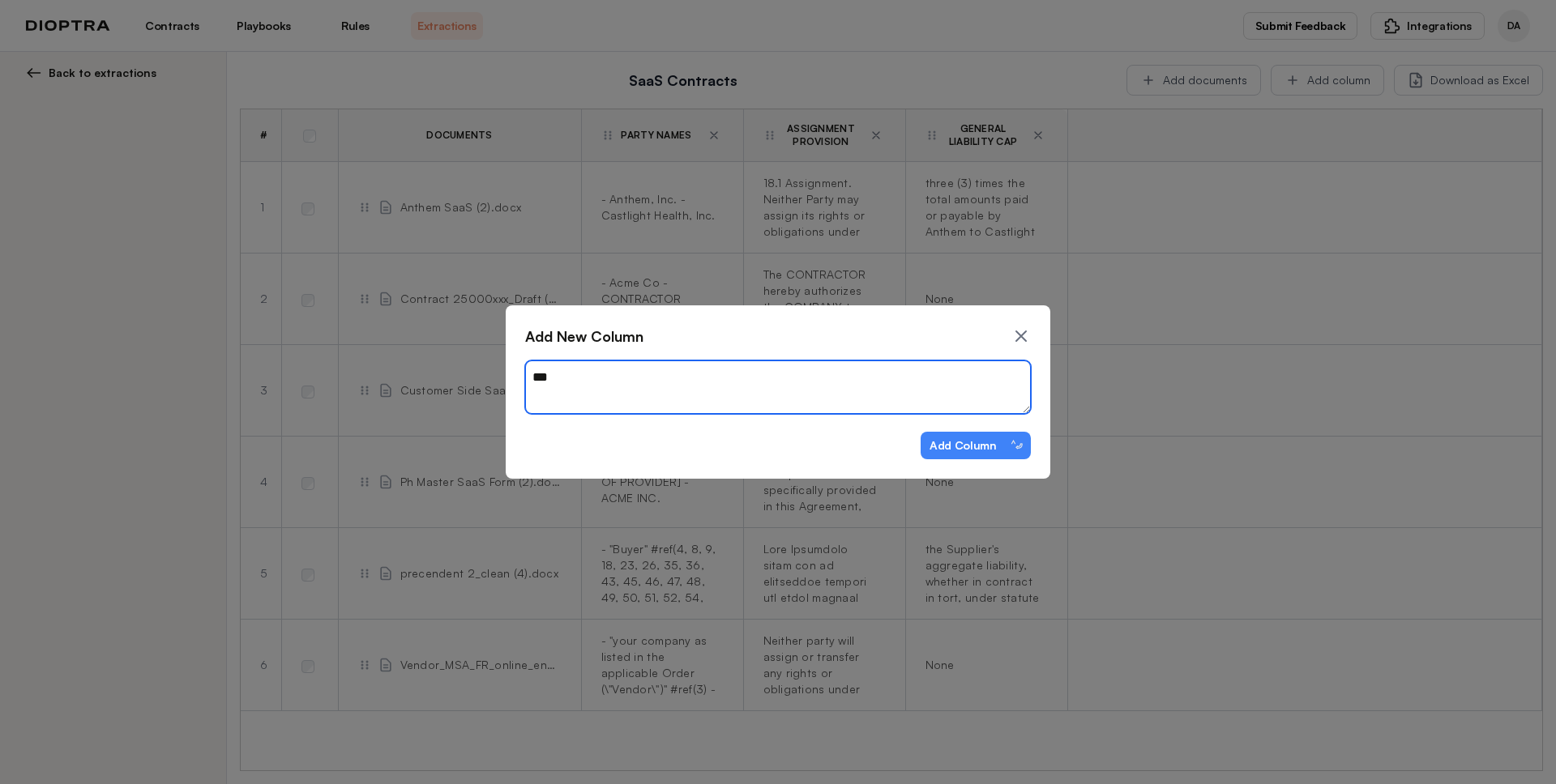 type on "*" 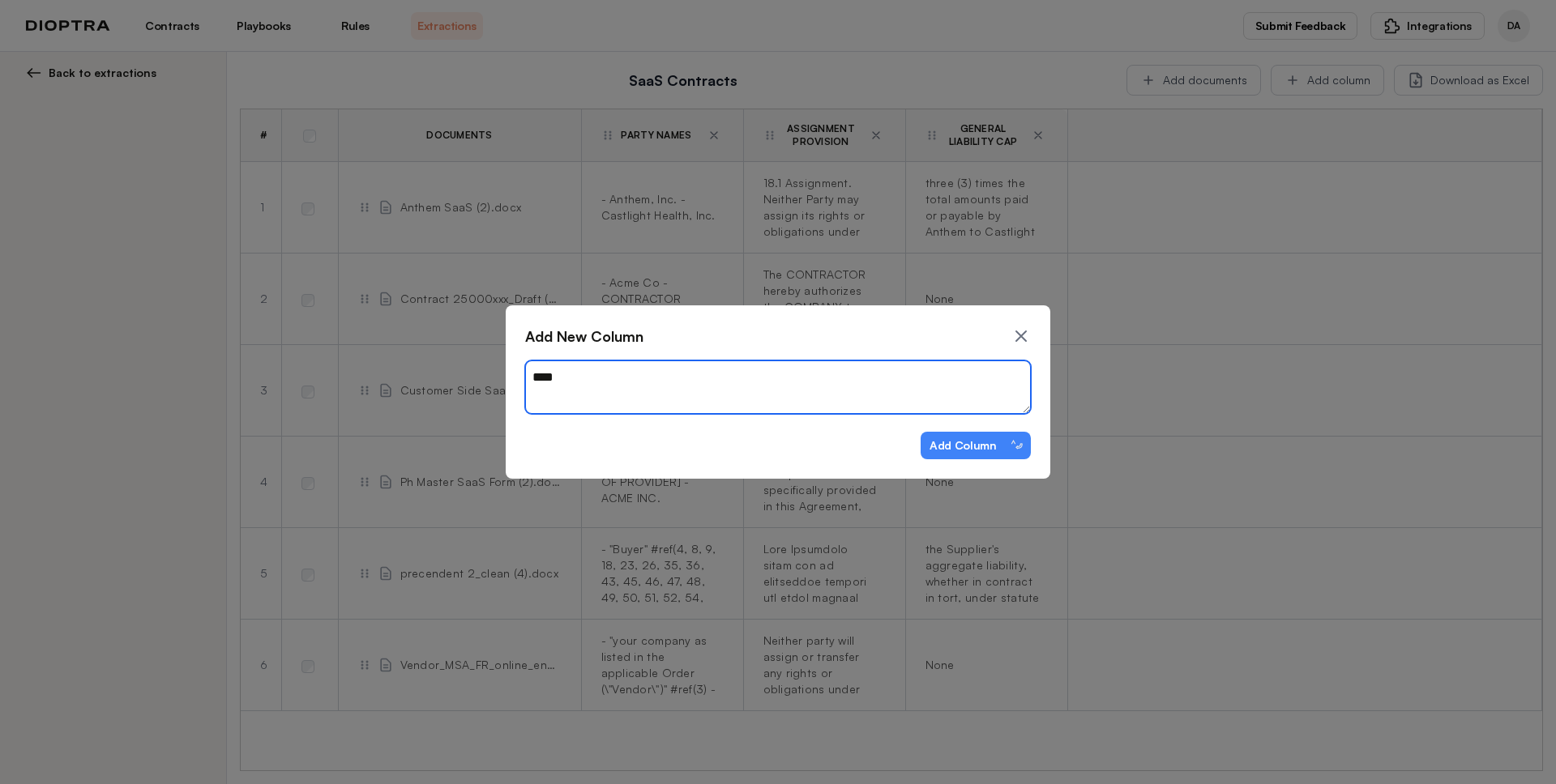type on "*" 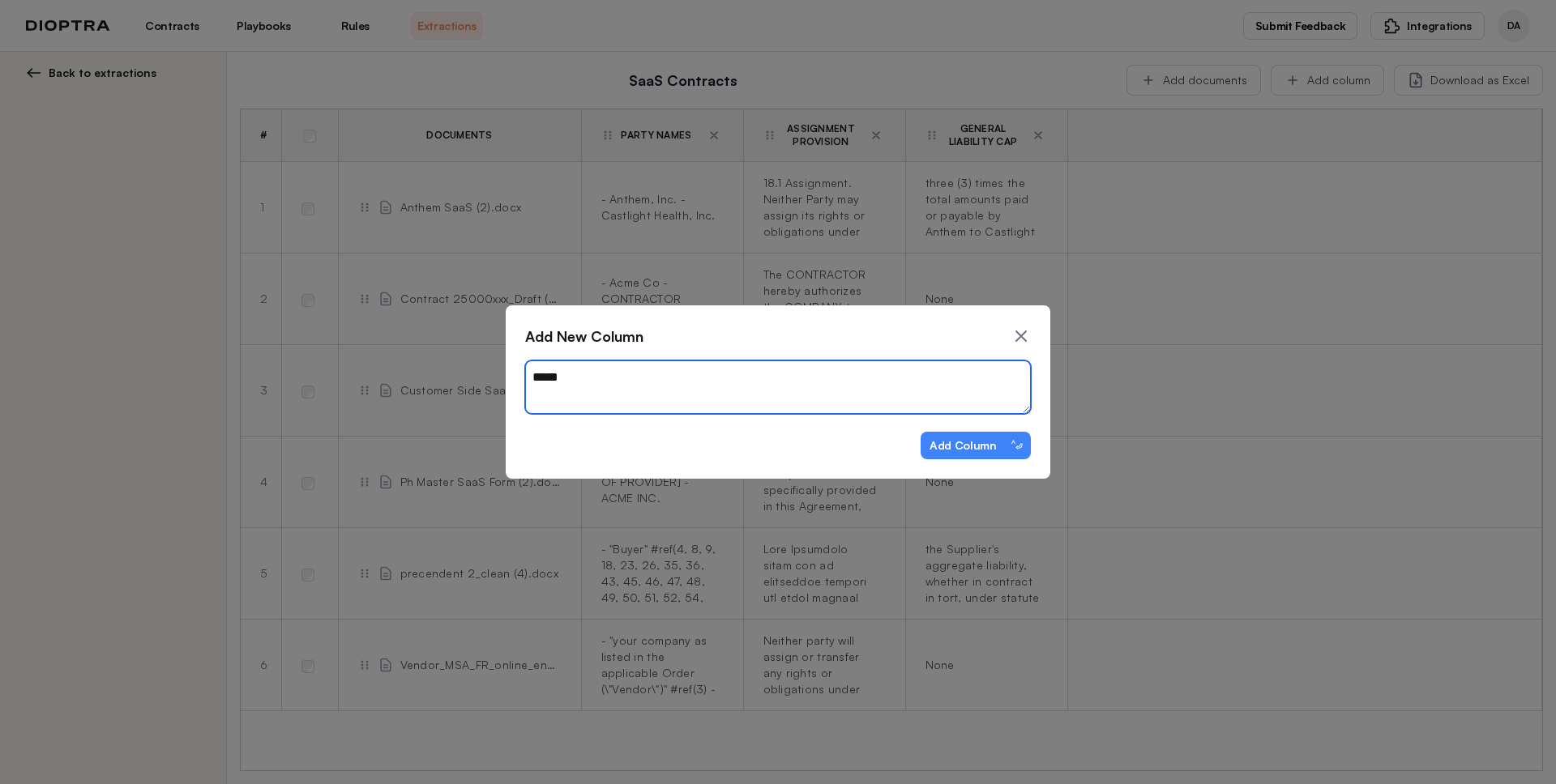 type on "*" 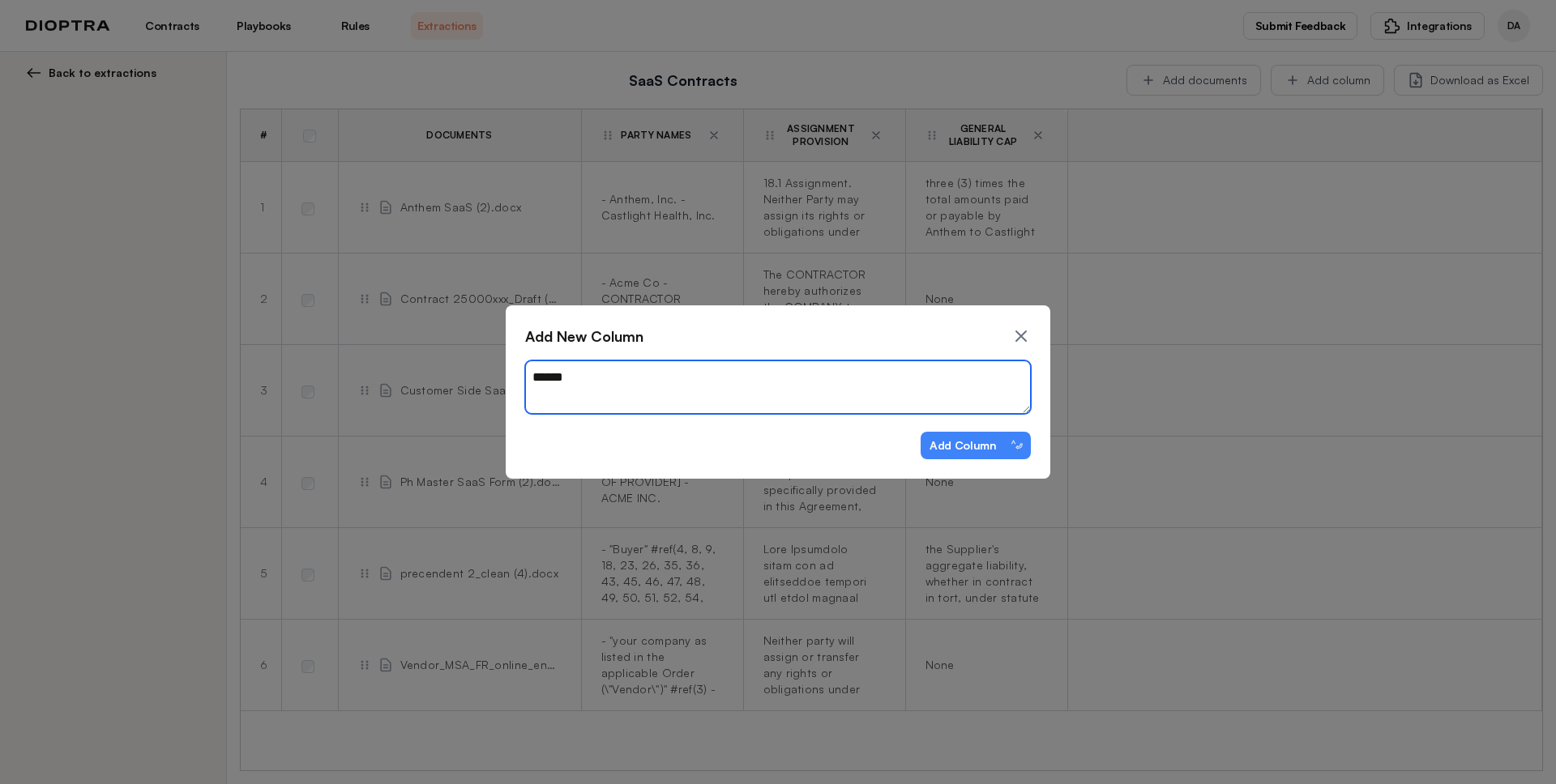 type on "*" 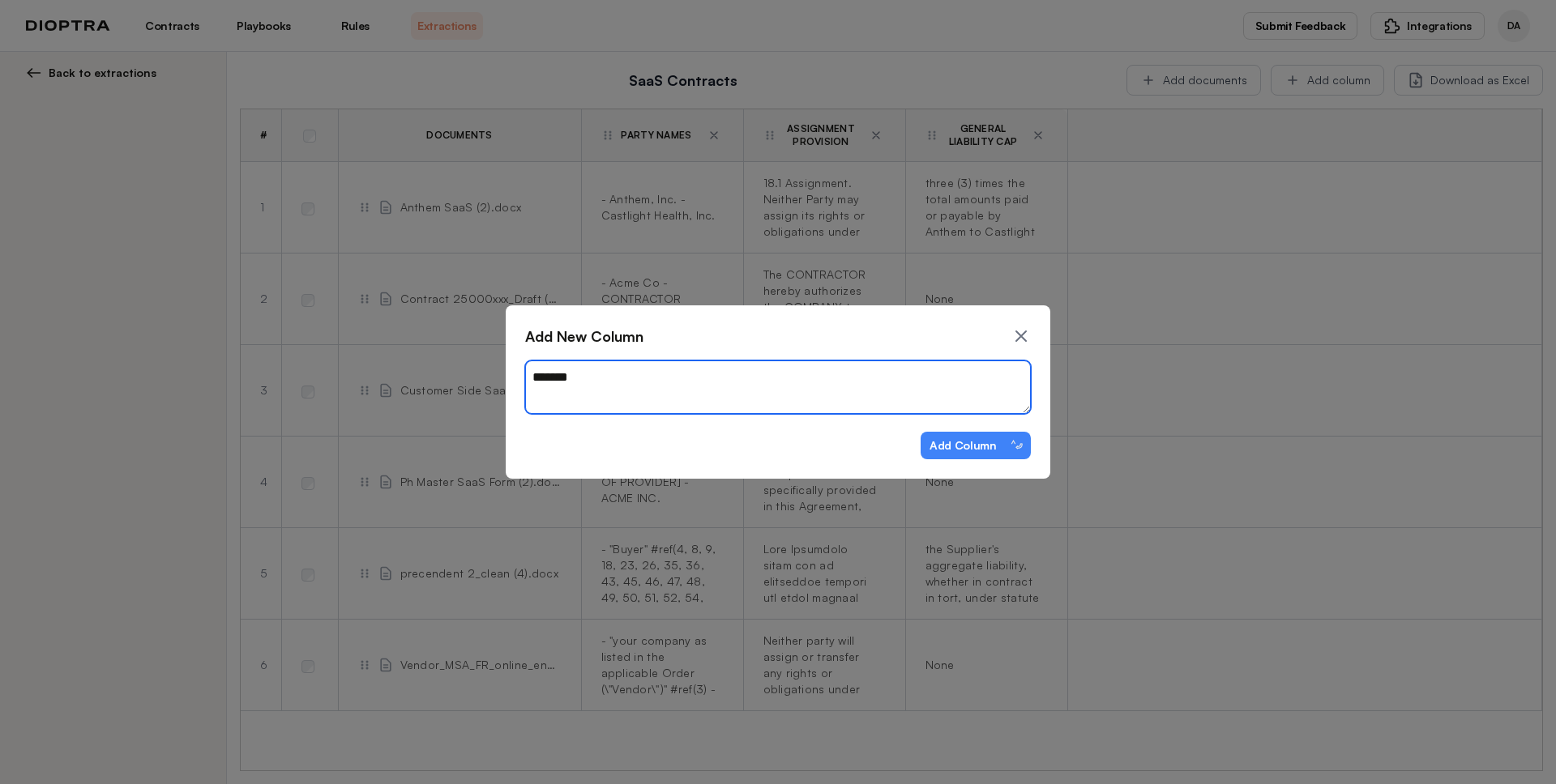 type on "*" 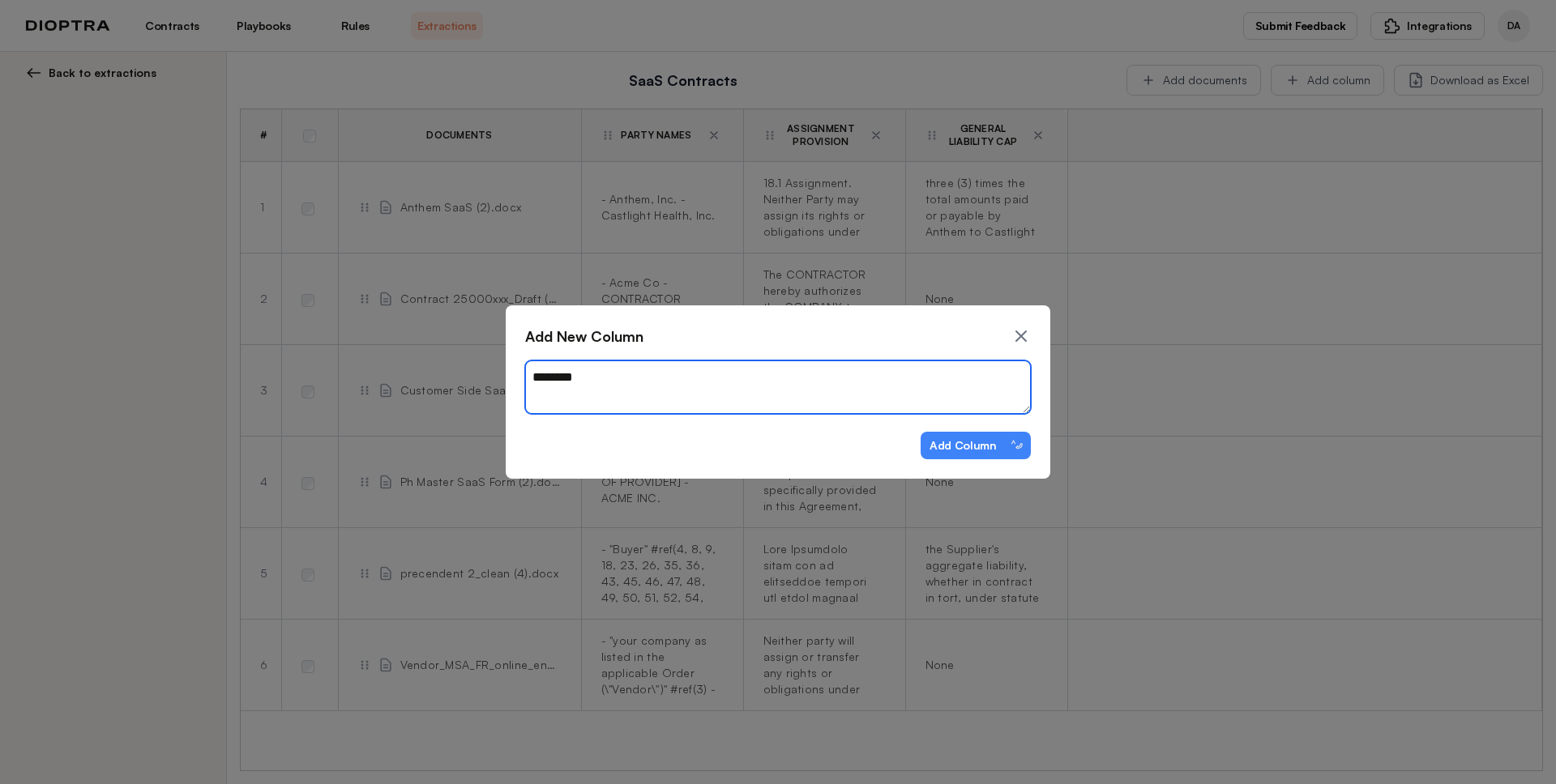type on "*" 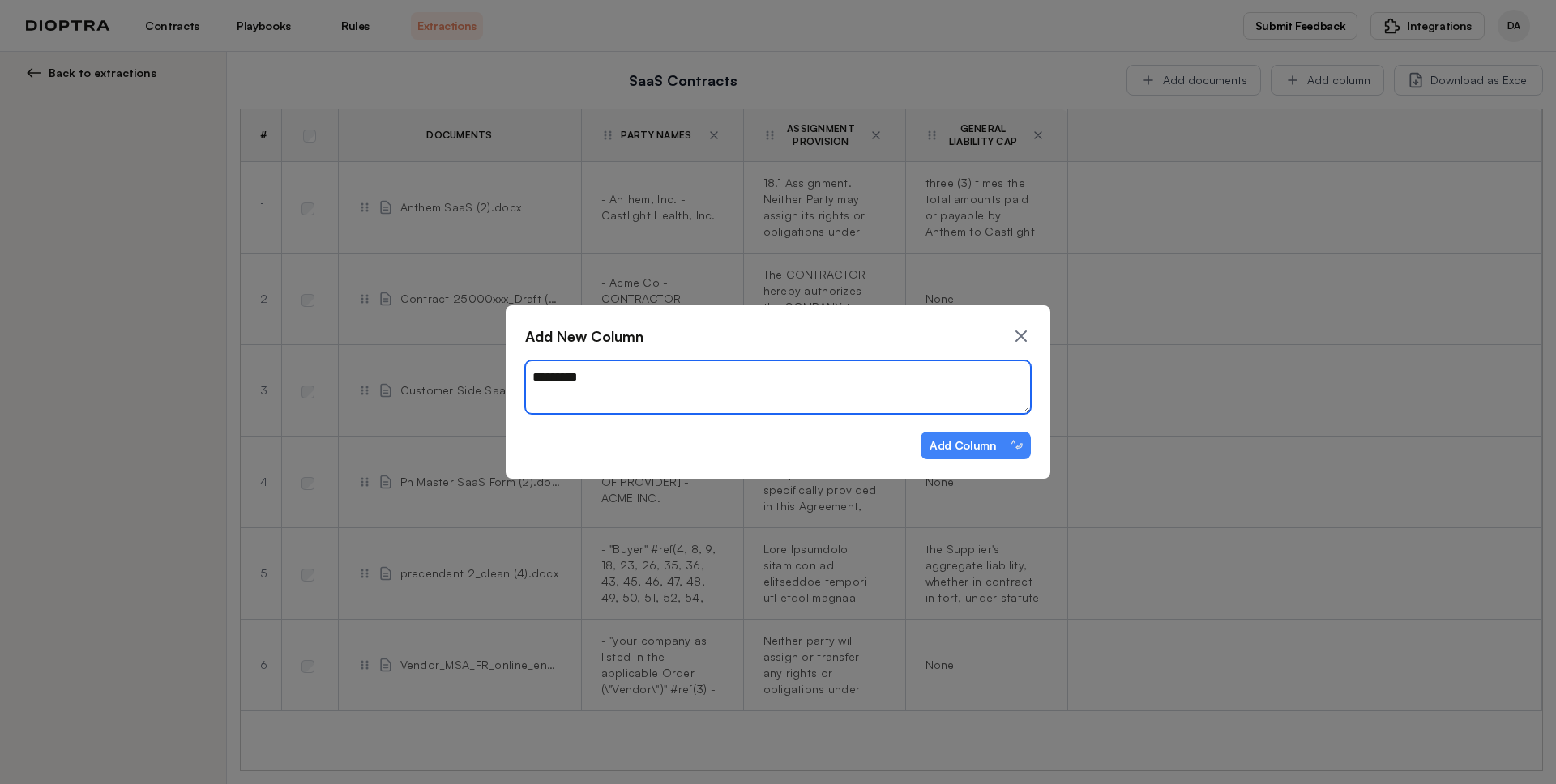 type on "*" 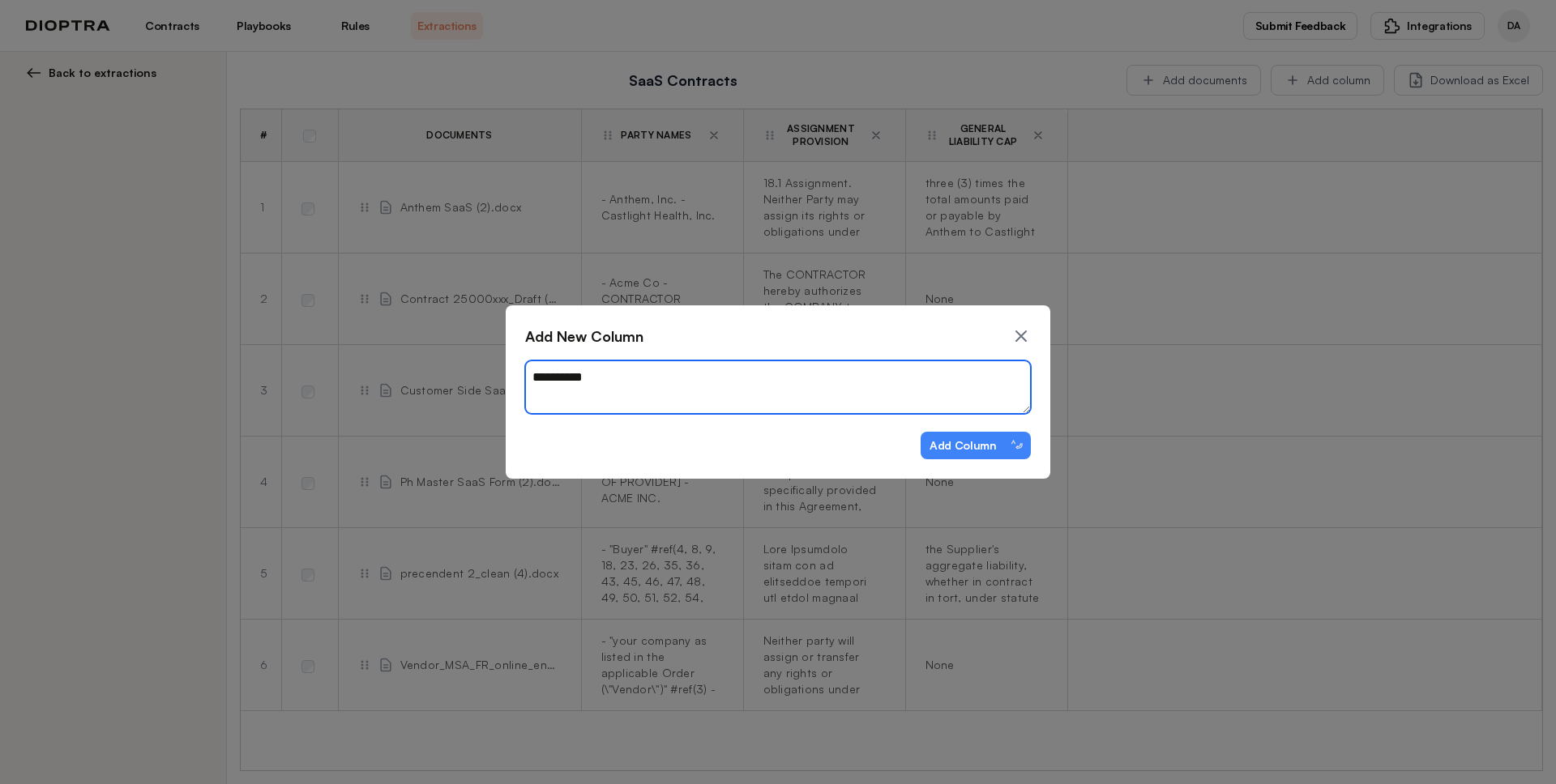 type on "*" 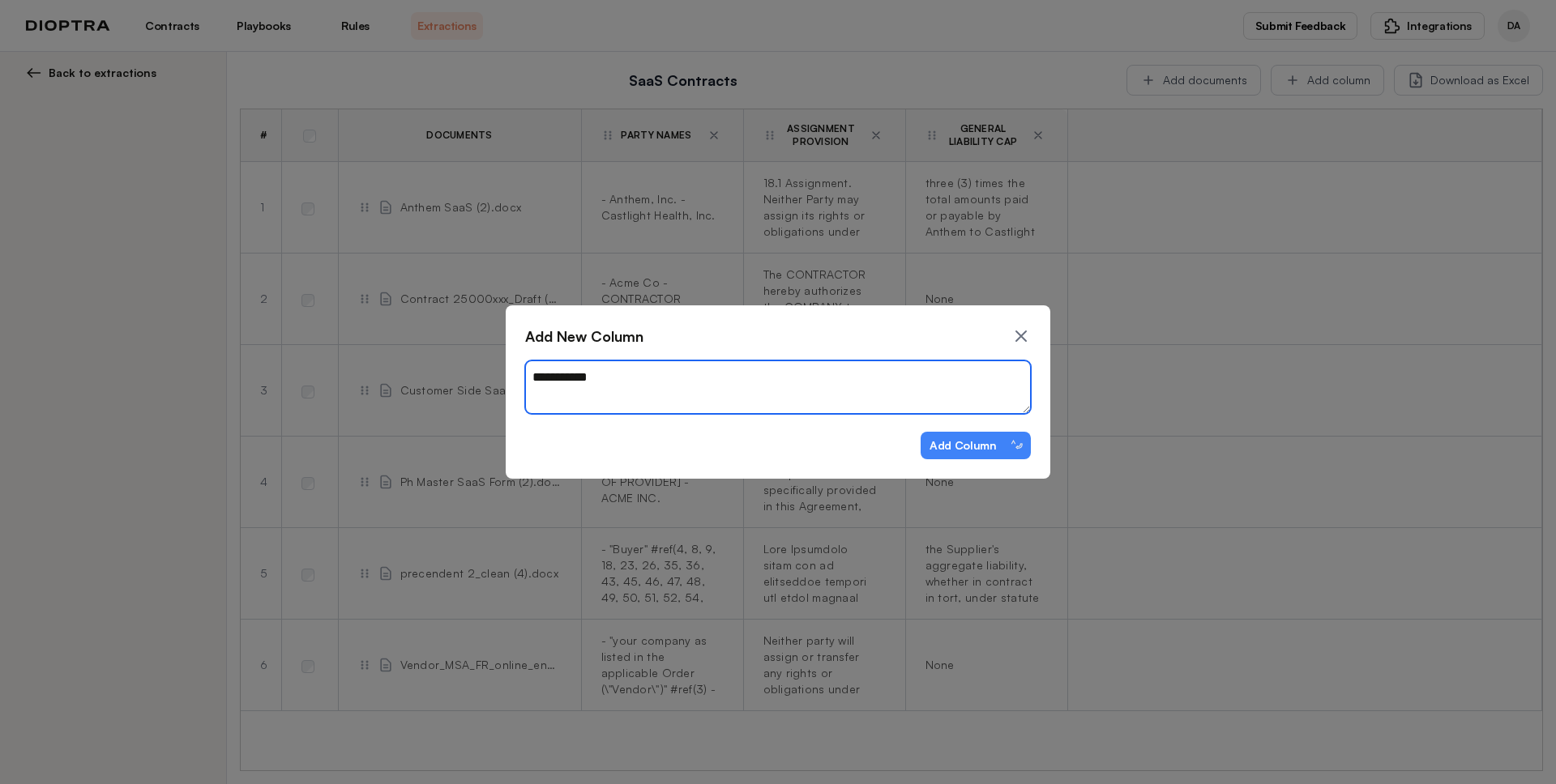 type on "*" 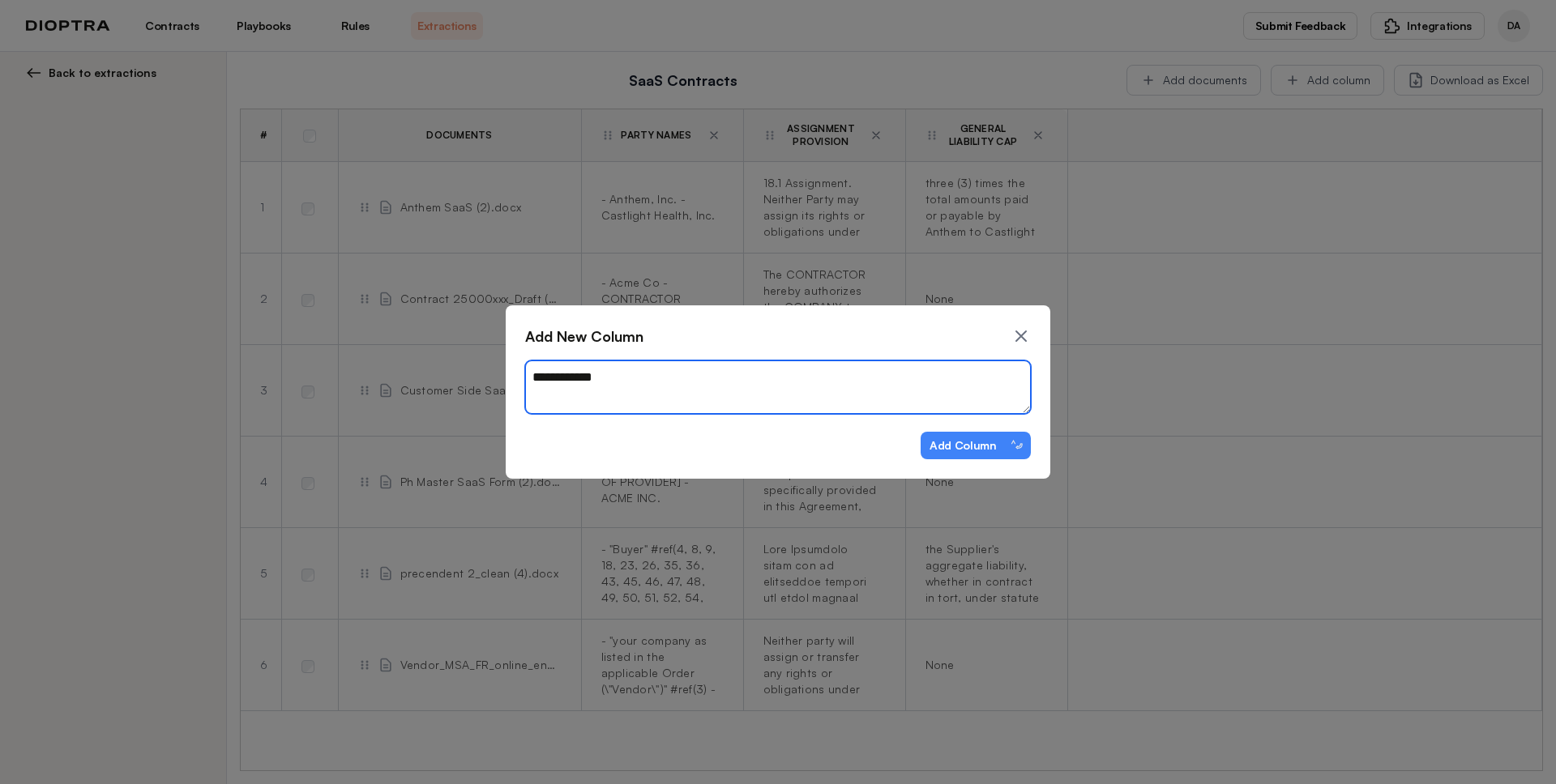 type on "*" 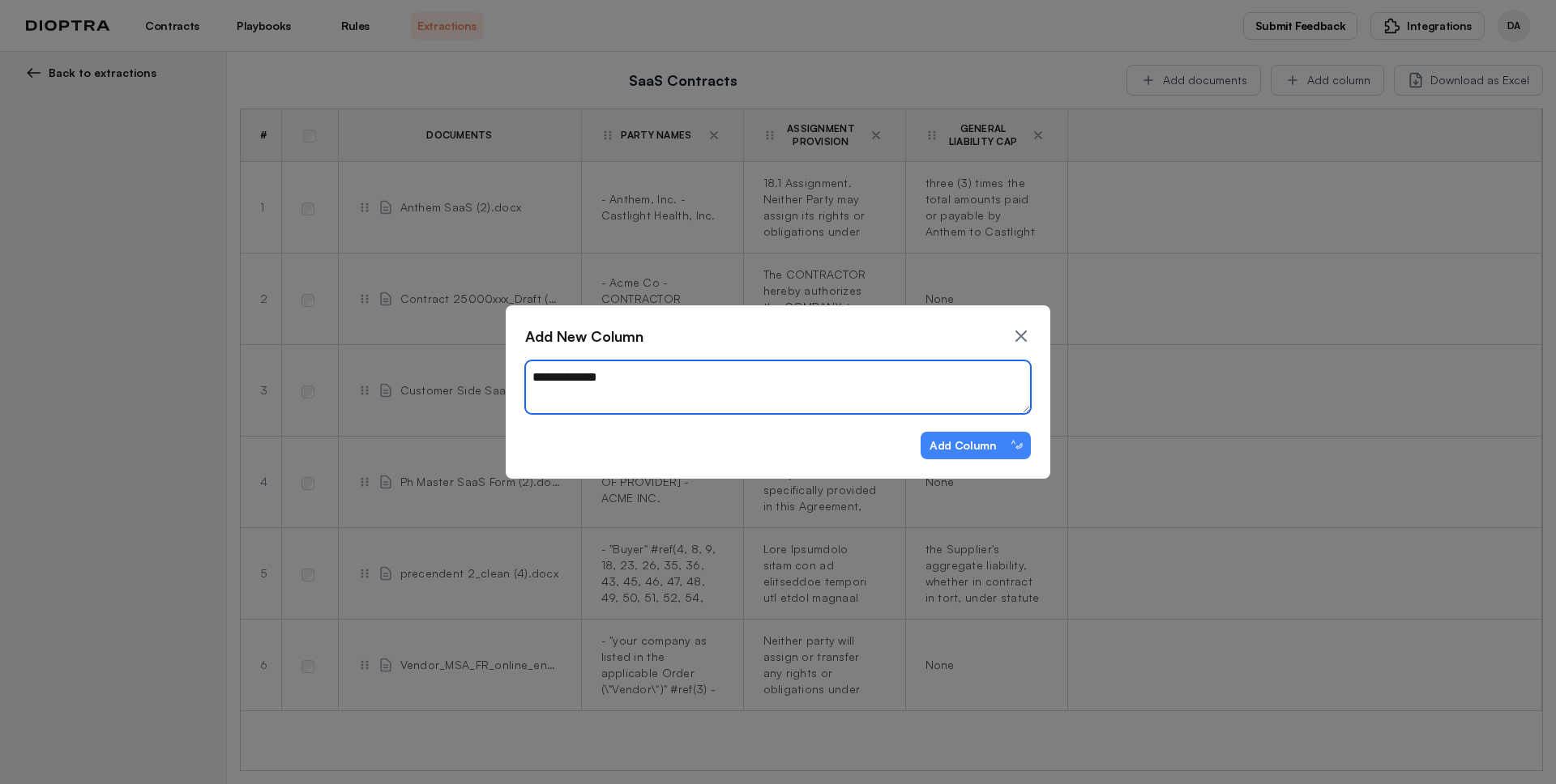 type on "*" 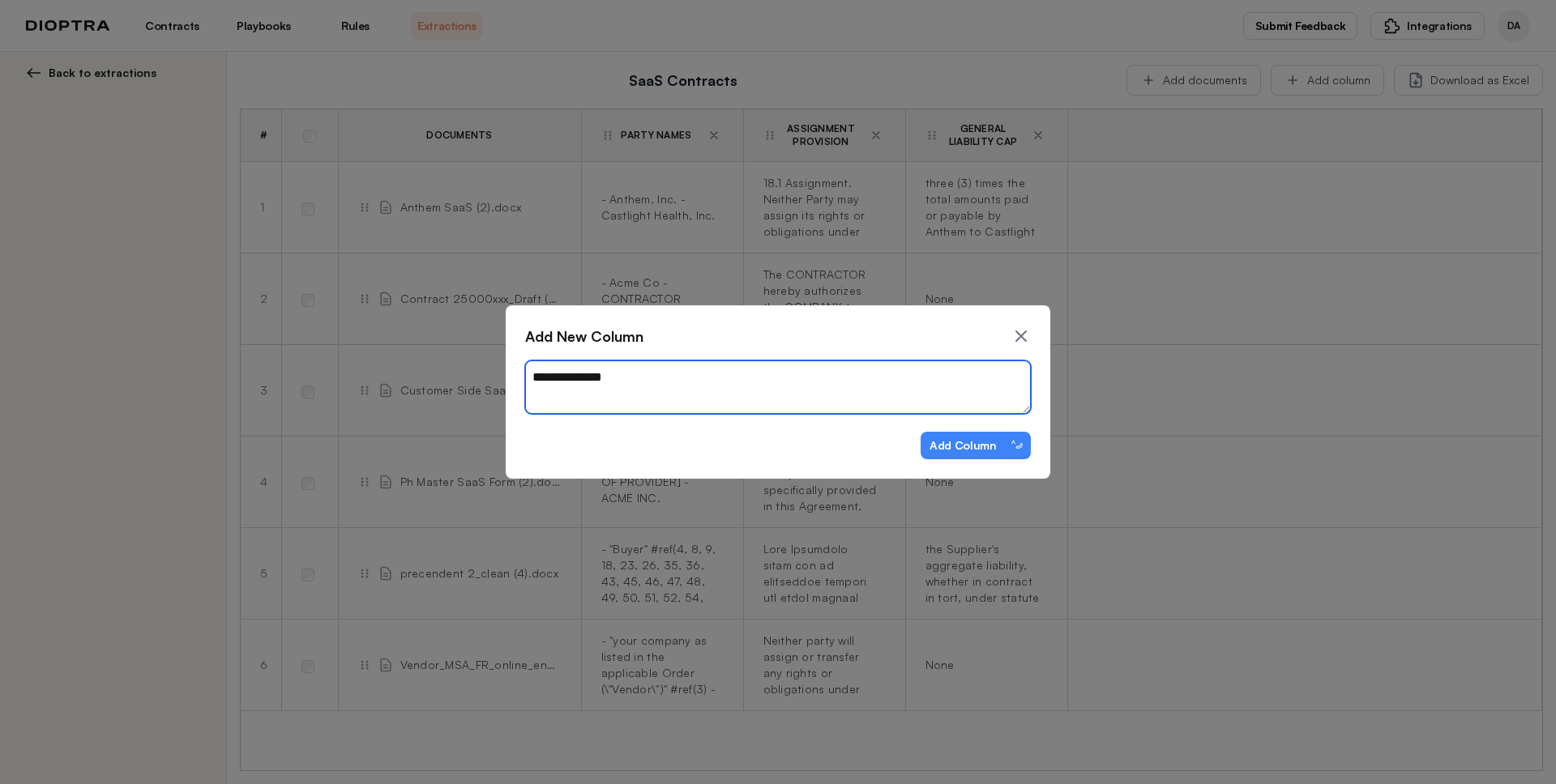 type on "*" 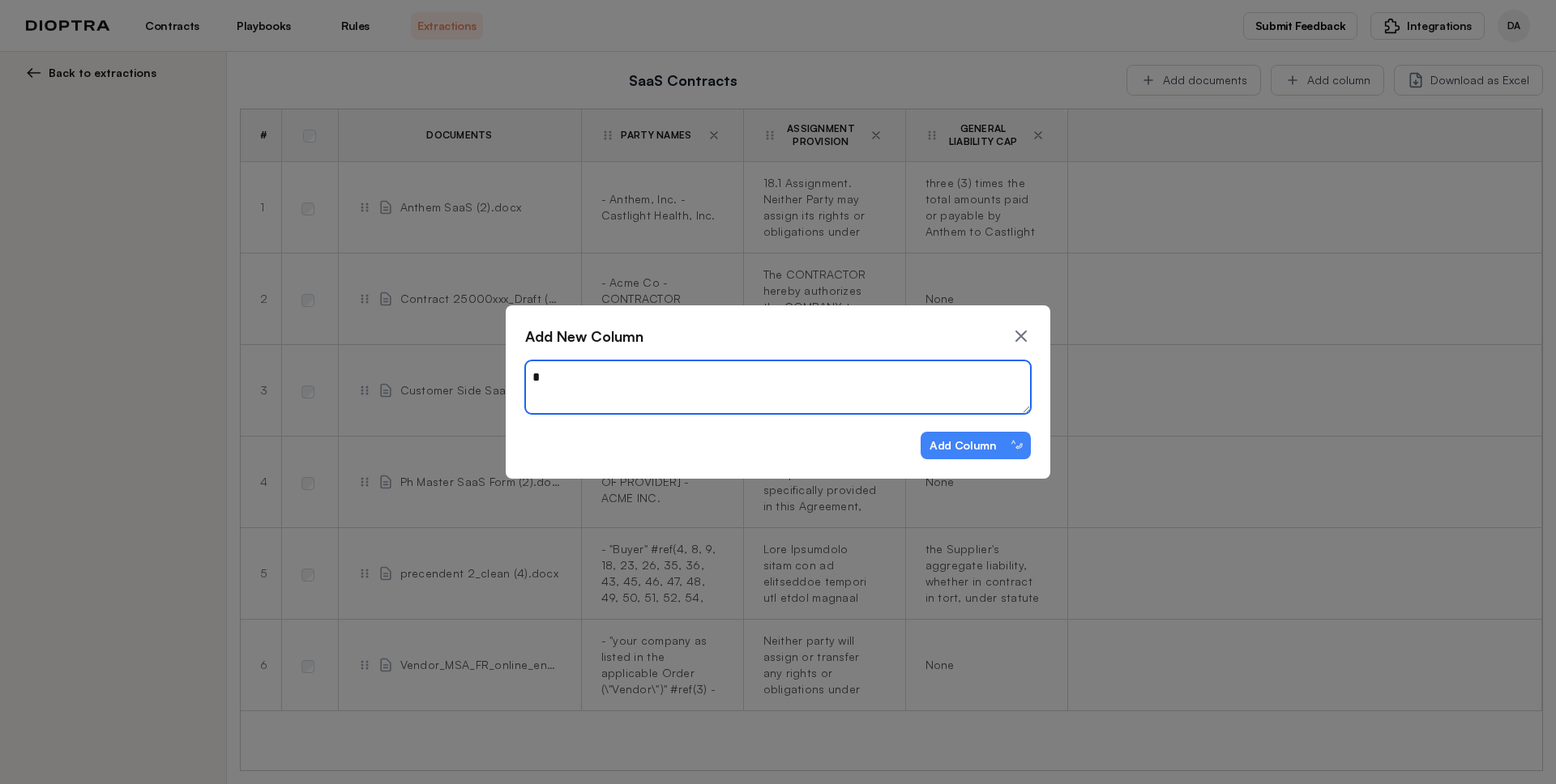 type on "*" 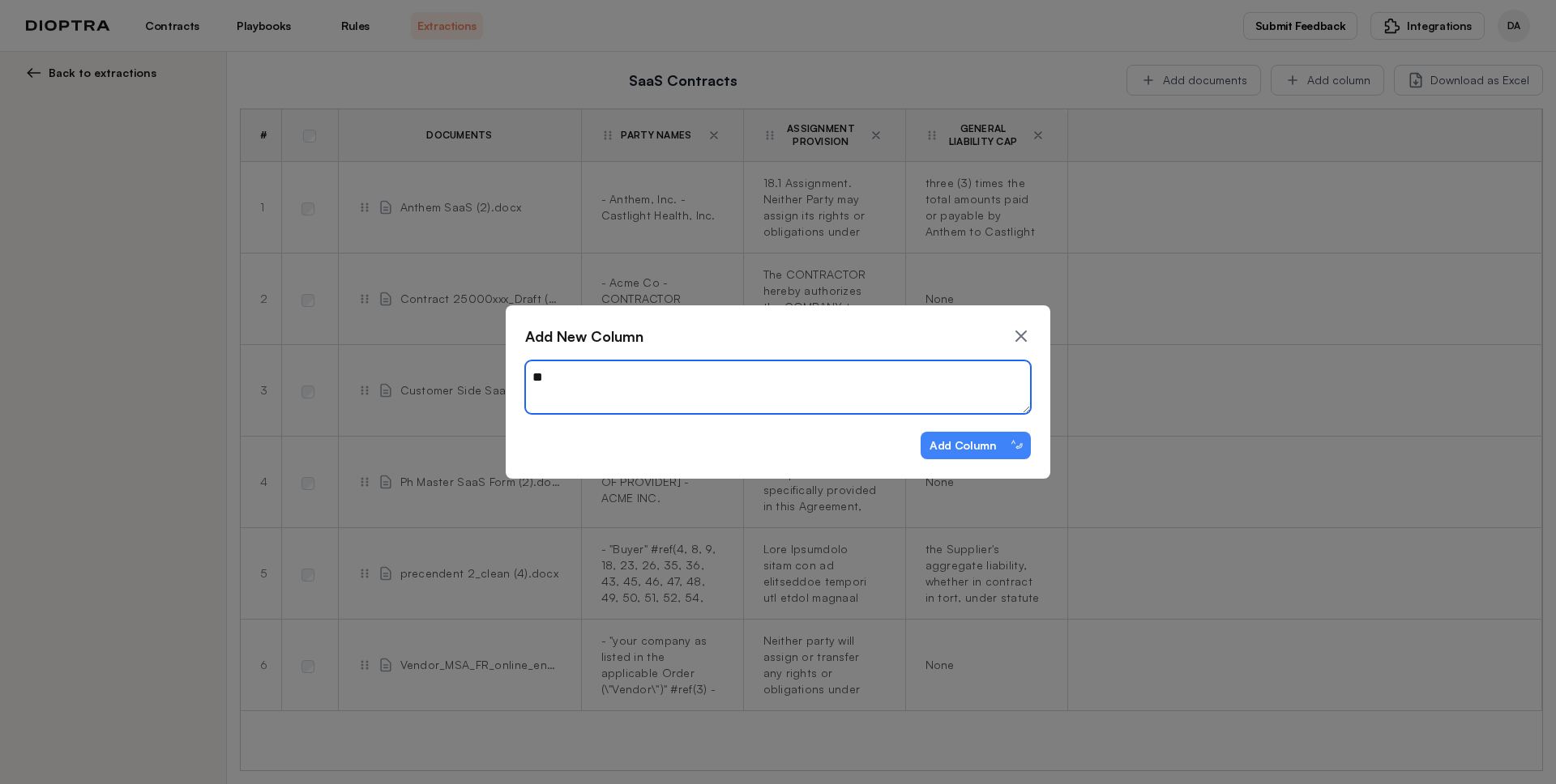 type on "*" 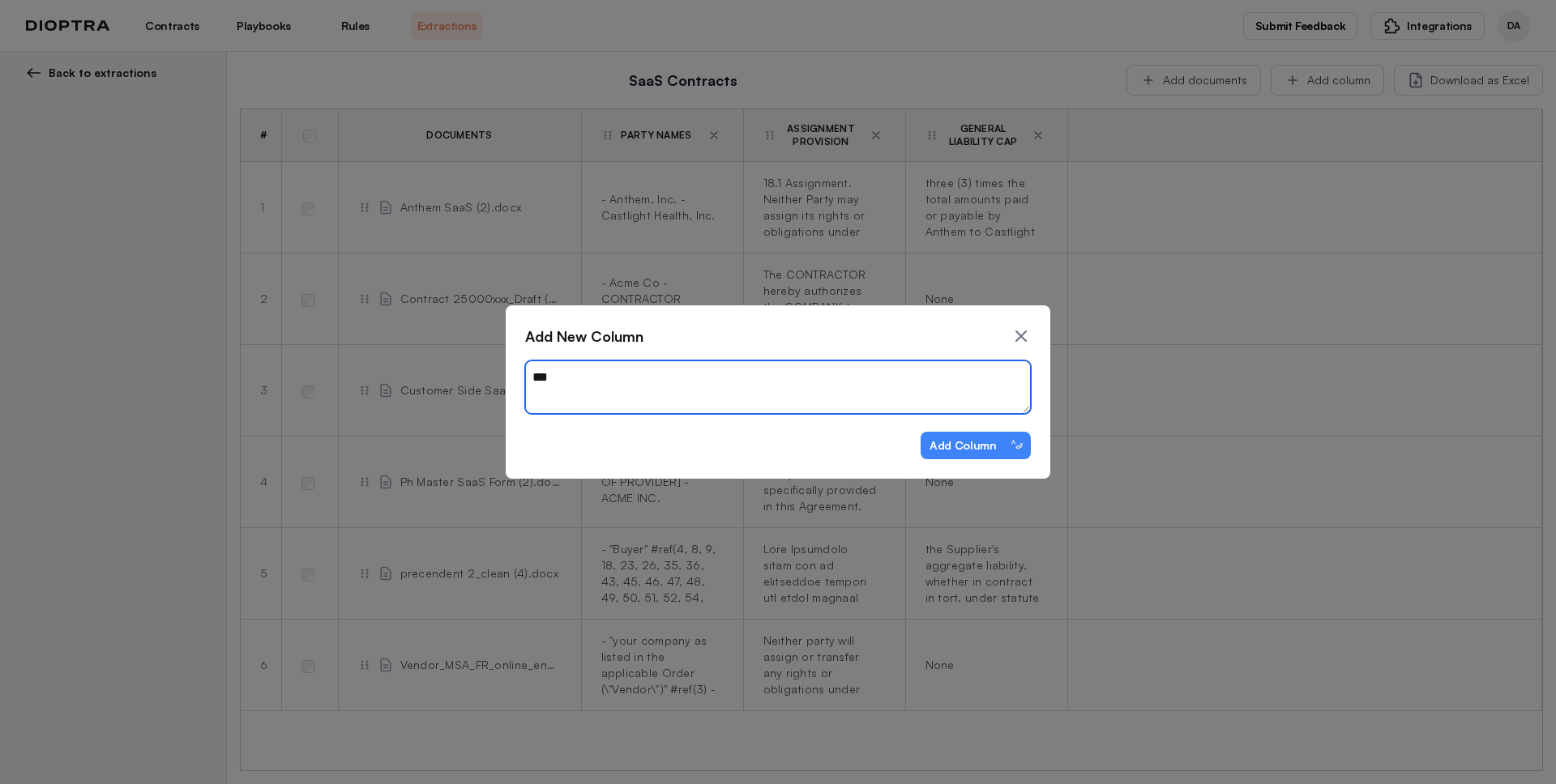 type on "*" 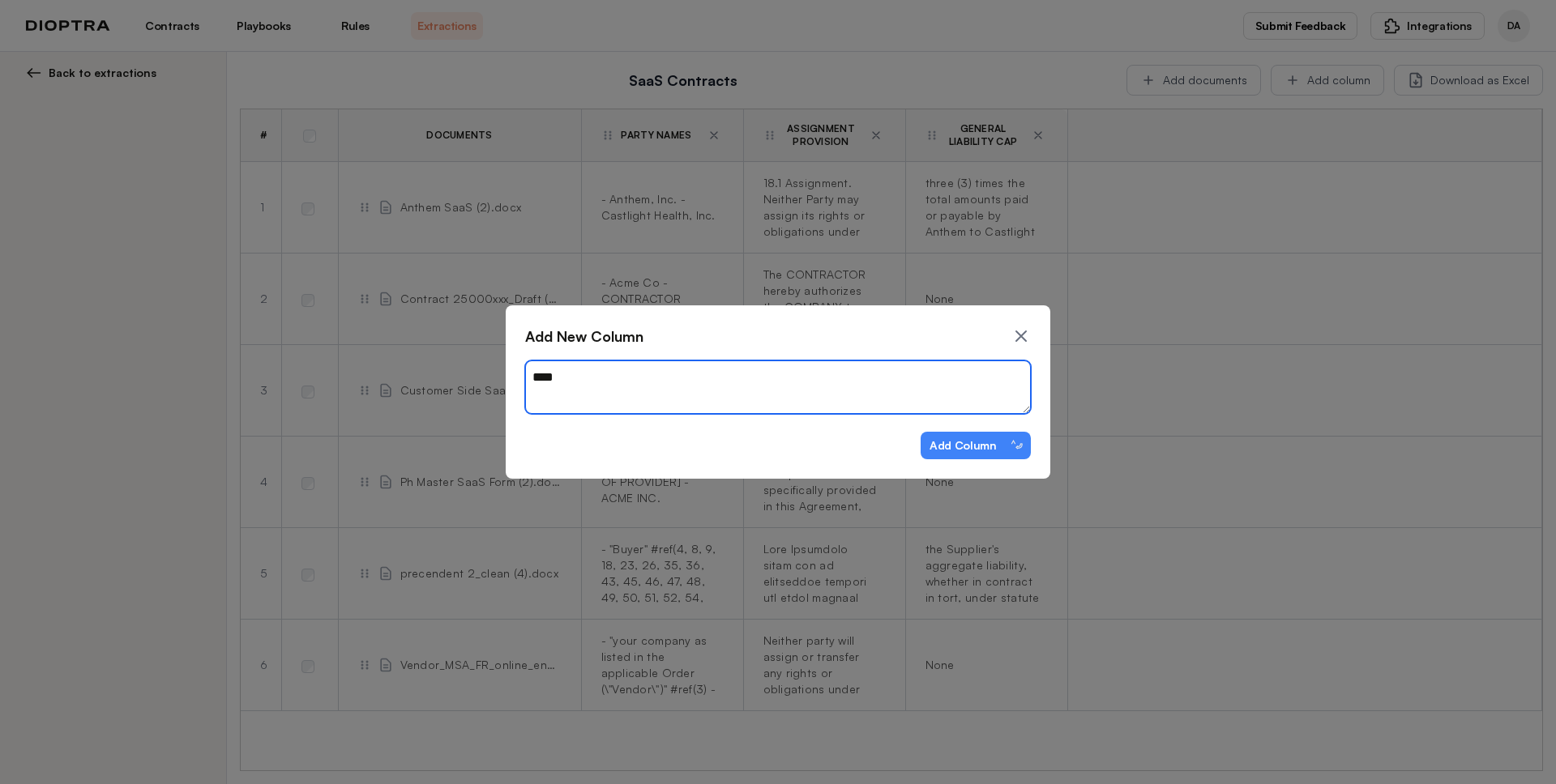 type on "*" 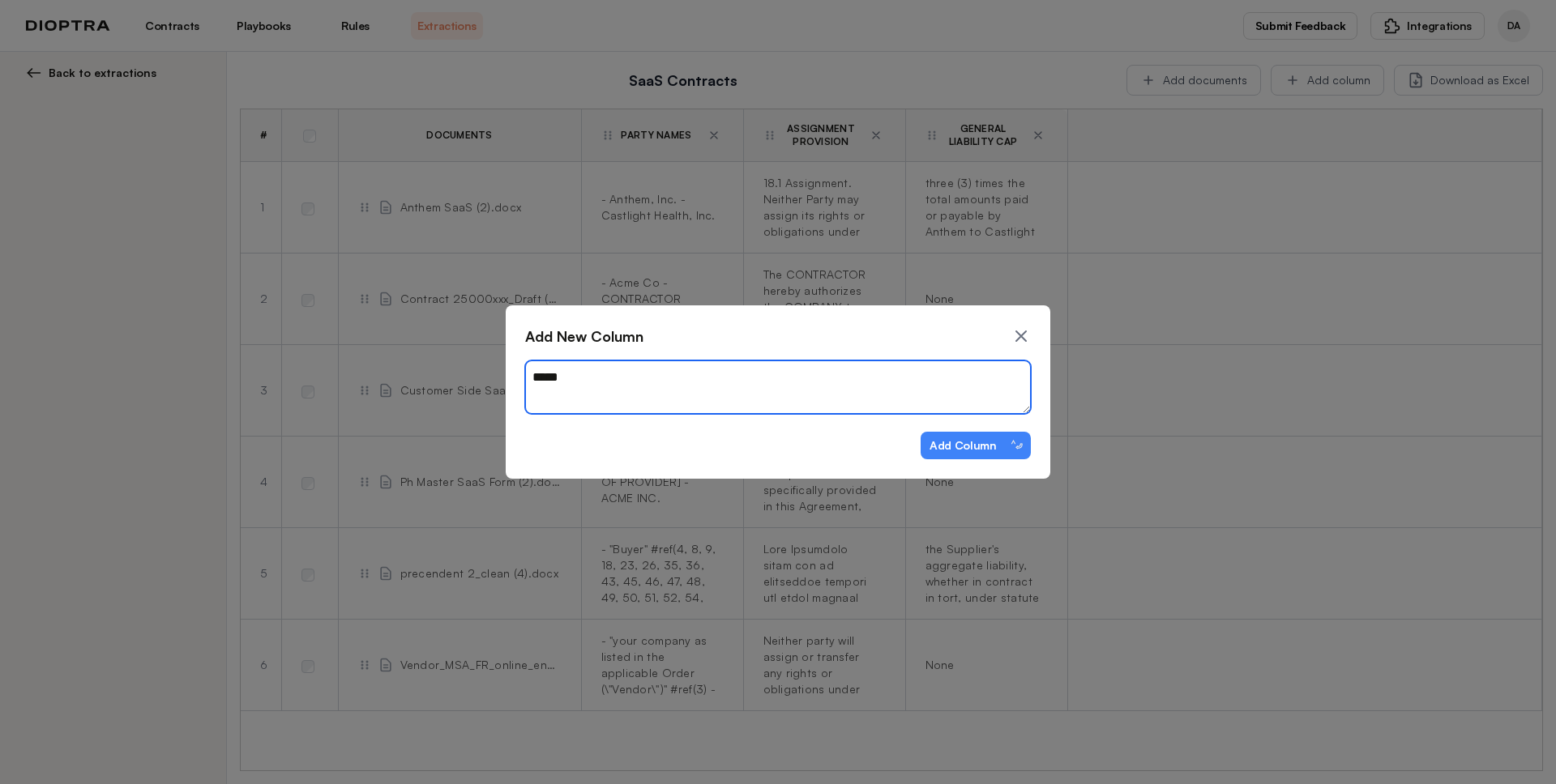 type on "*" 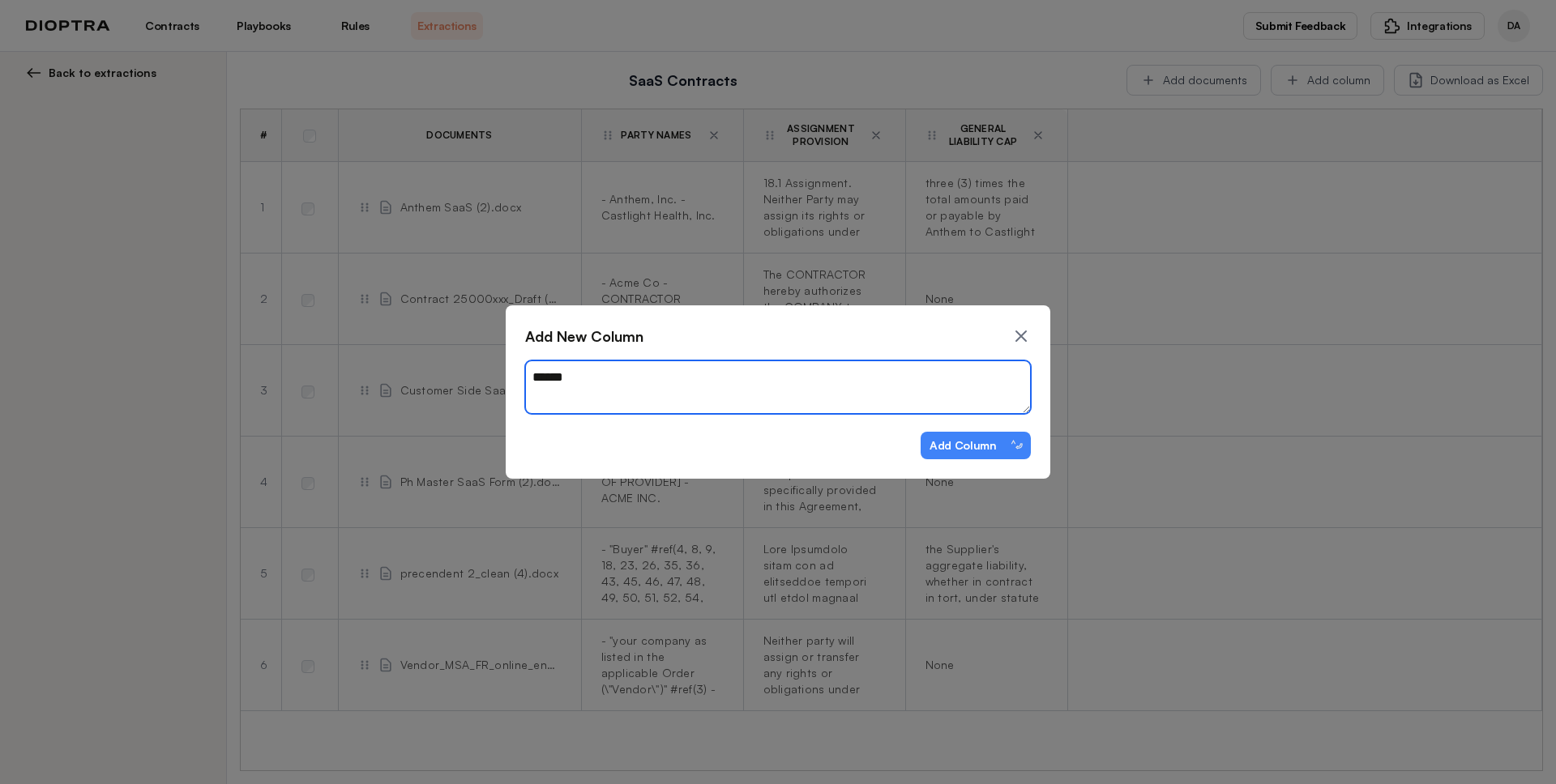 type on "*" 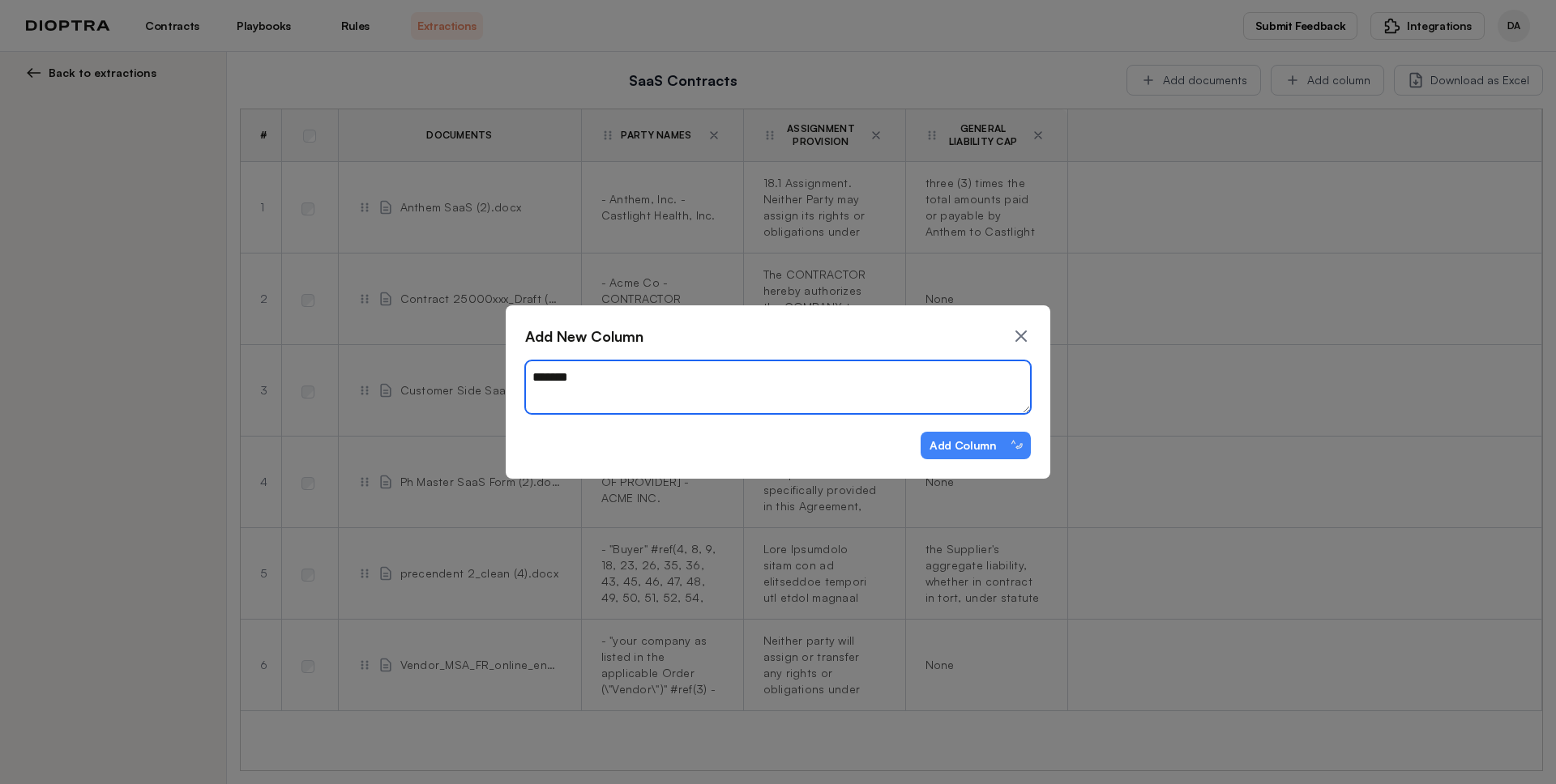 type on "*" 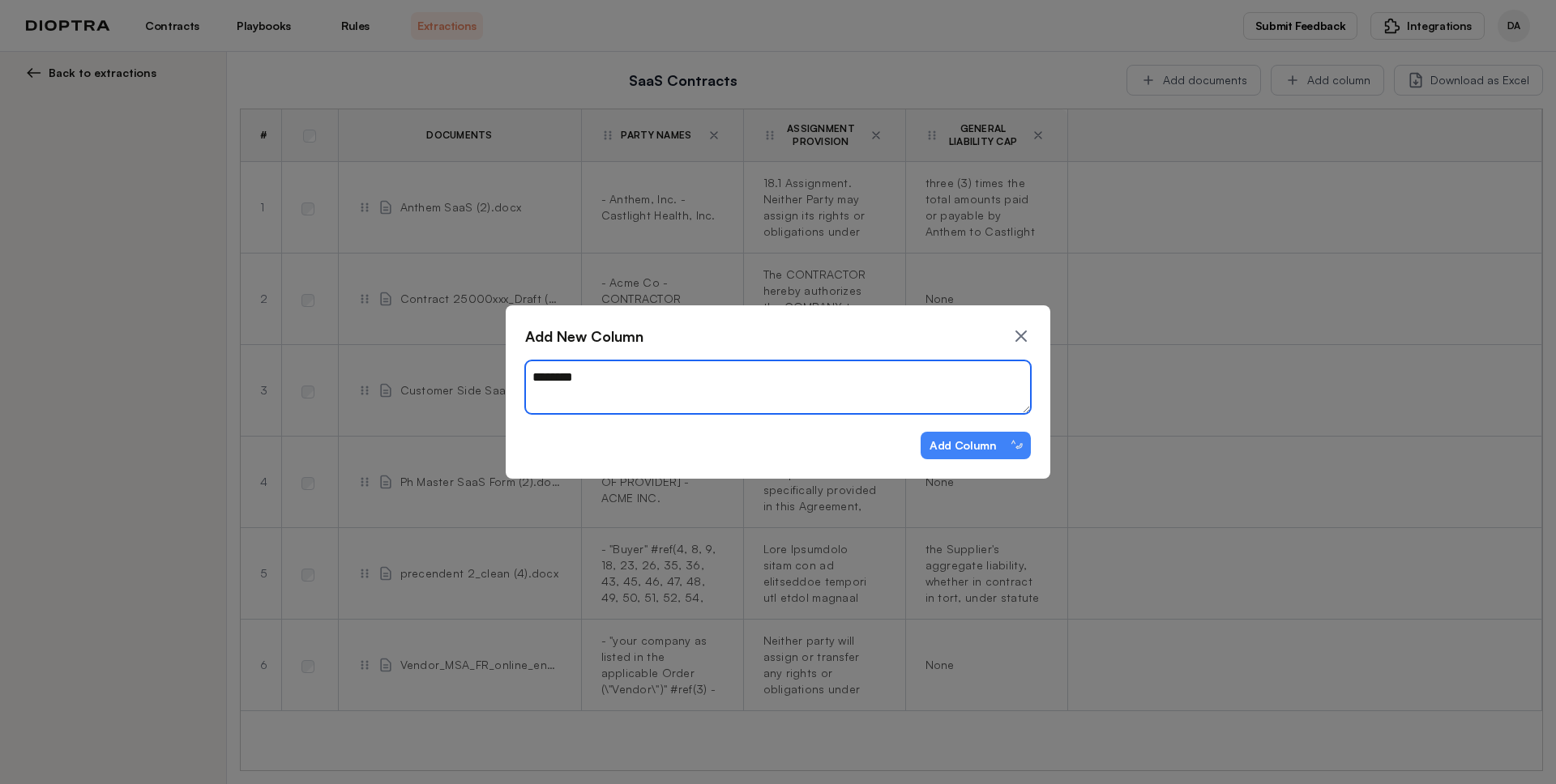 type on "*" 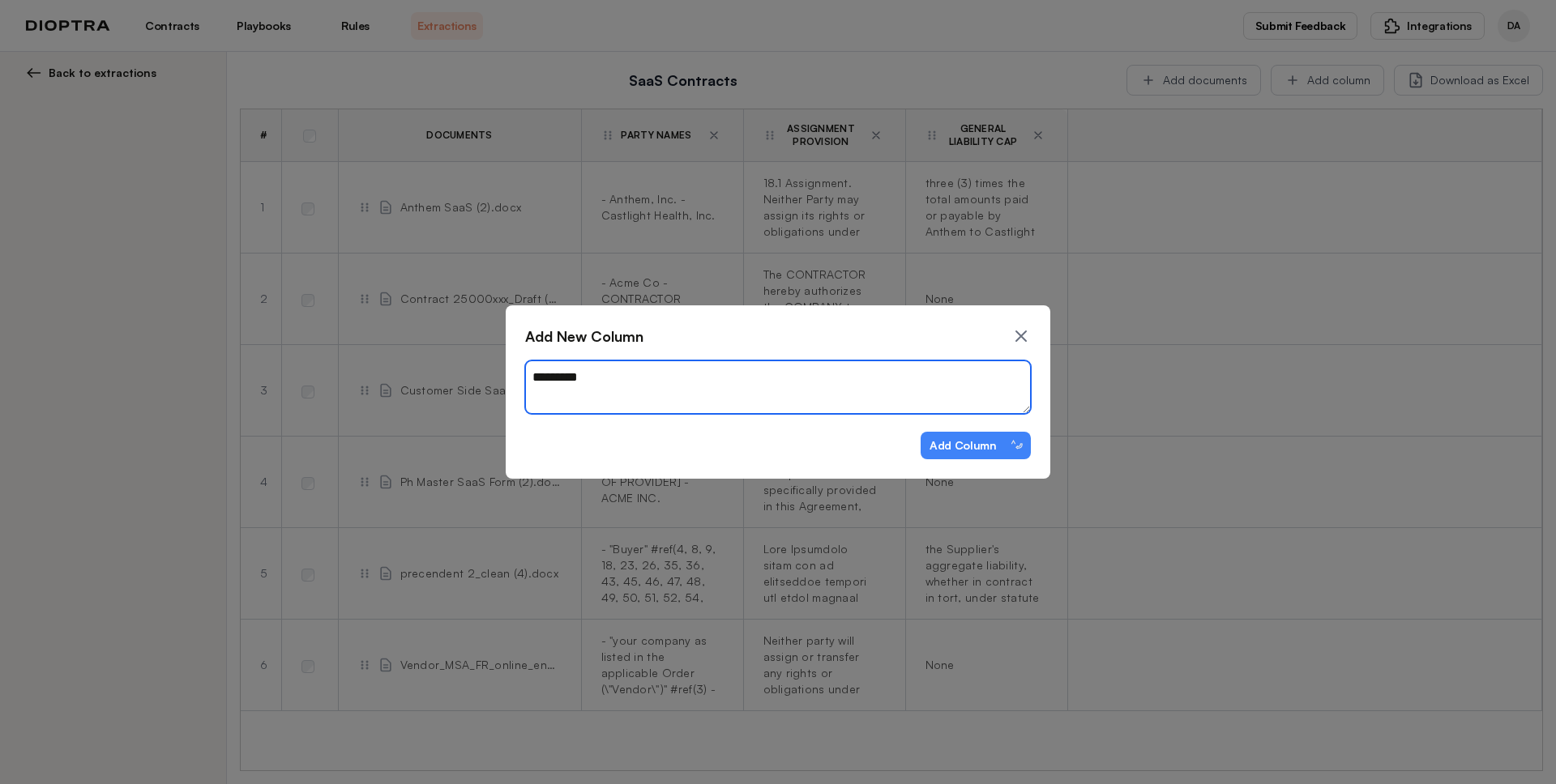 type on "*" 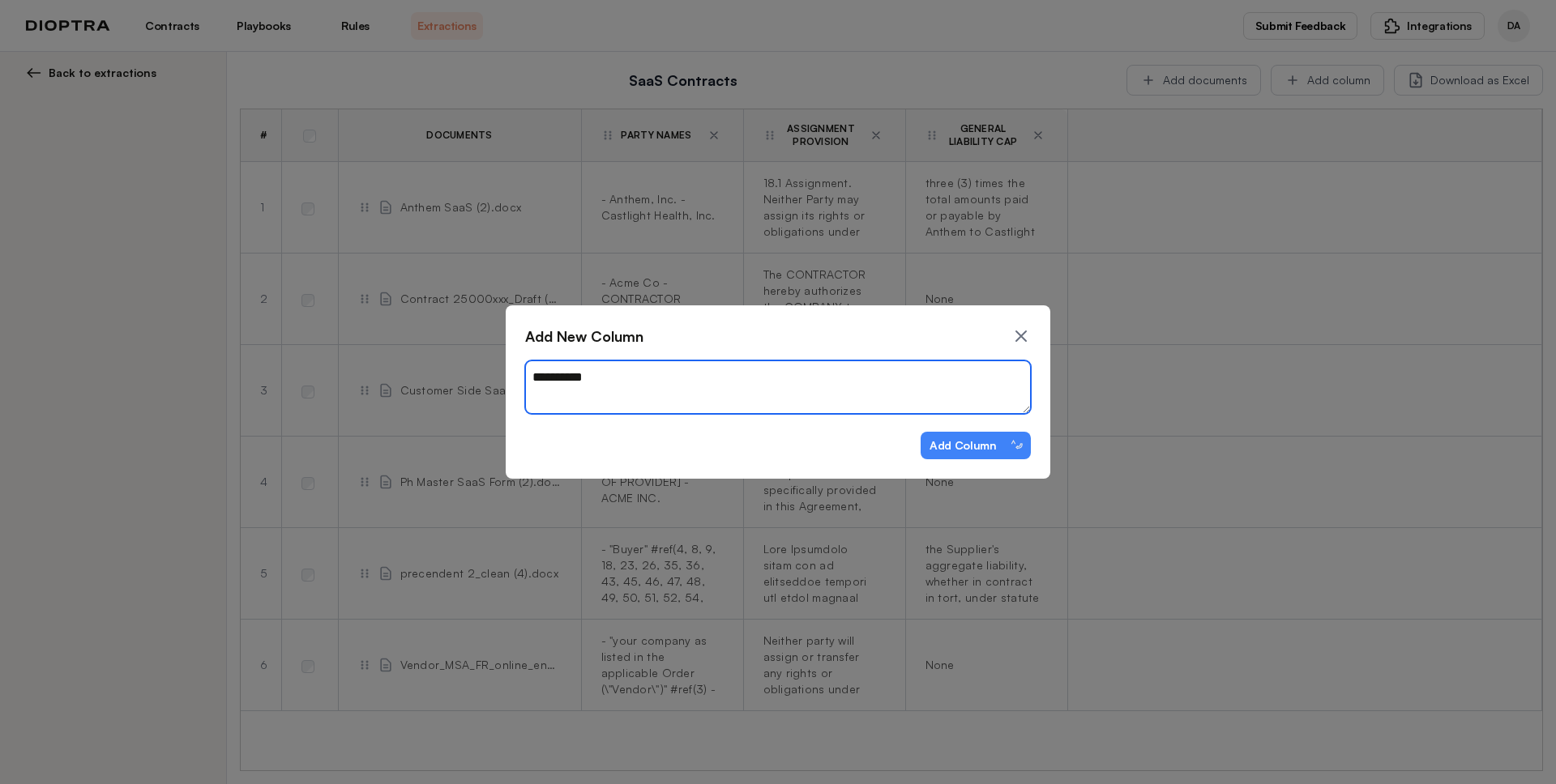 type on "*" 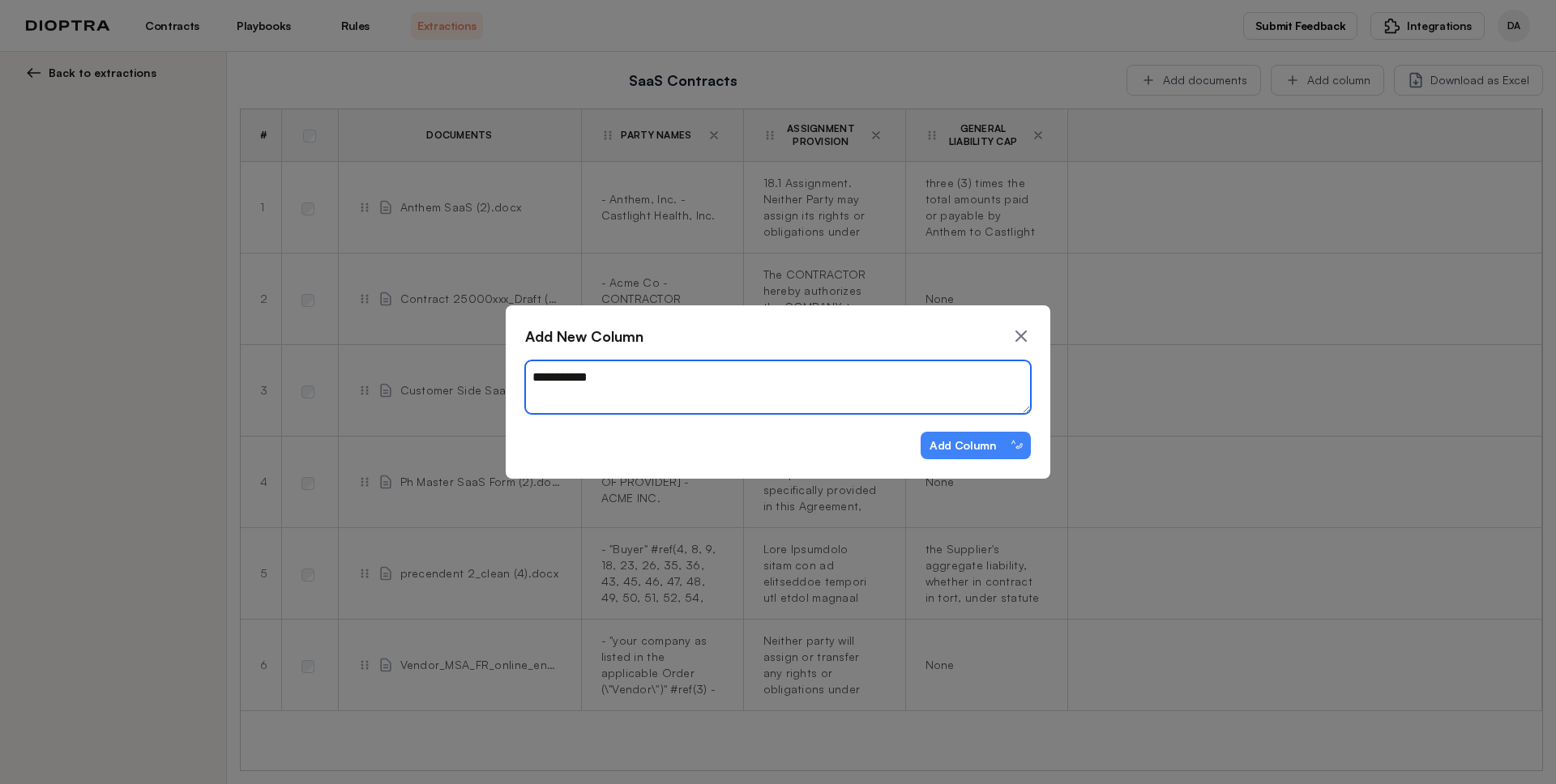 type on "*" 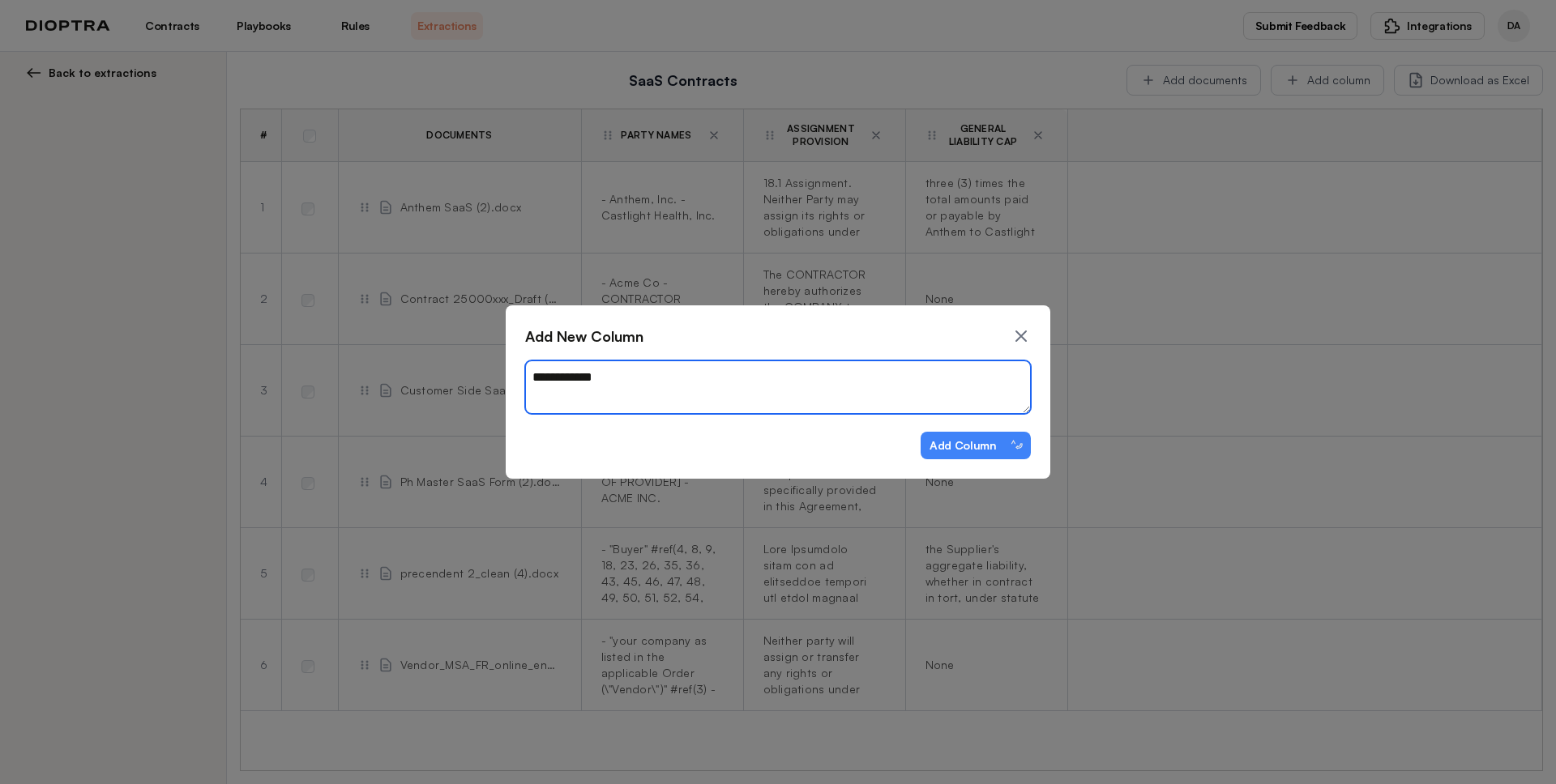 type on "*" 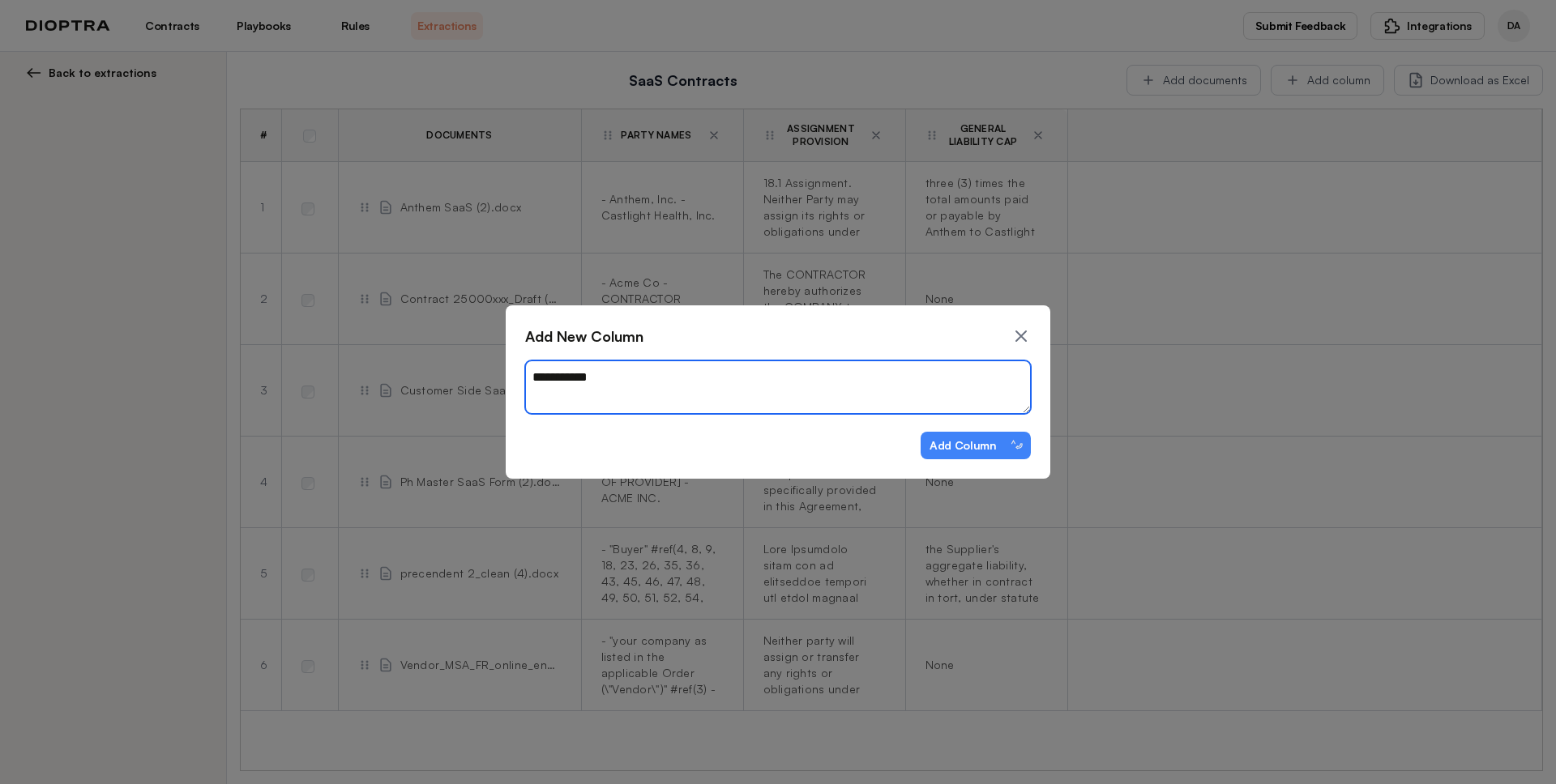type on "*" 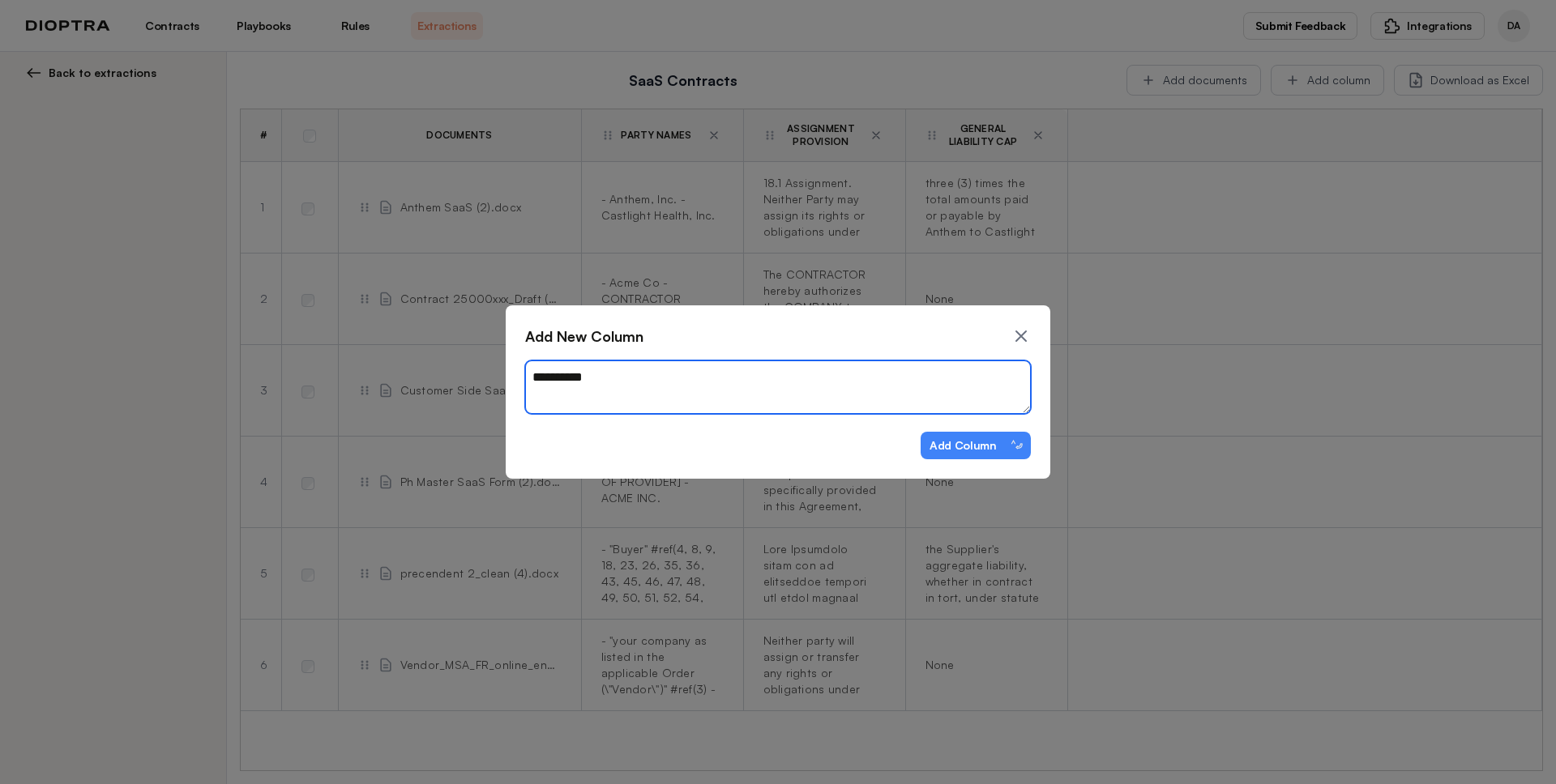 type on "*" 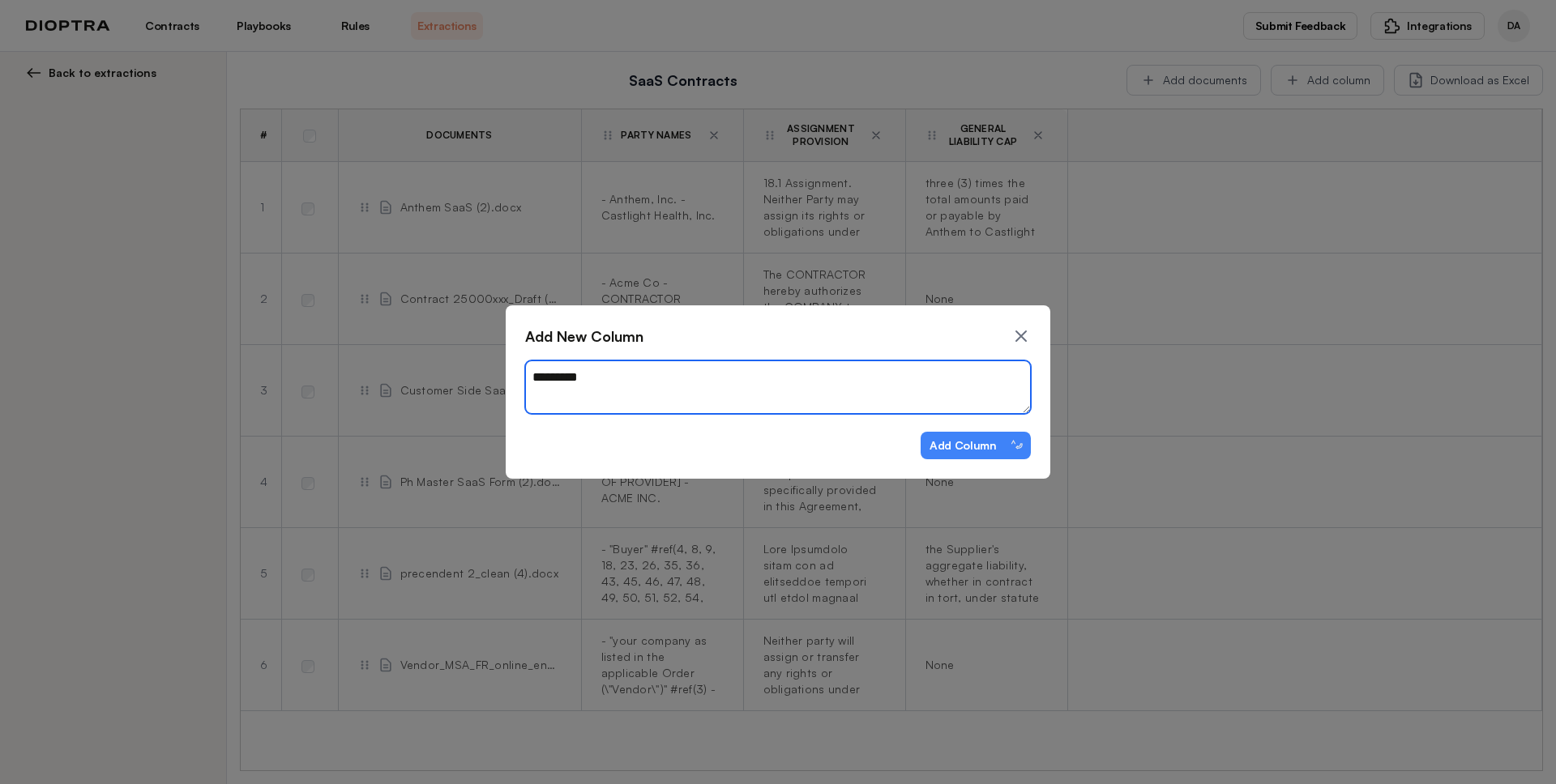 type on "*" 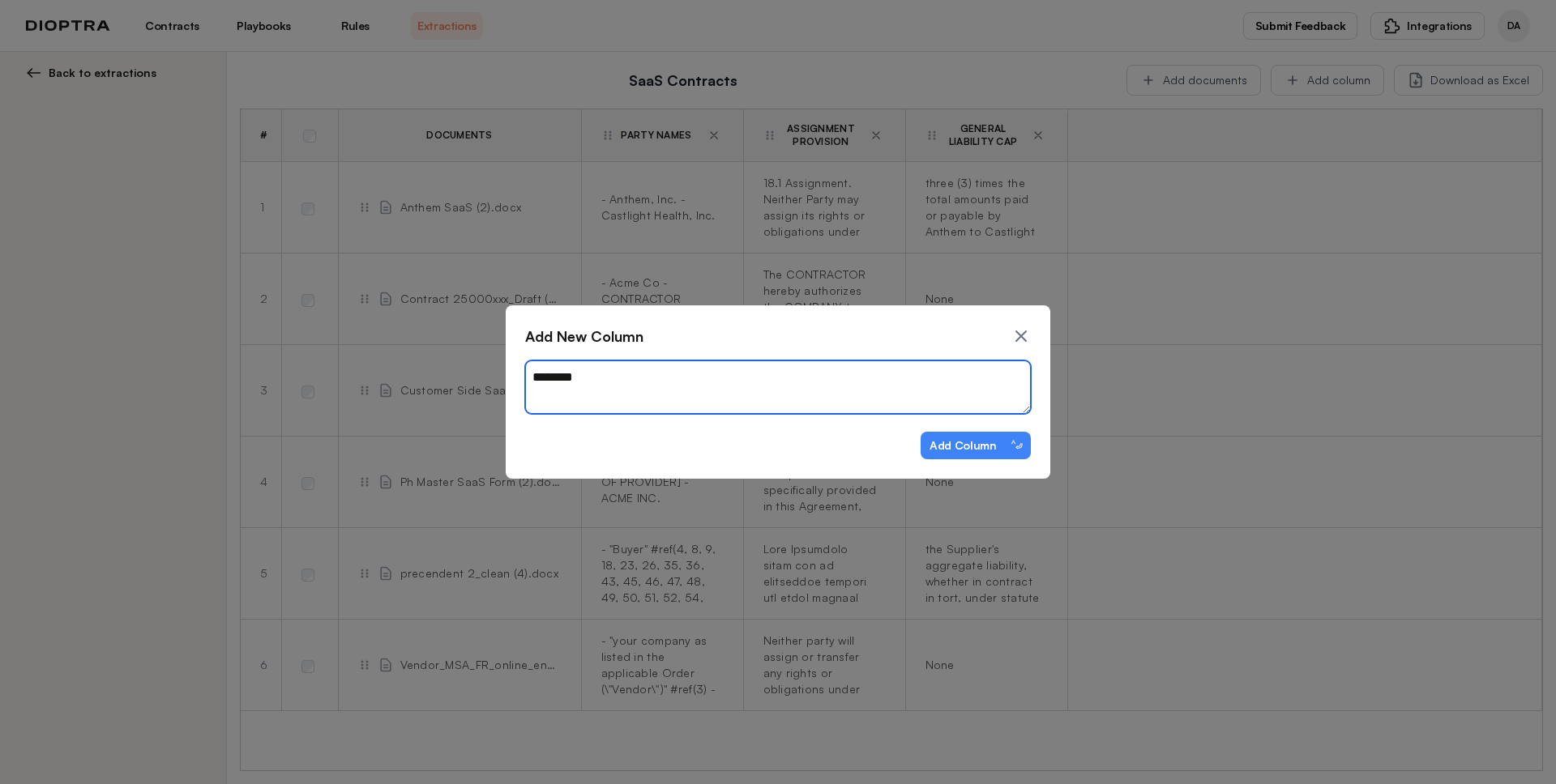 type on "*" 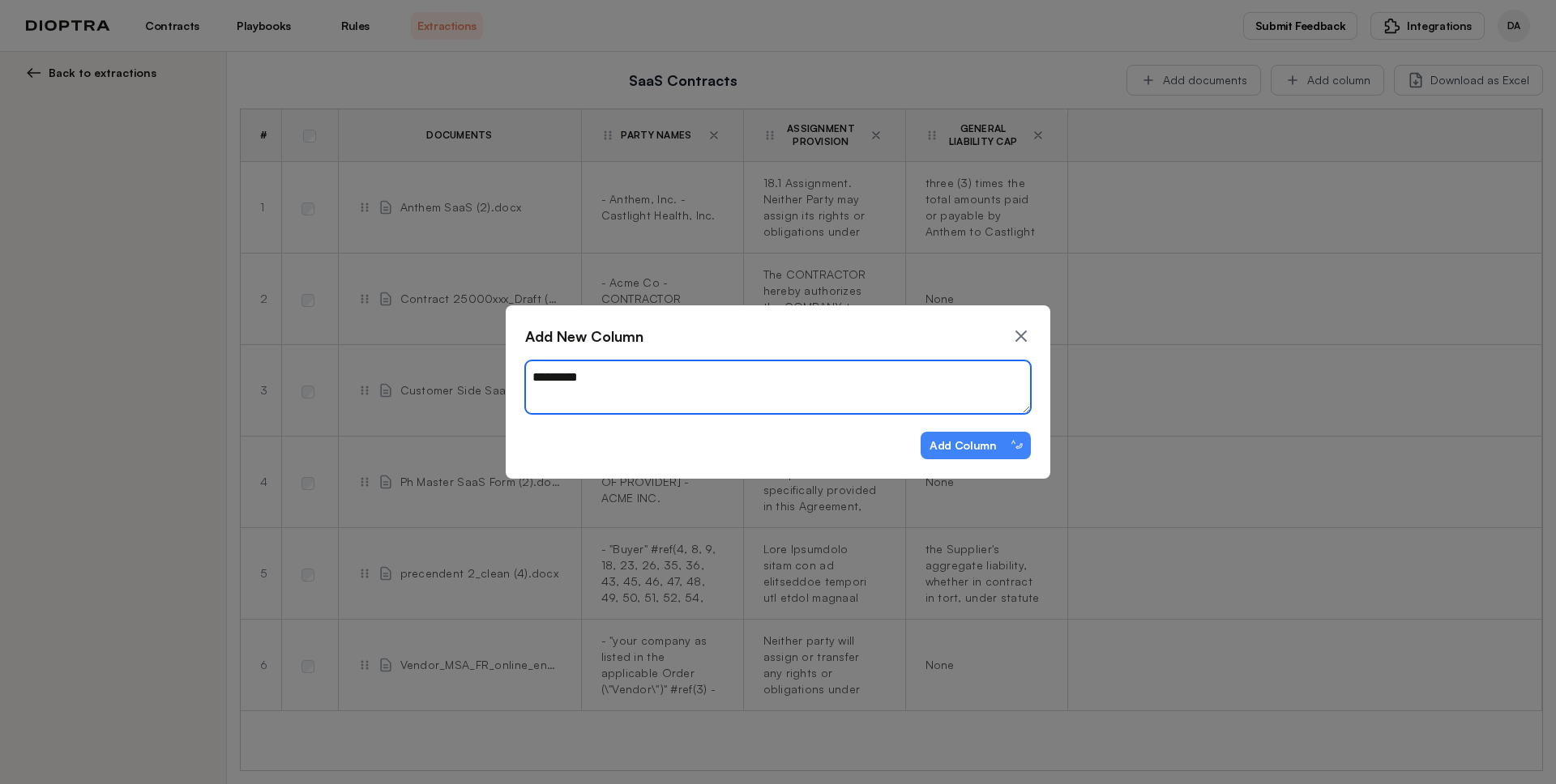 type on "*" 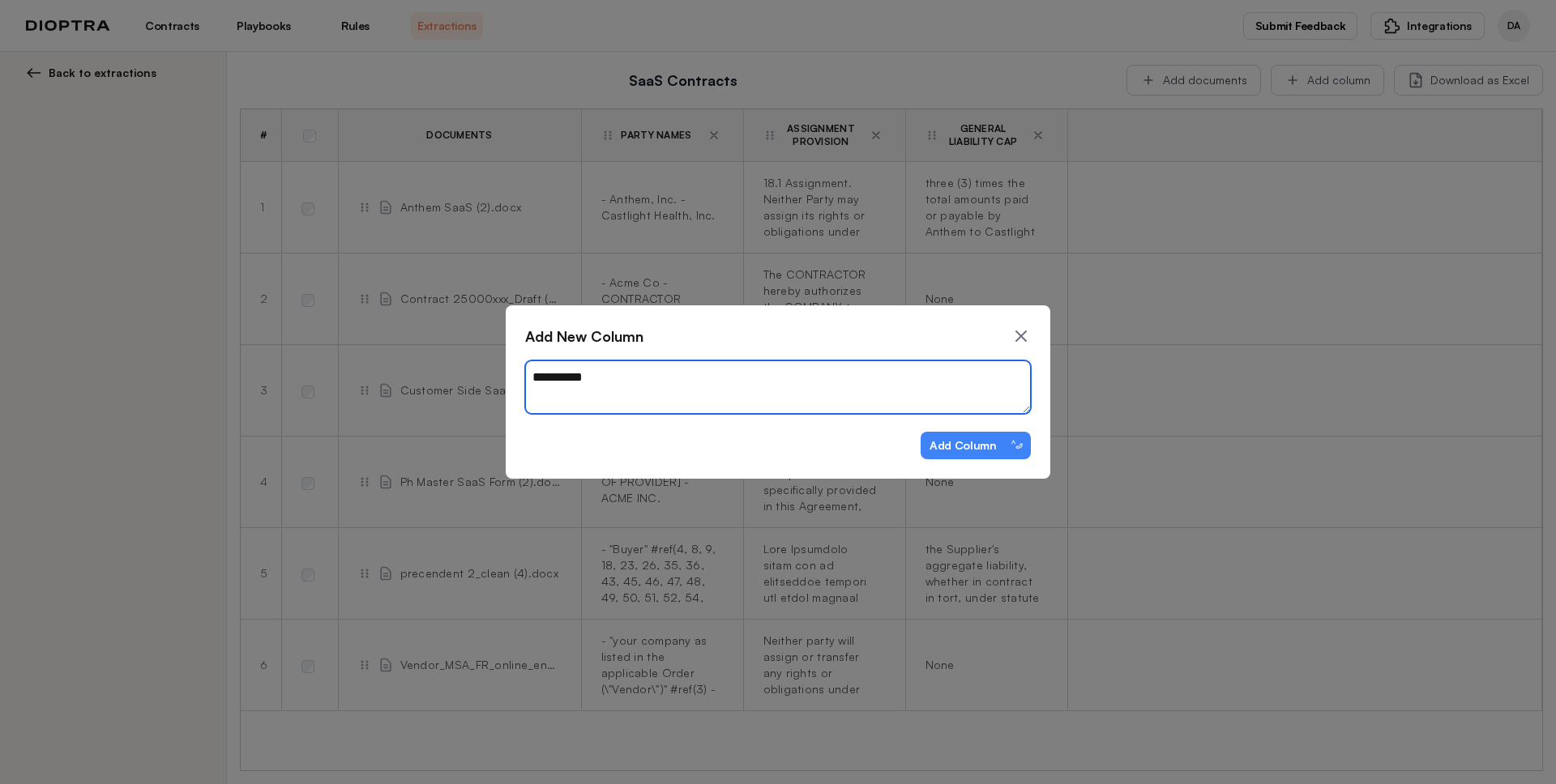type on "**********" 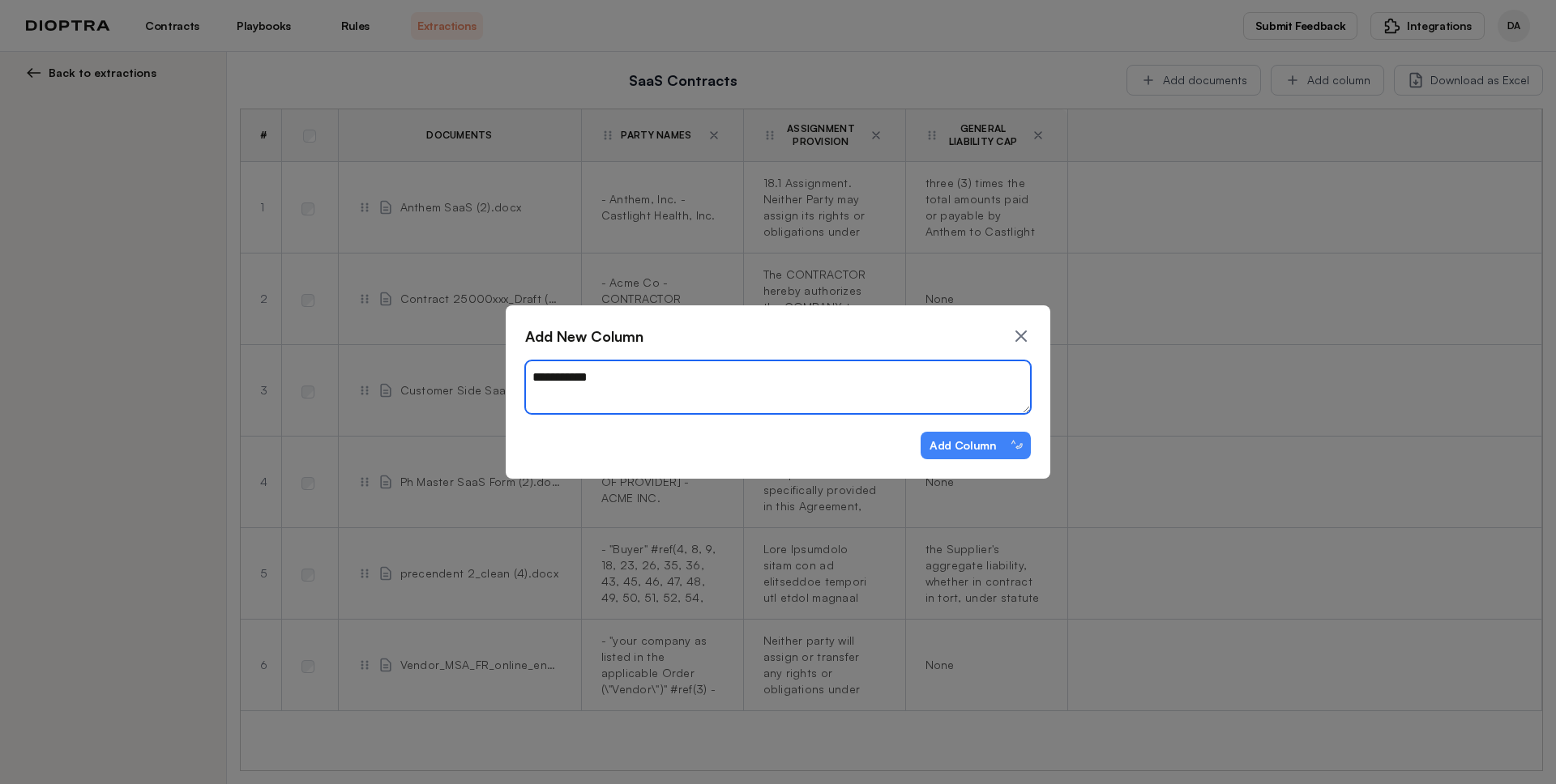 type on "*" 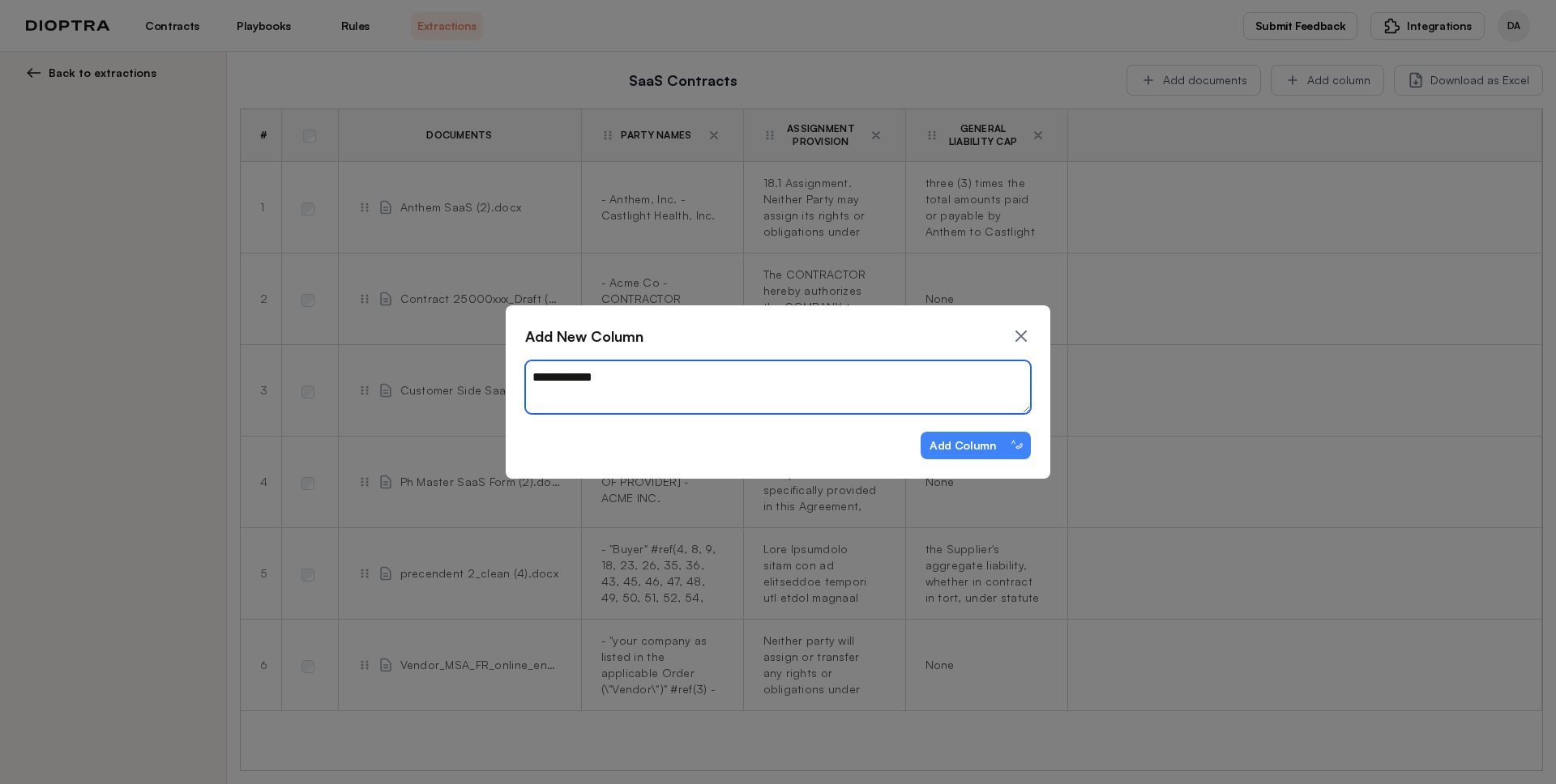 type on "*" 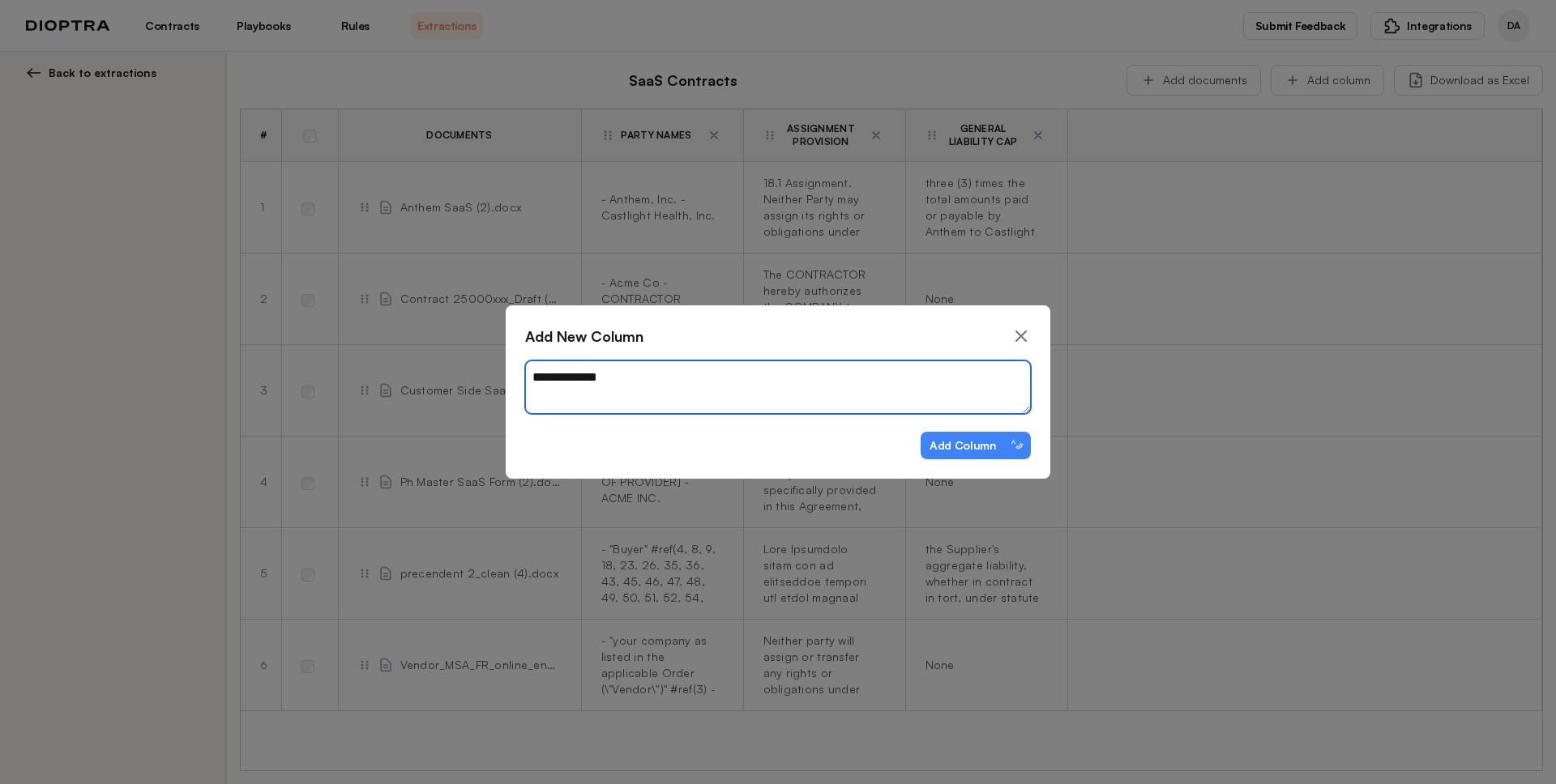 type on "*" 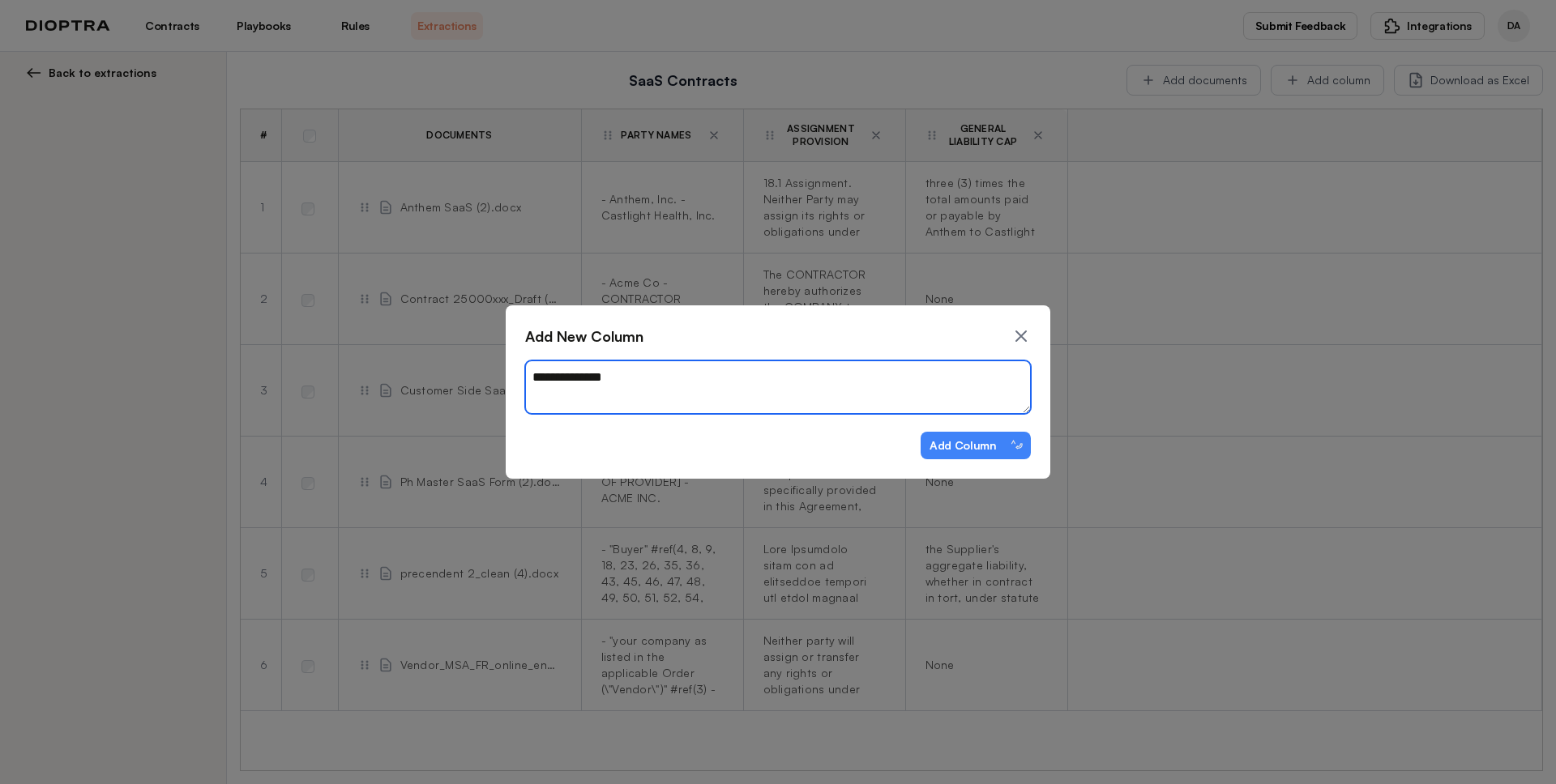 type on "*" 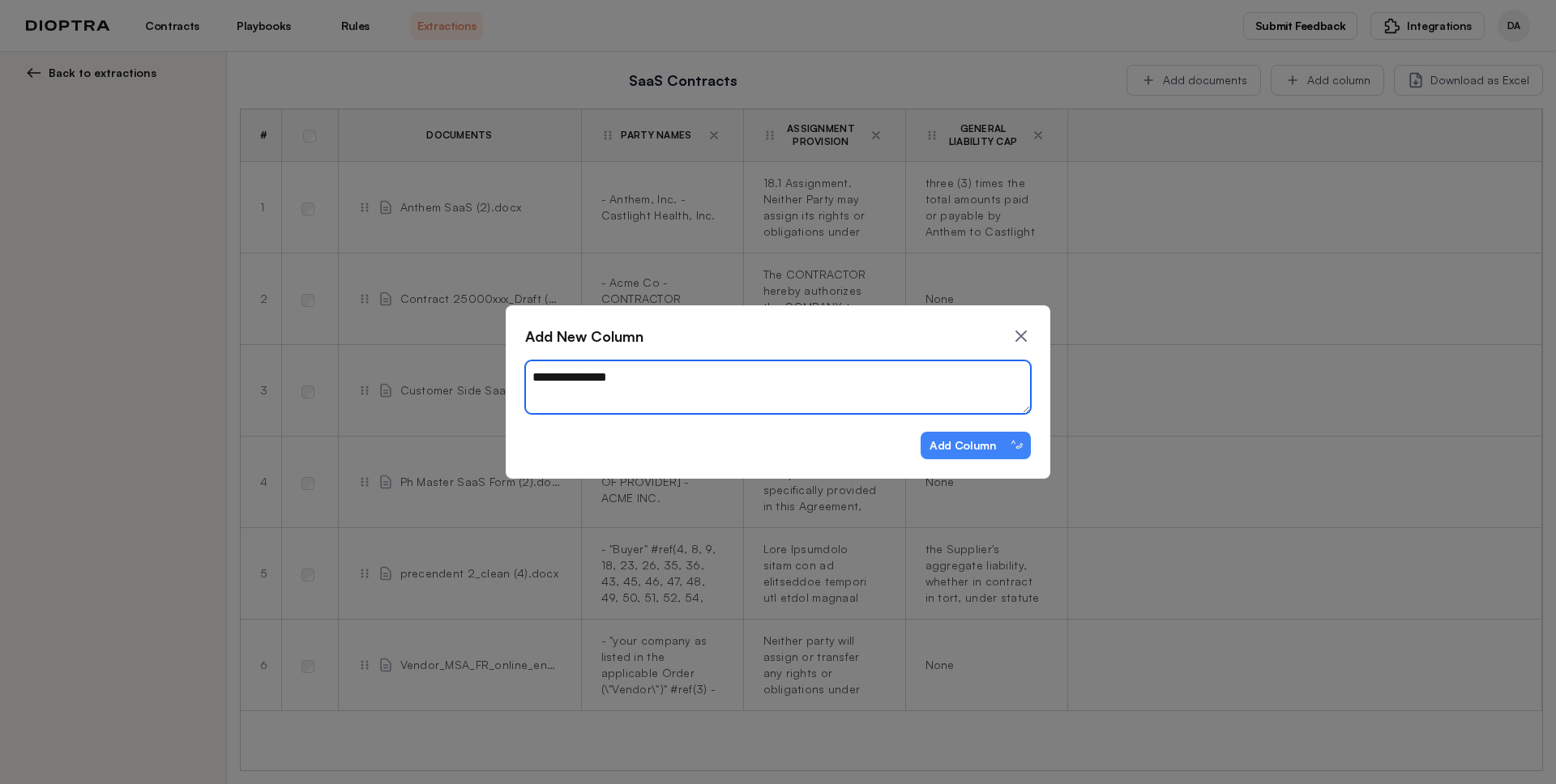 type on "*" 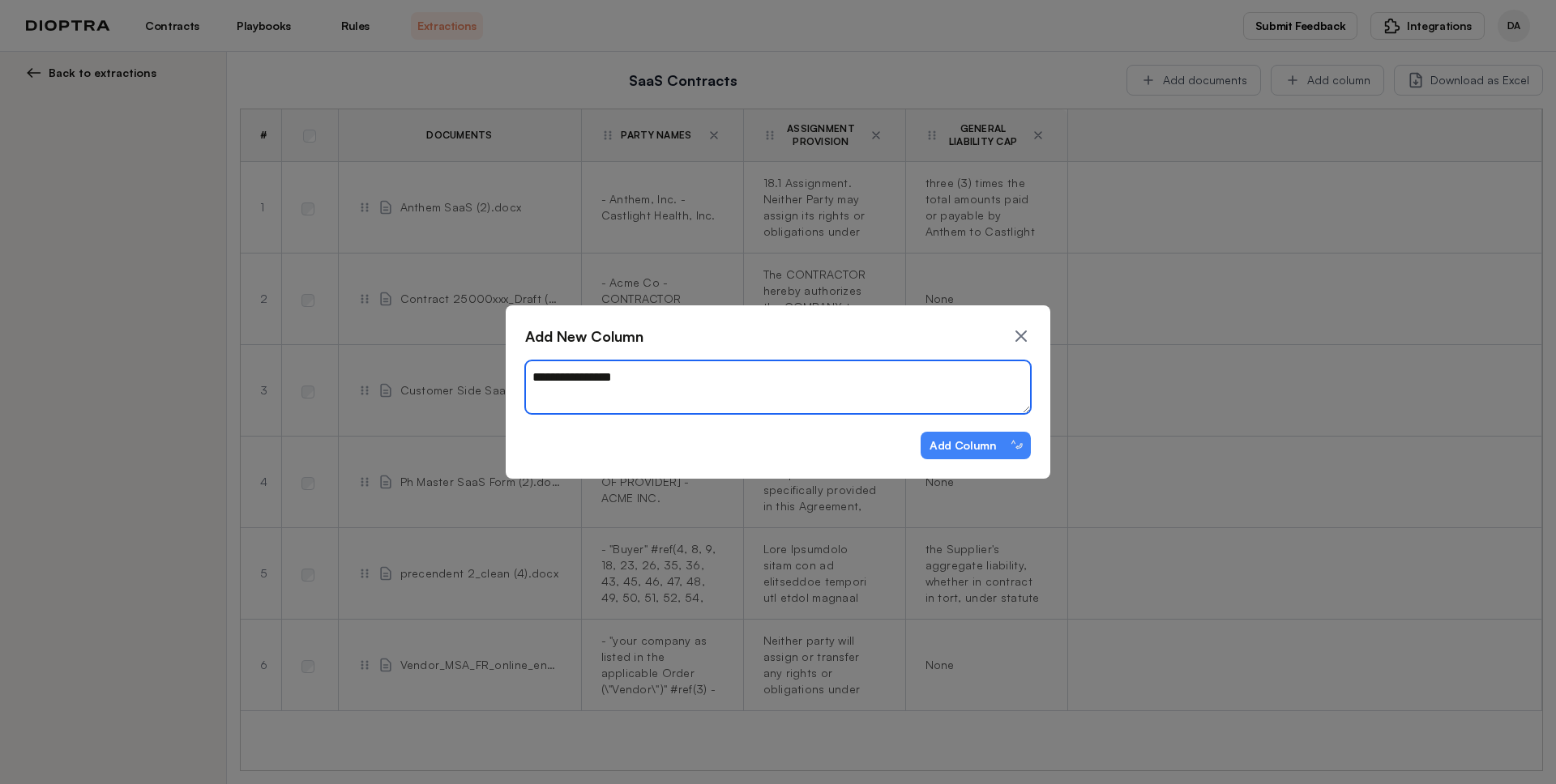 type on "*" 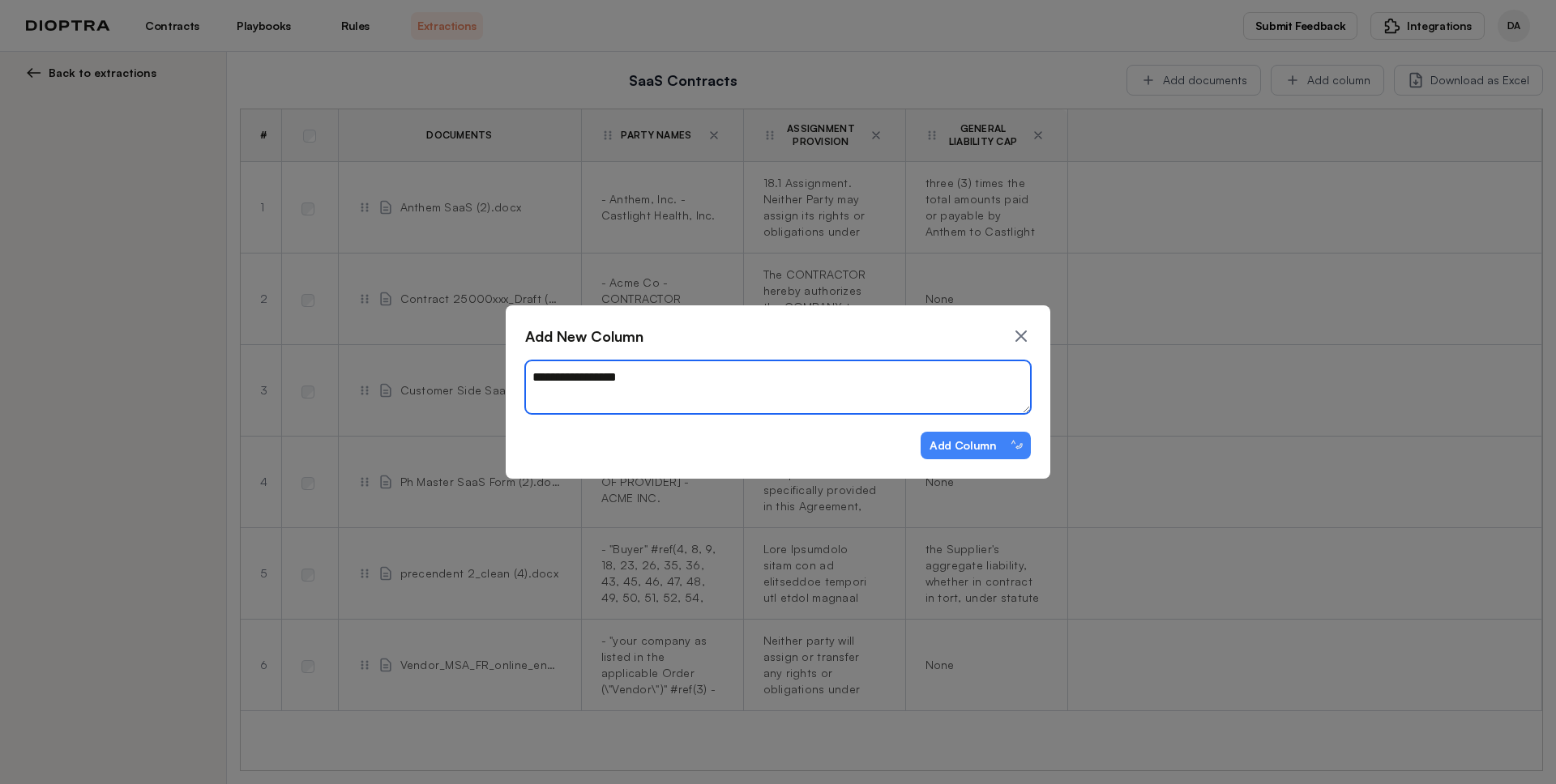 type on "*" 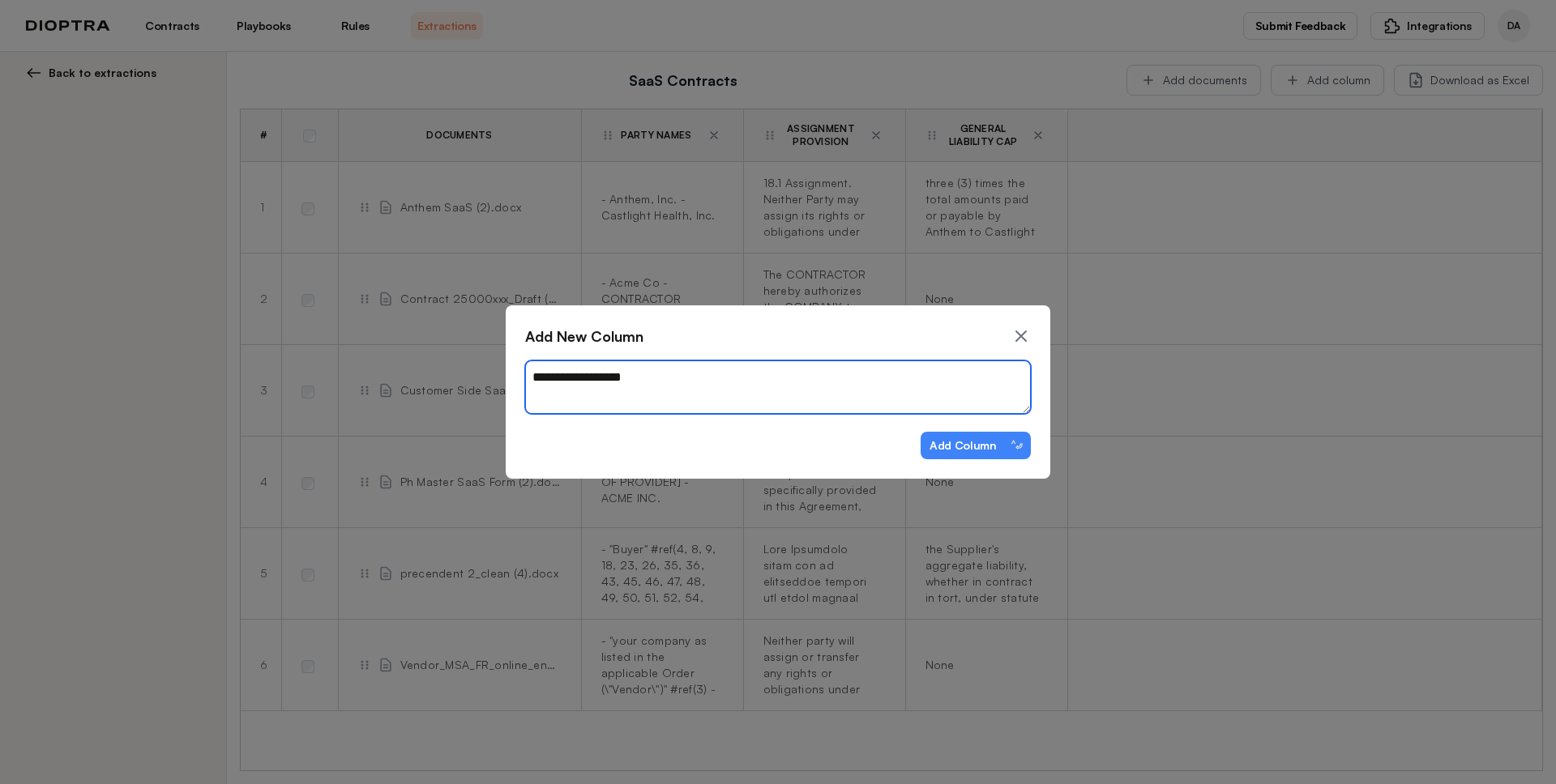 type on "*" 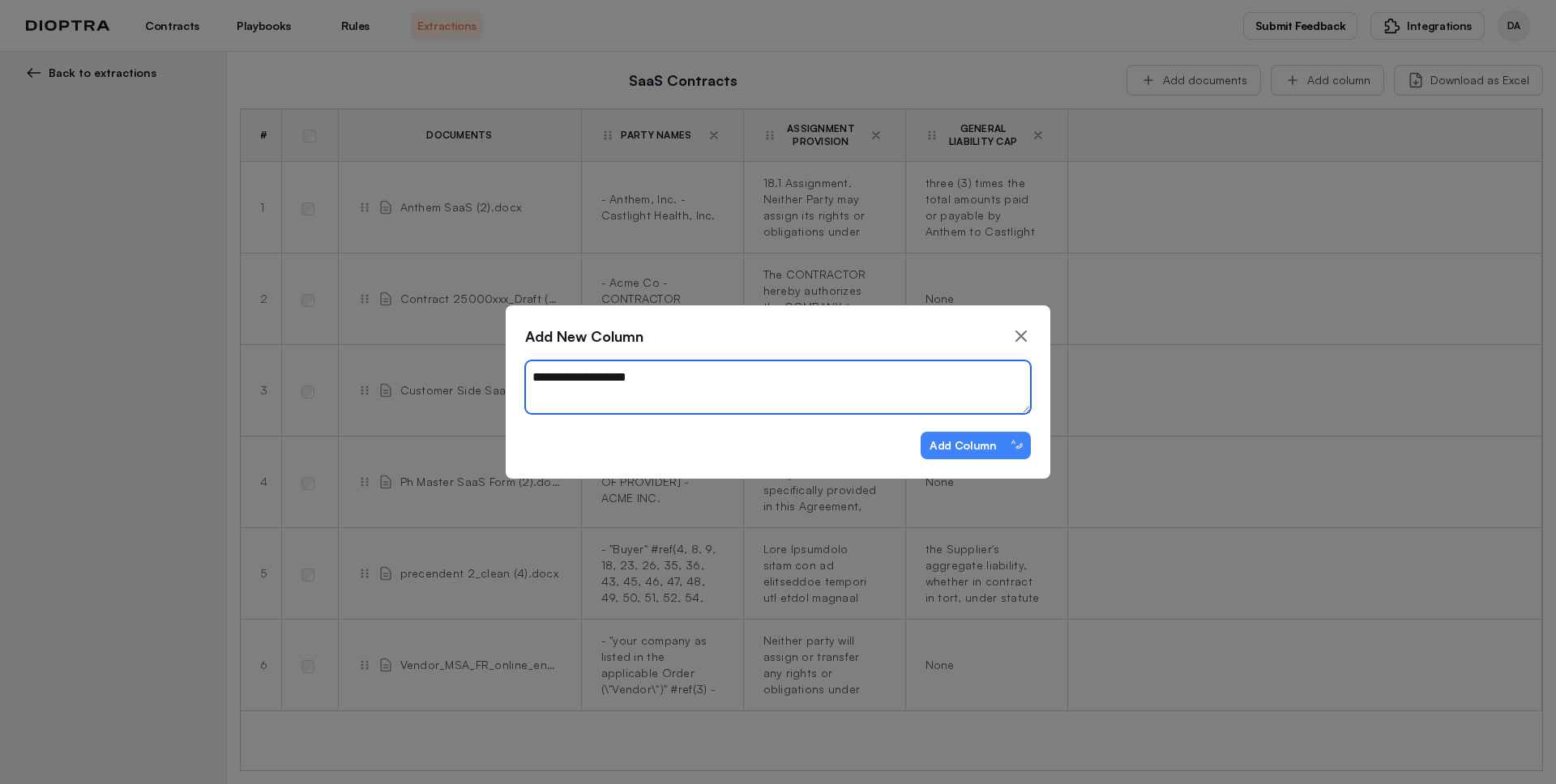 type on "*" 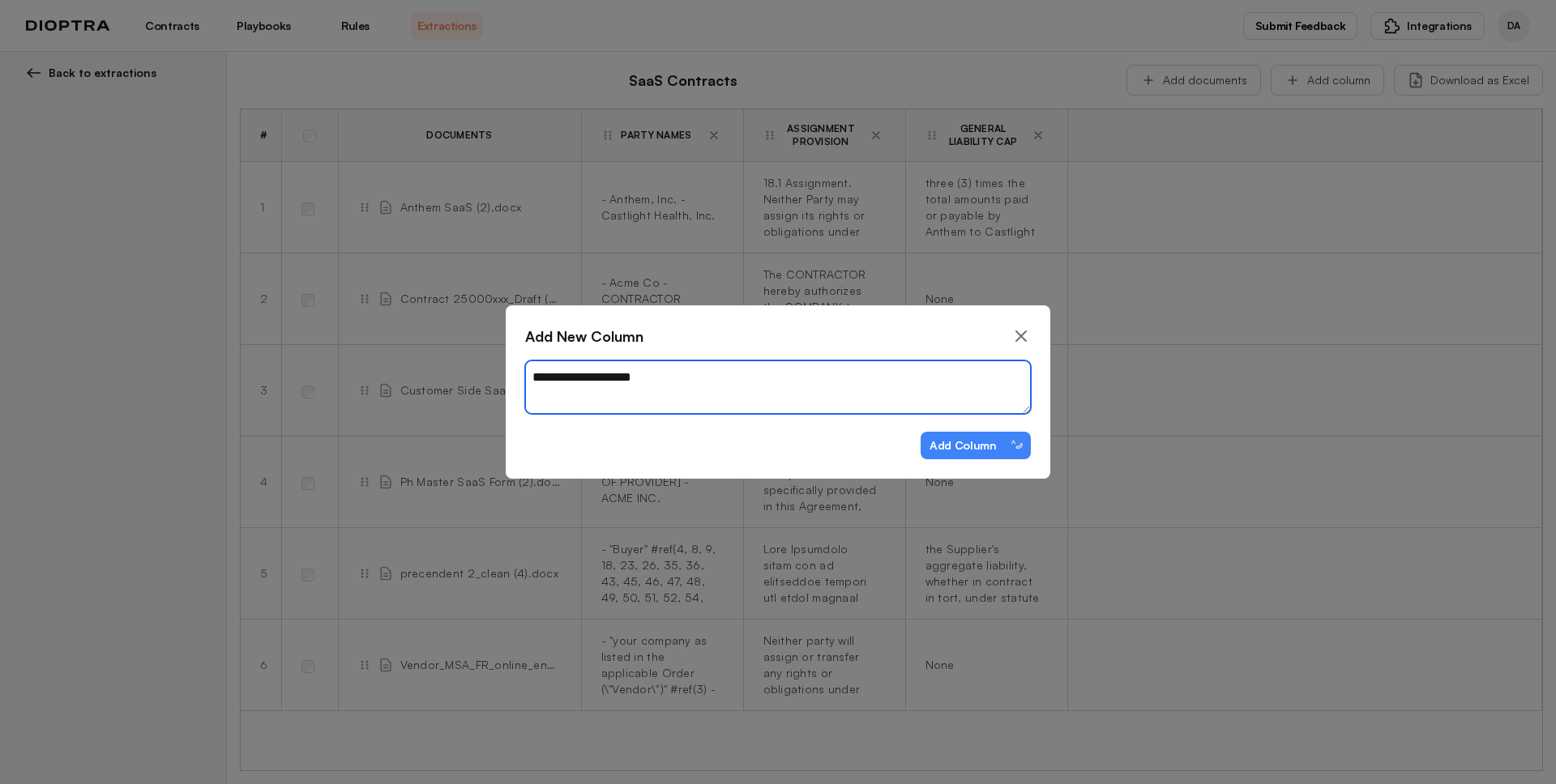 type on "*" 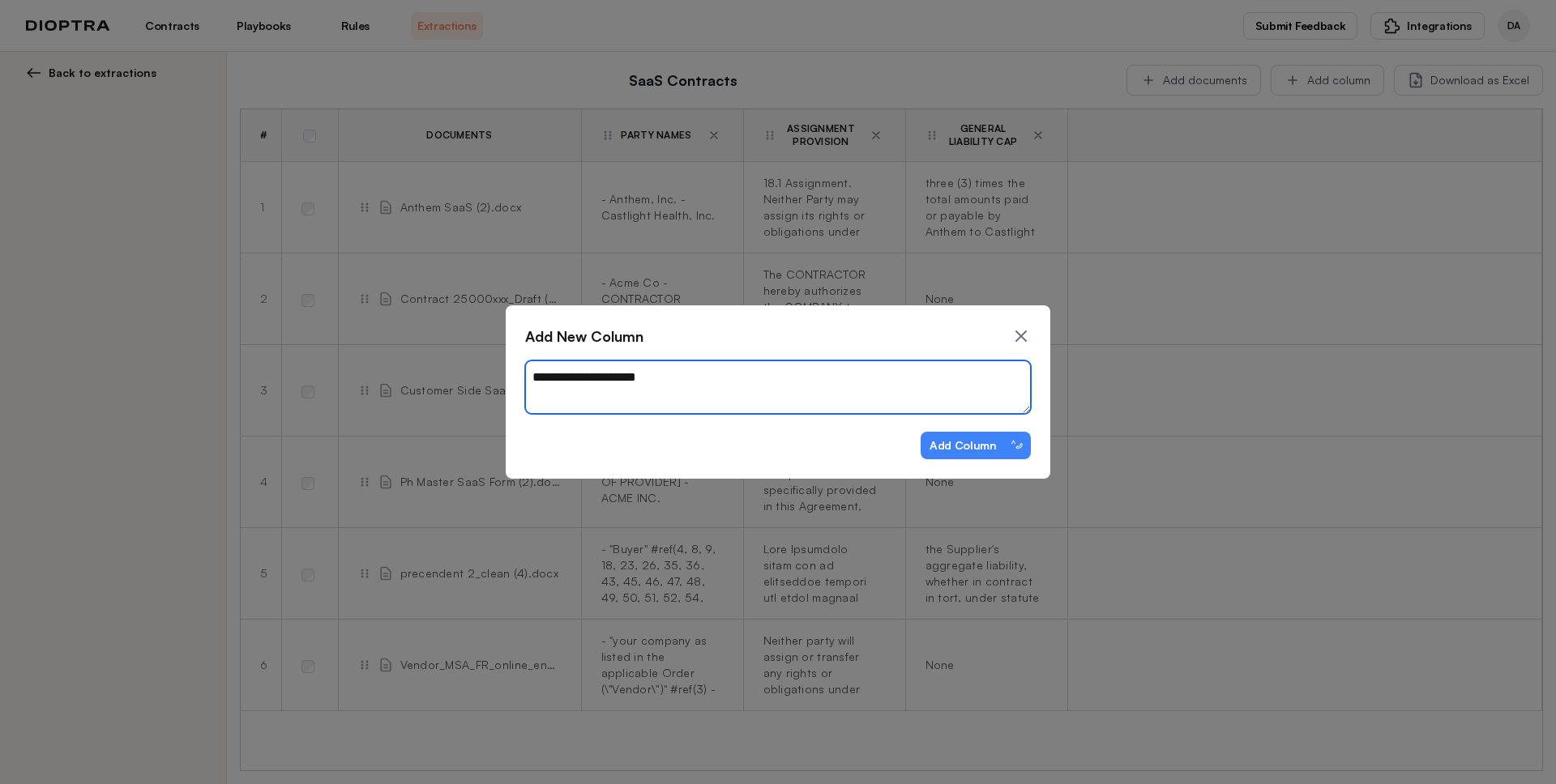 type on "*" 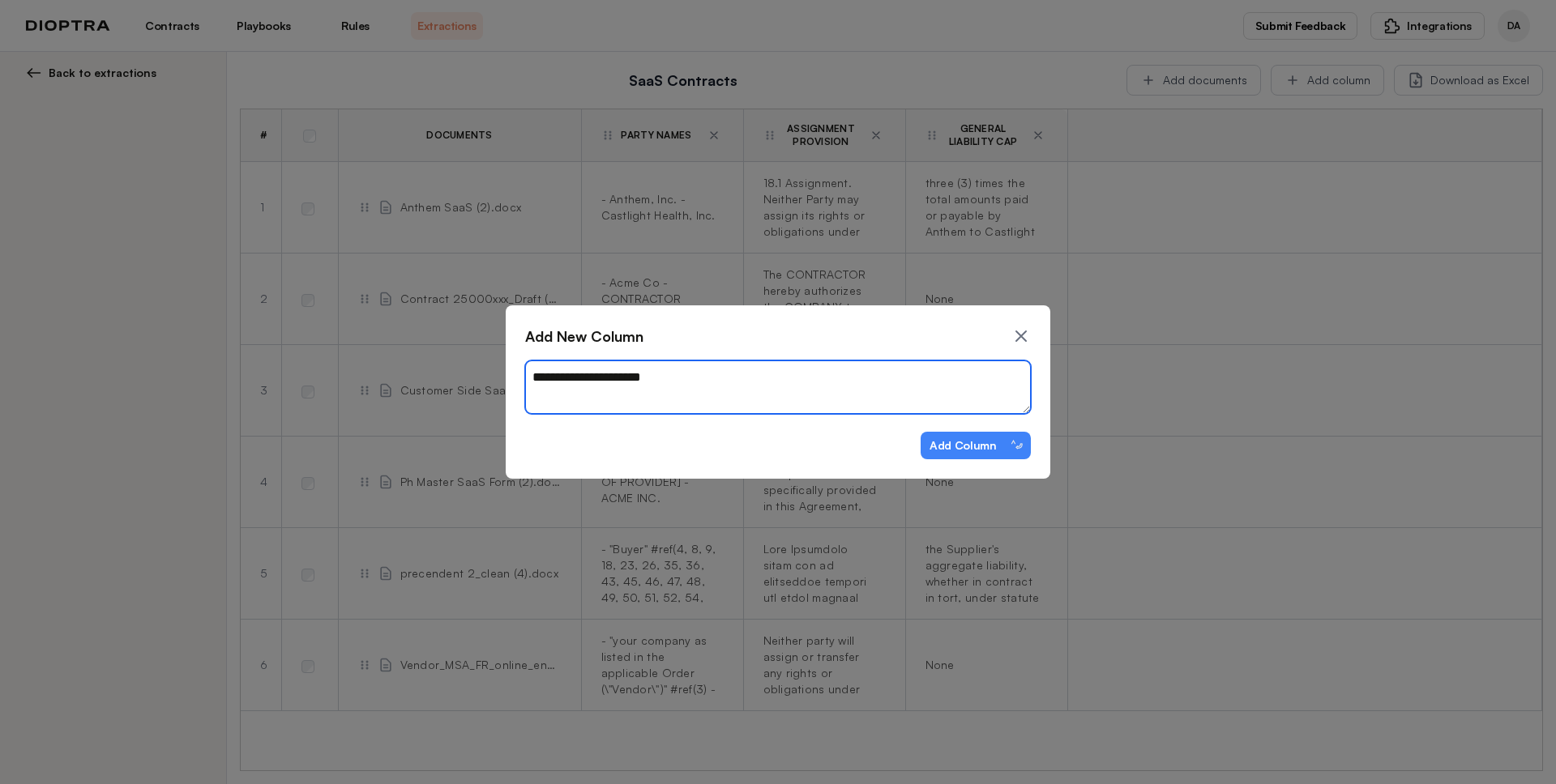 type on "*" 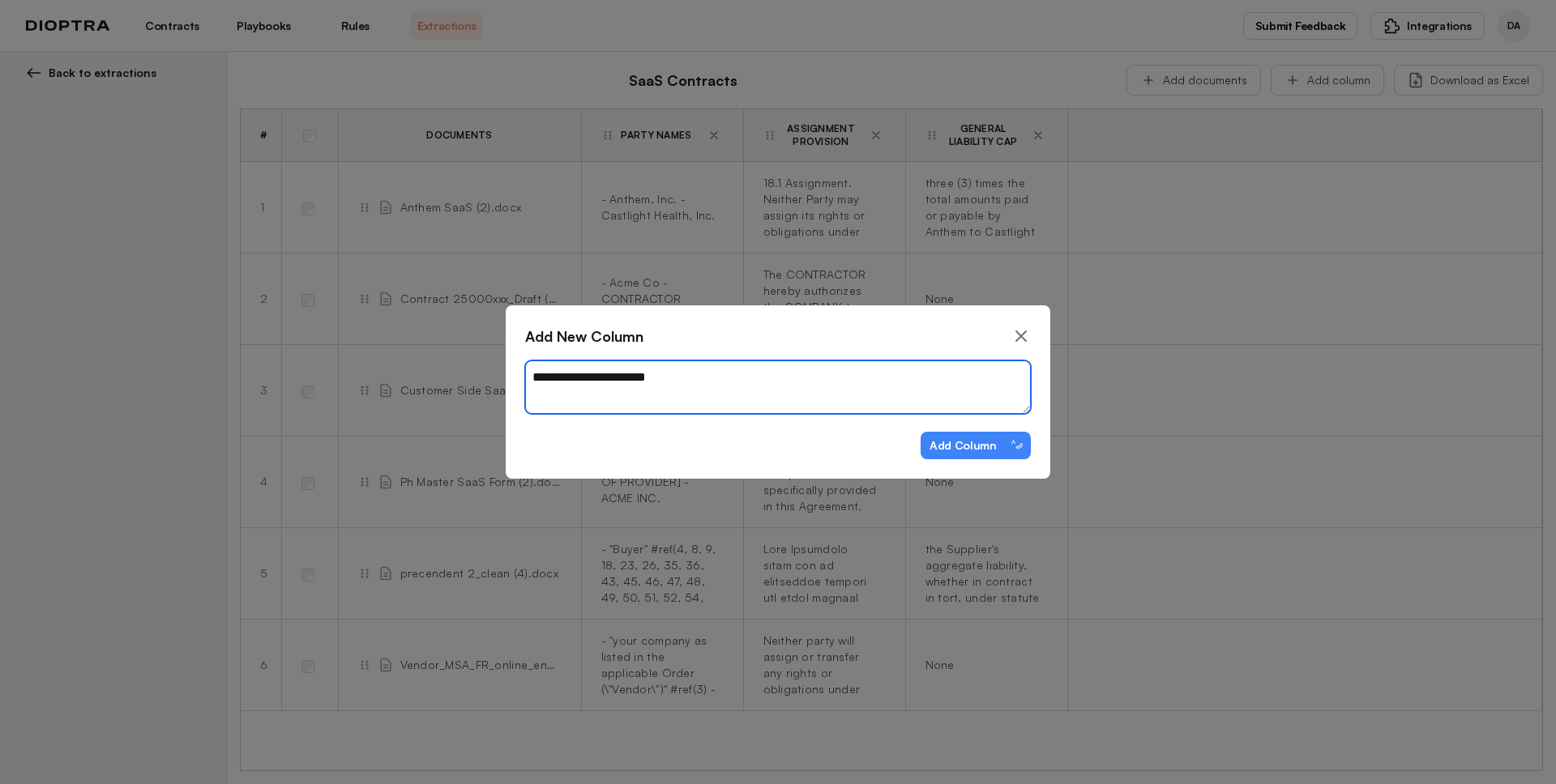 type on "*" 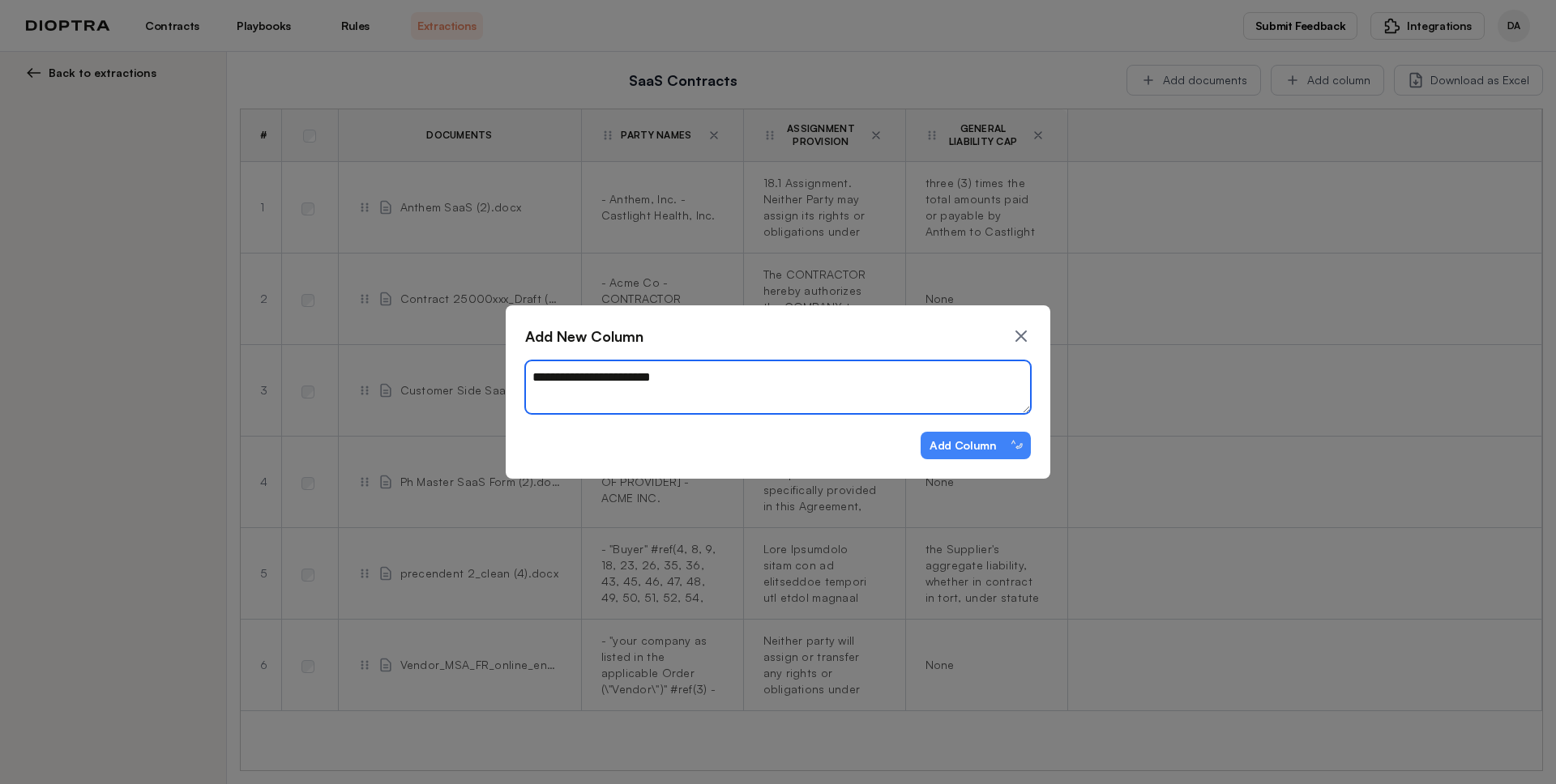 type on "*" 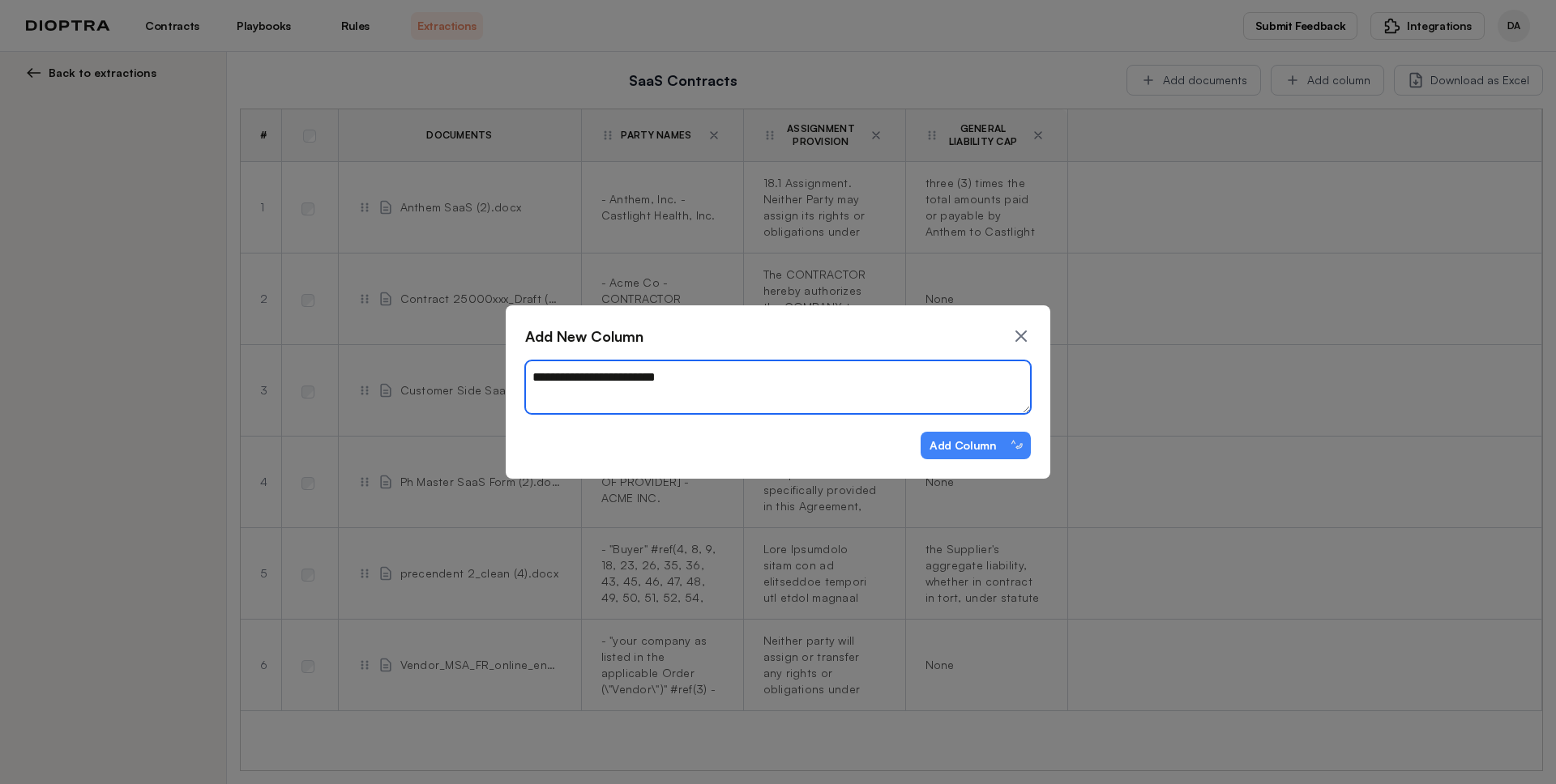 type on "*" 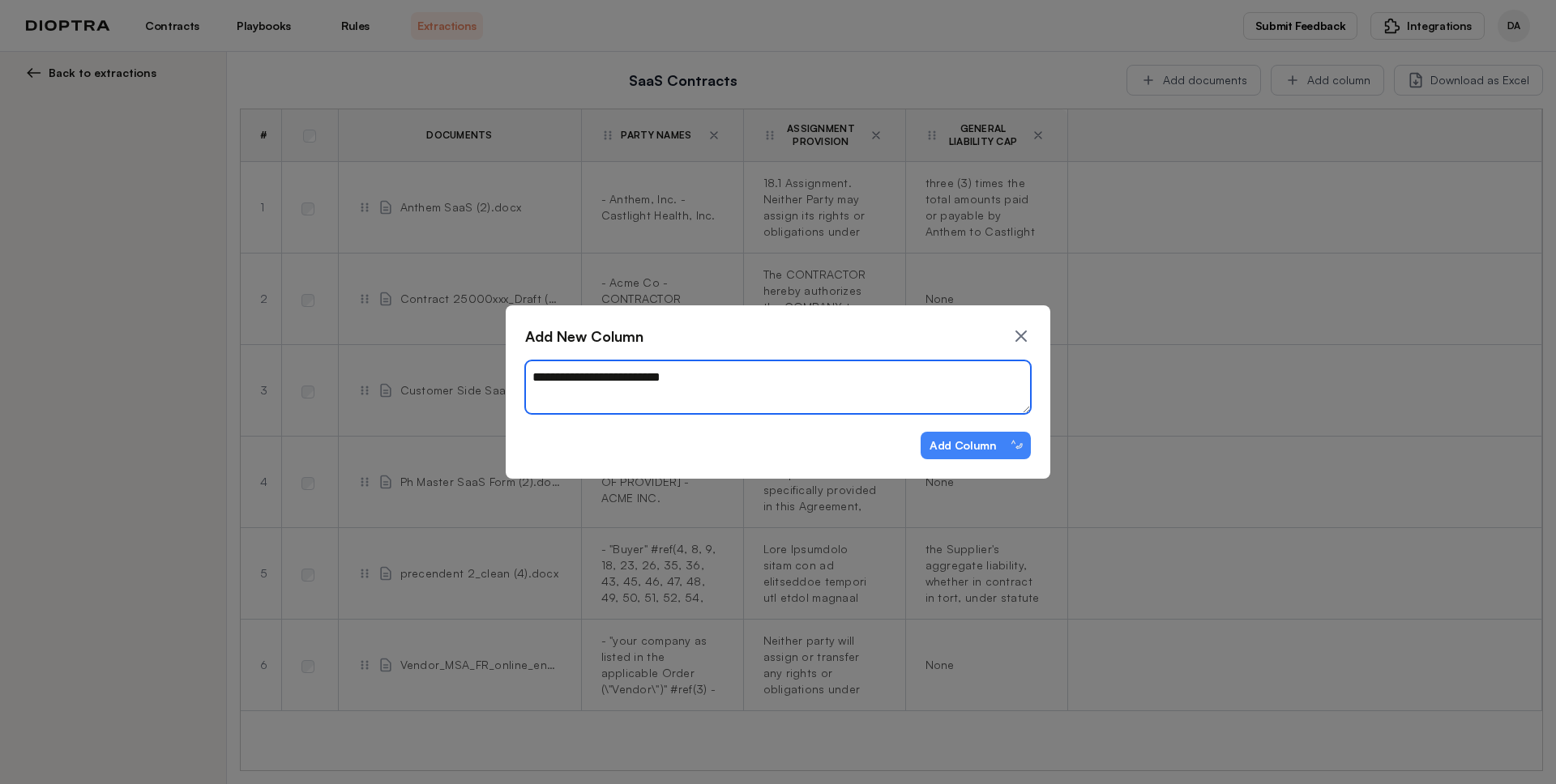 type on "*" 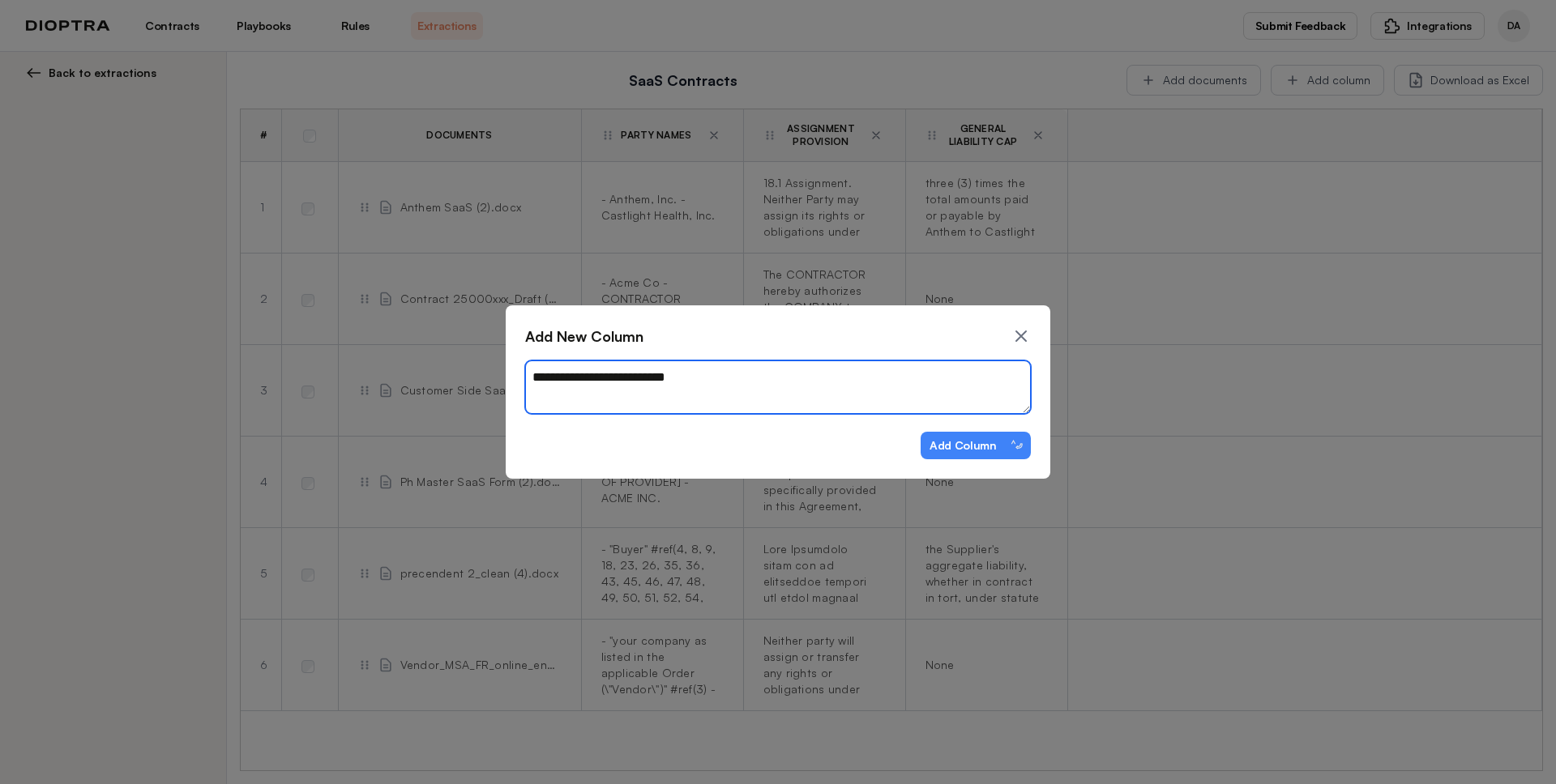 type on "*" 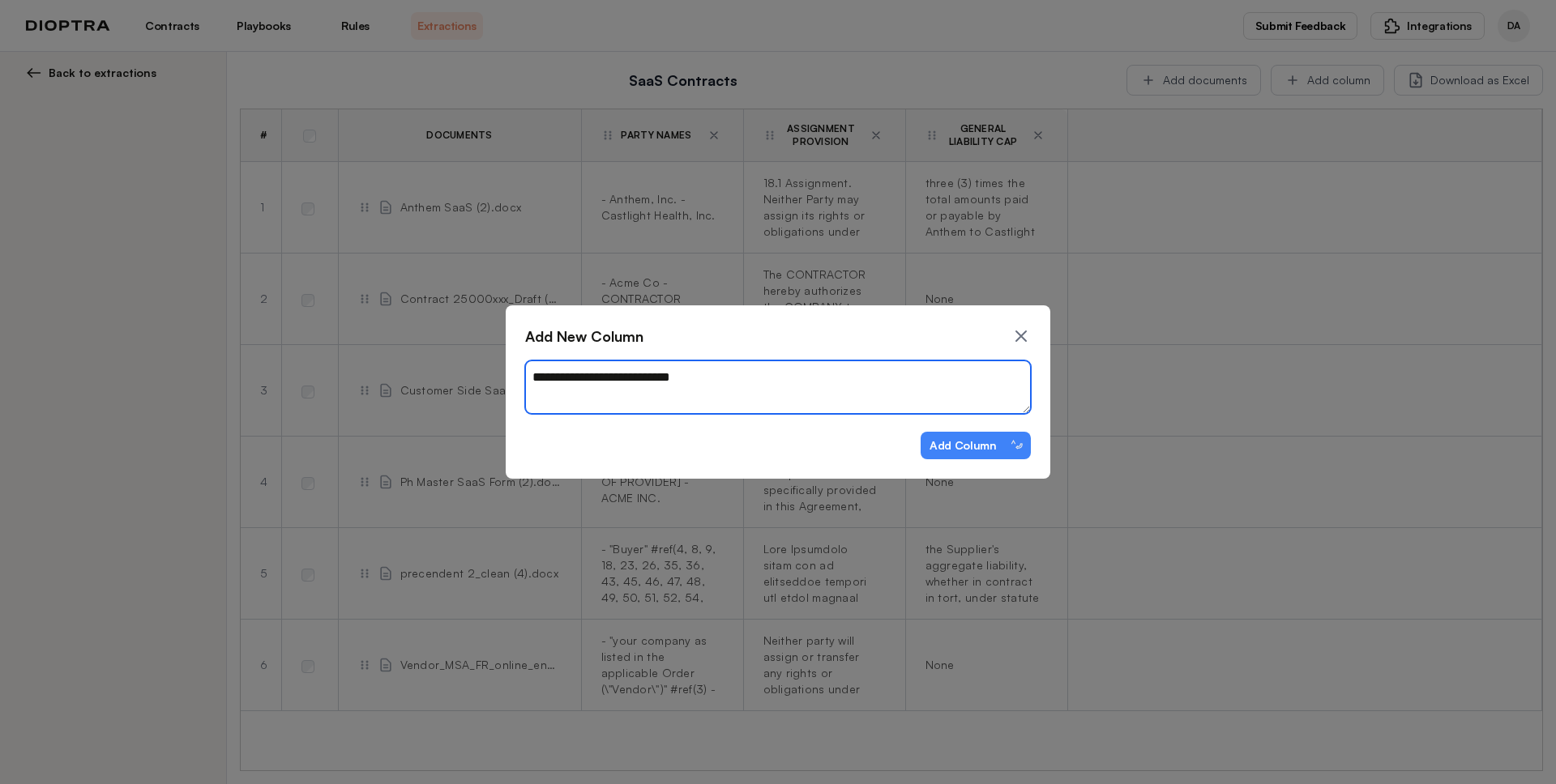 type on "*" 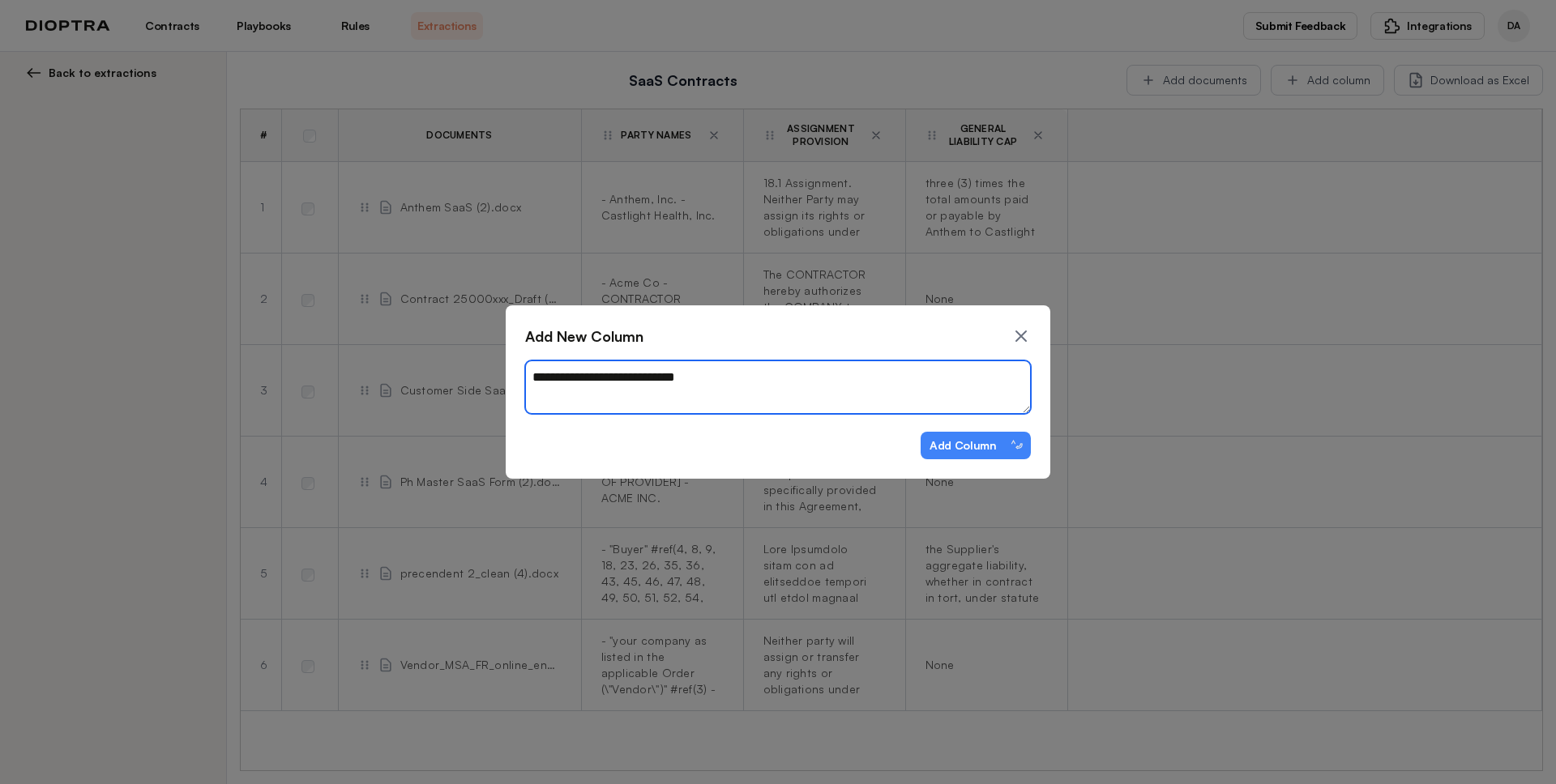 type on "*" 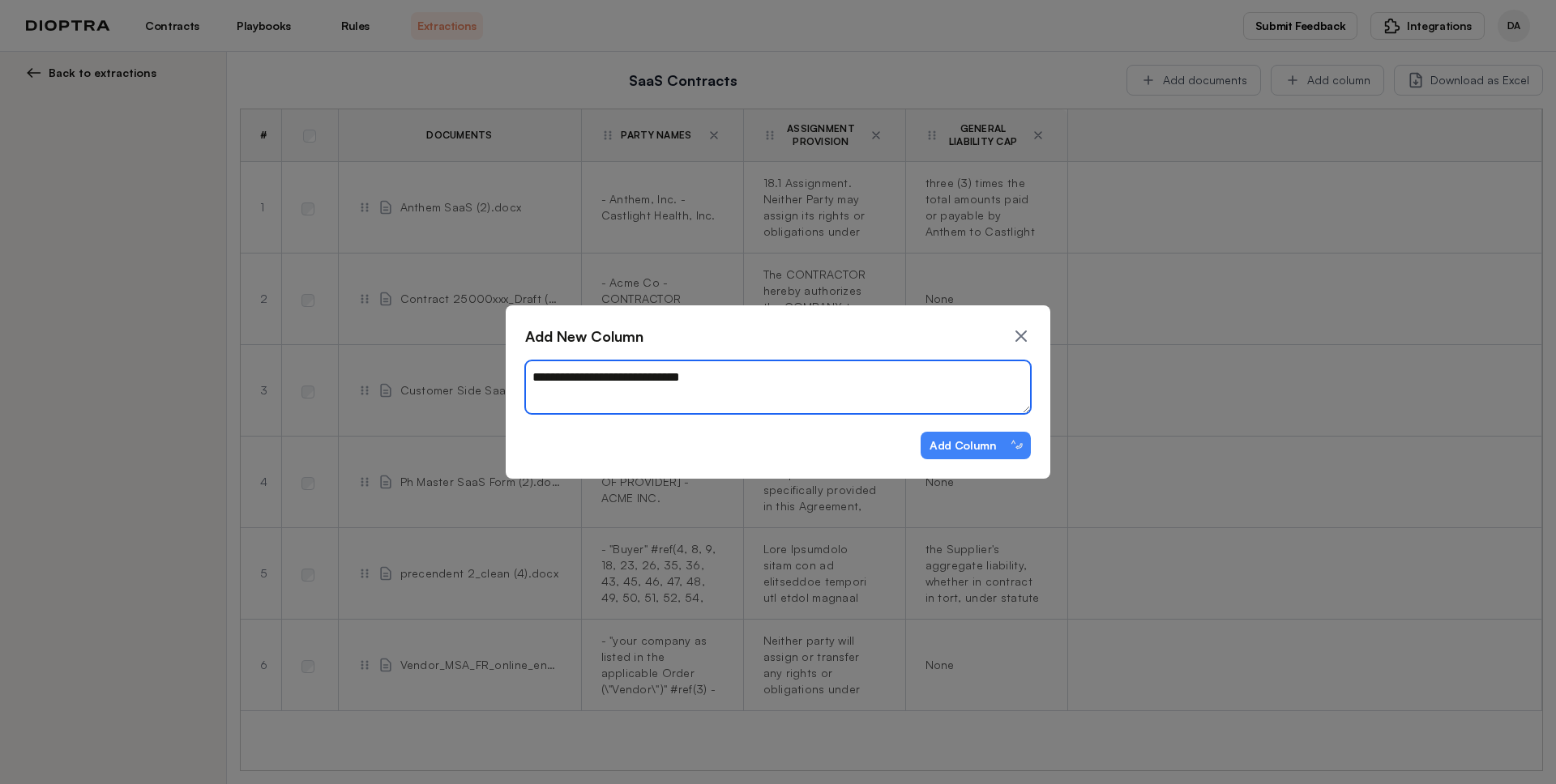 type on "*" 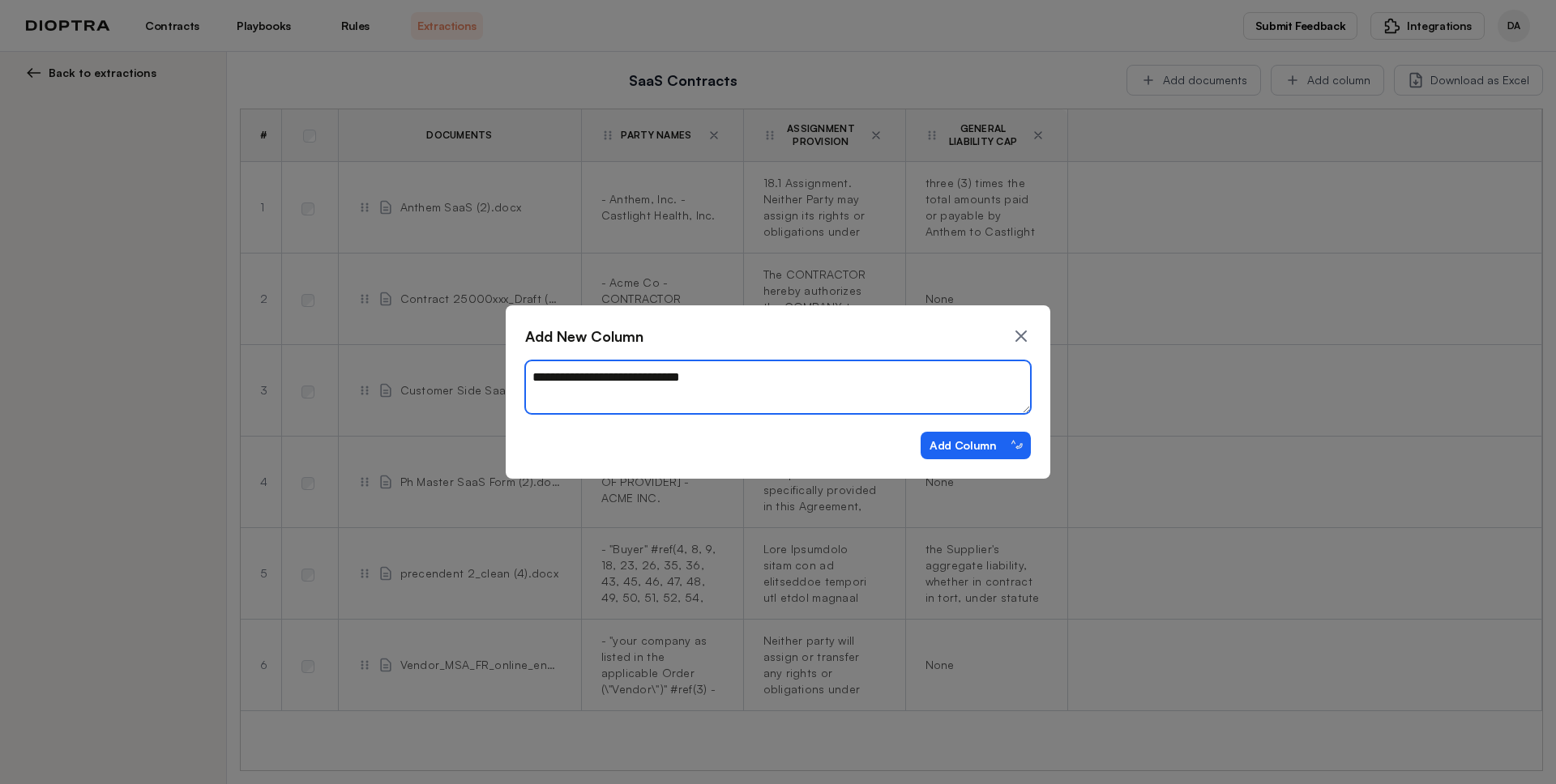 type on "**********" 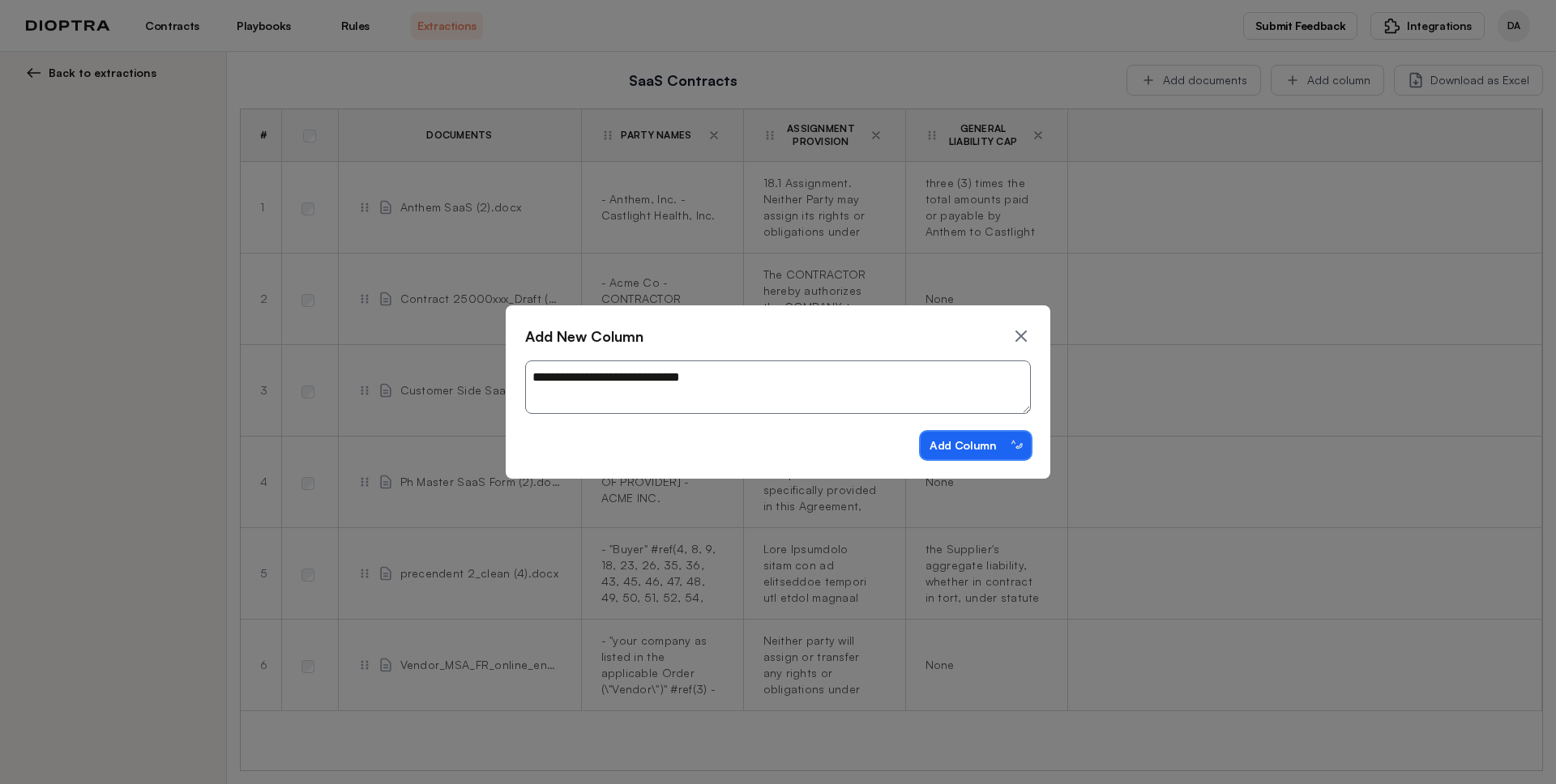 click on "Add Column ⌃⏎" at bounding box center [976, 445] 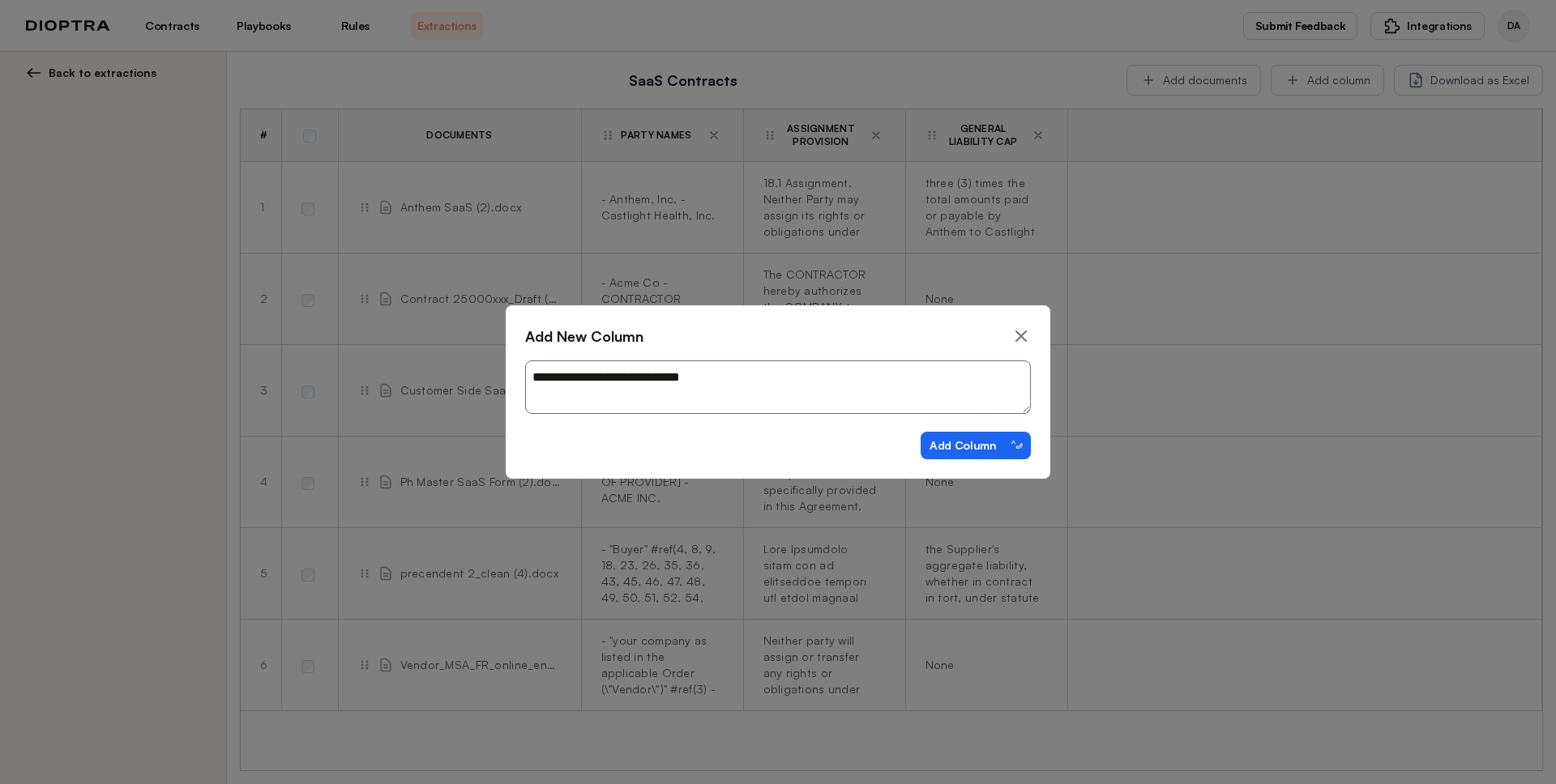 type on "*" 